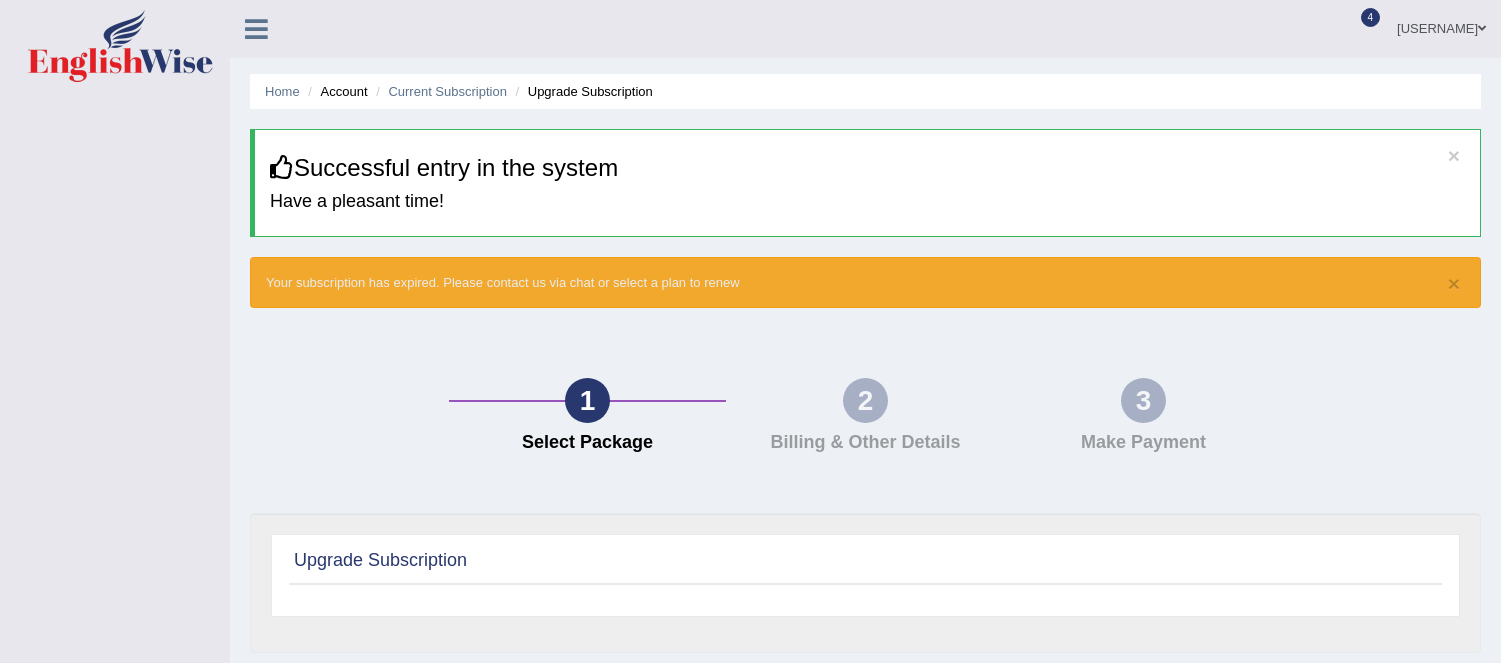 scroll, scrollTop: 0, scrollLeft: 0, axis: both 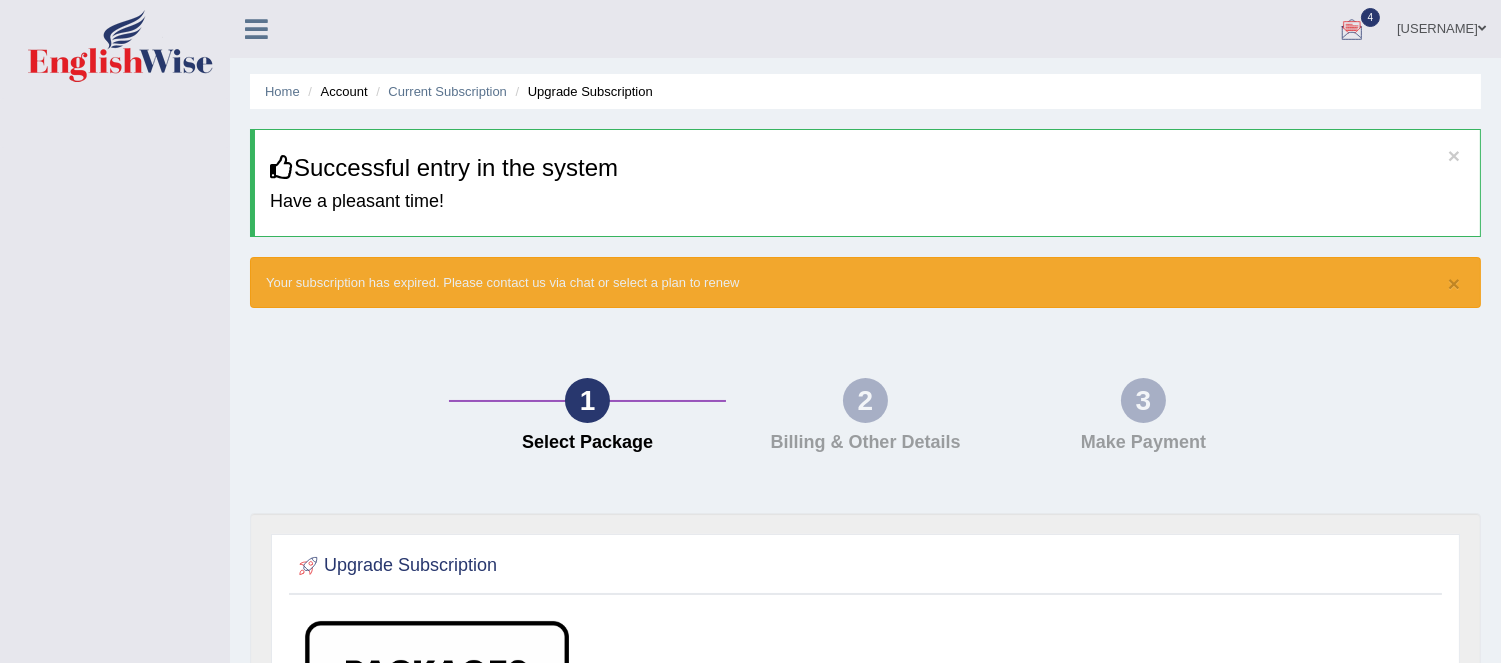 click on "abhishek" at bounding box center (1441, 26) 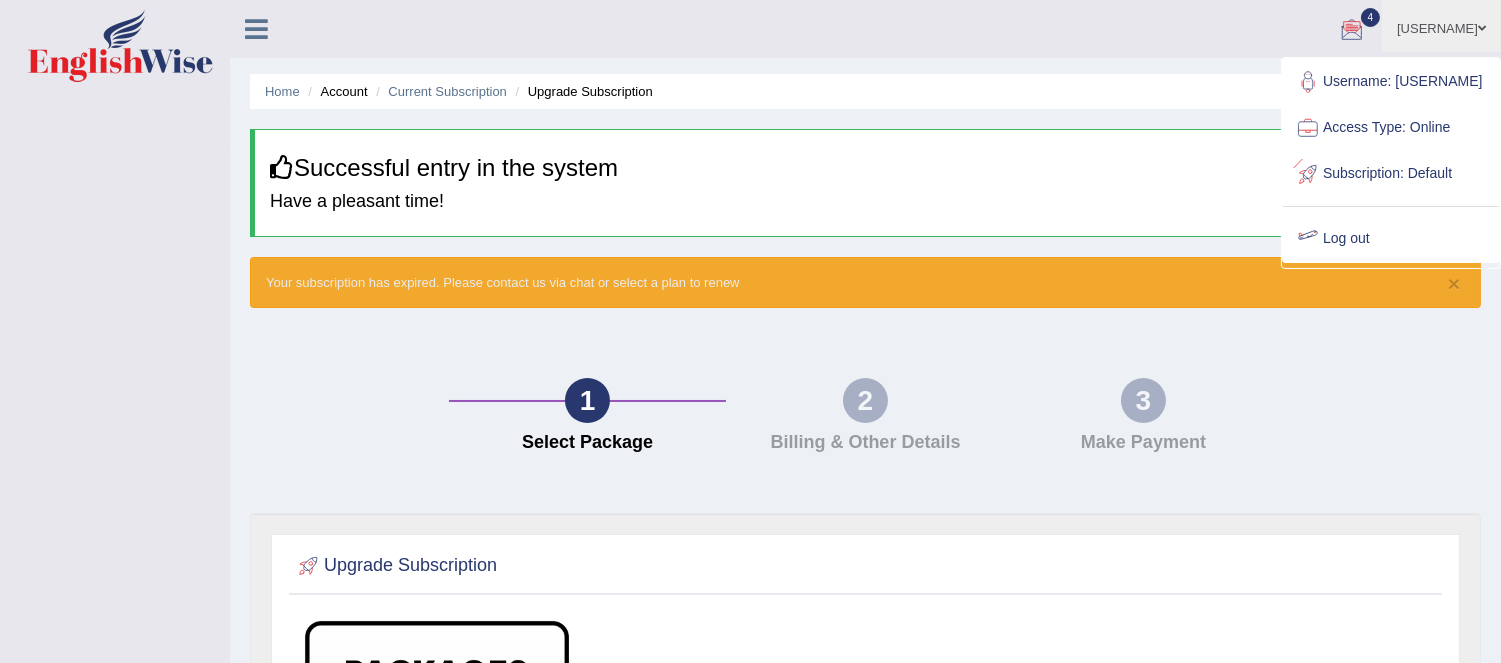 click on "Log out" at bounding box center [1391, 239] 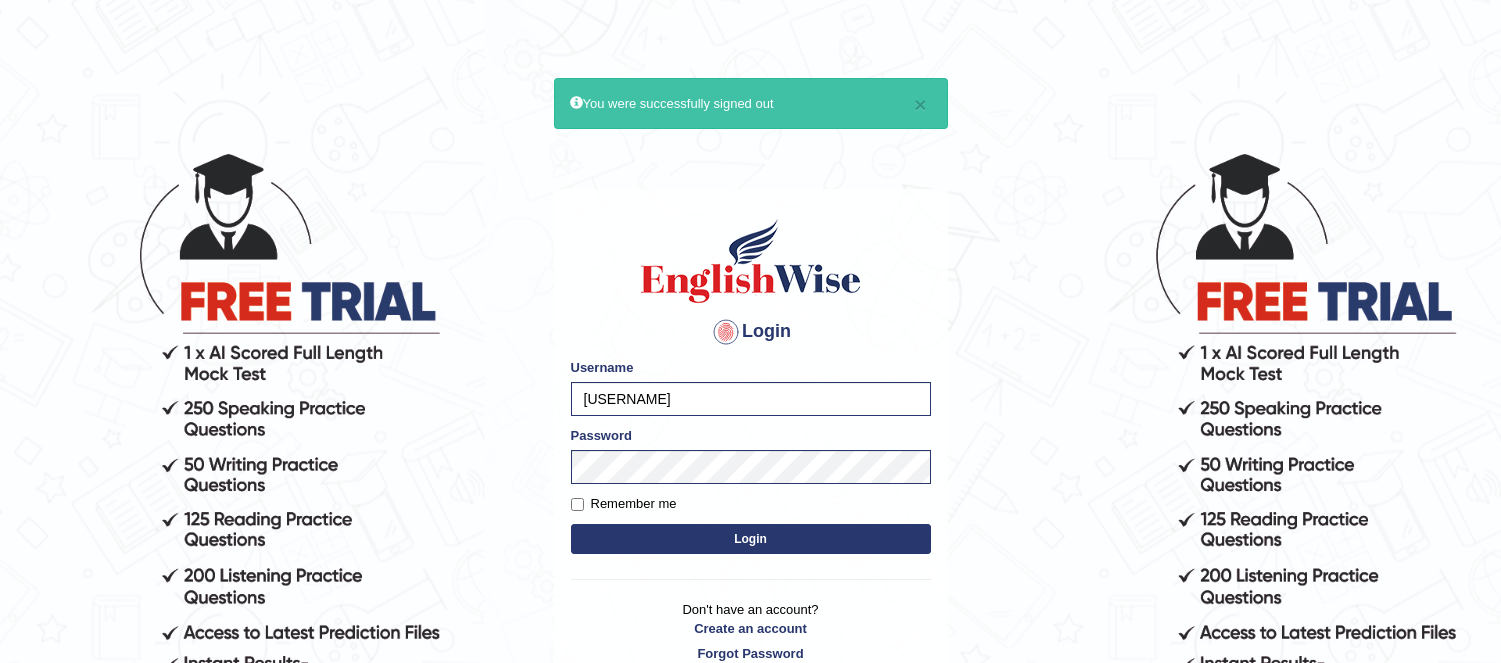 scroll, scrollTop: 0, scrollLeft: 0, axis: both 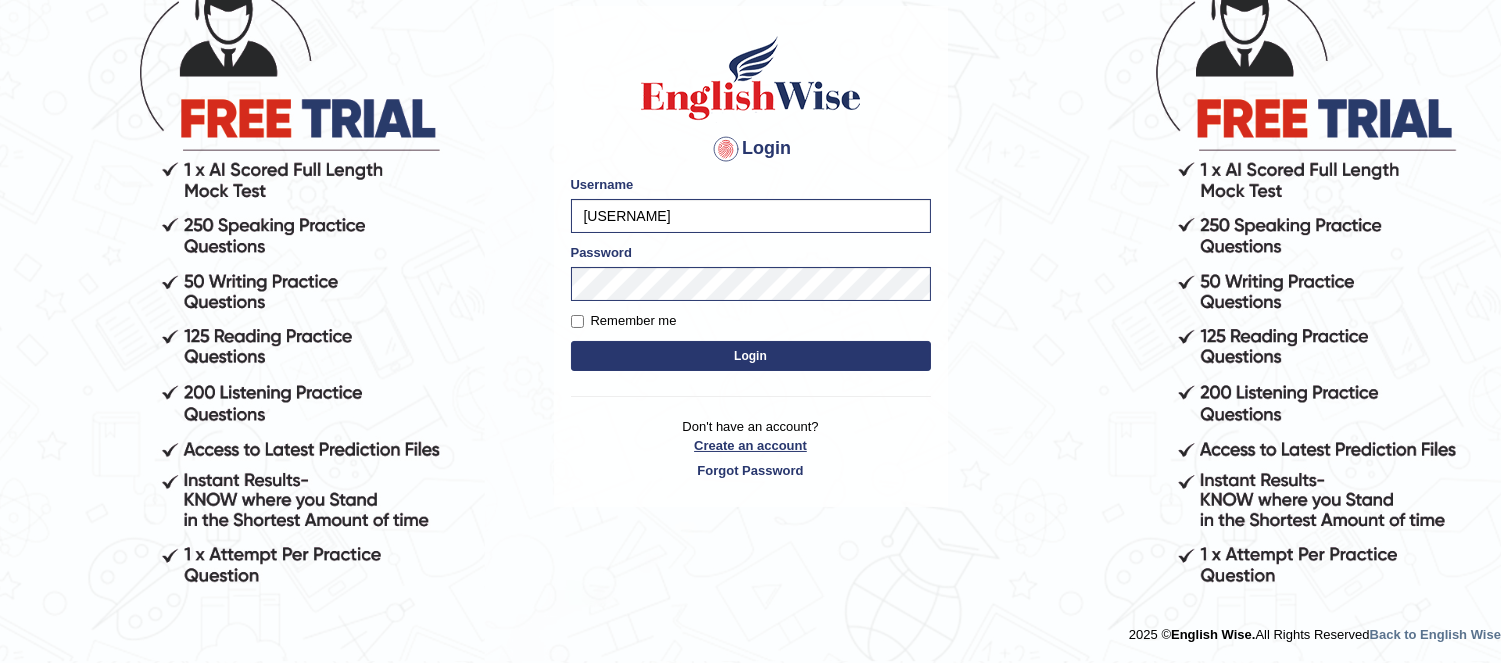 click on "Create an account" at bounding box center (751, 445) 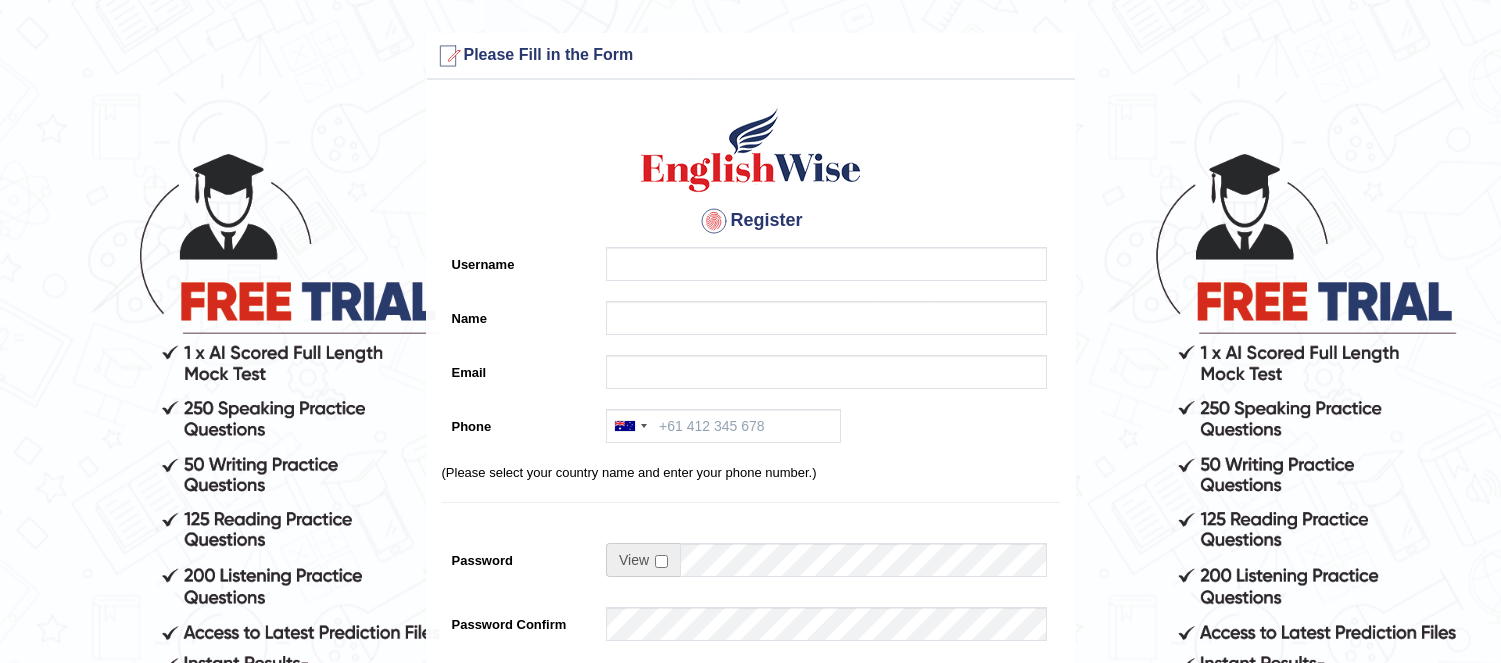 scroll, scrollTop: 0, scrollLeft: 0, axis: both 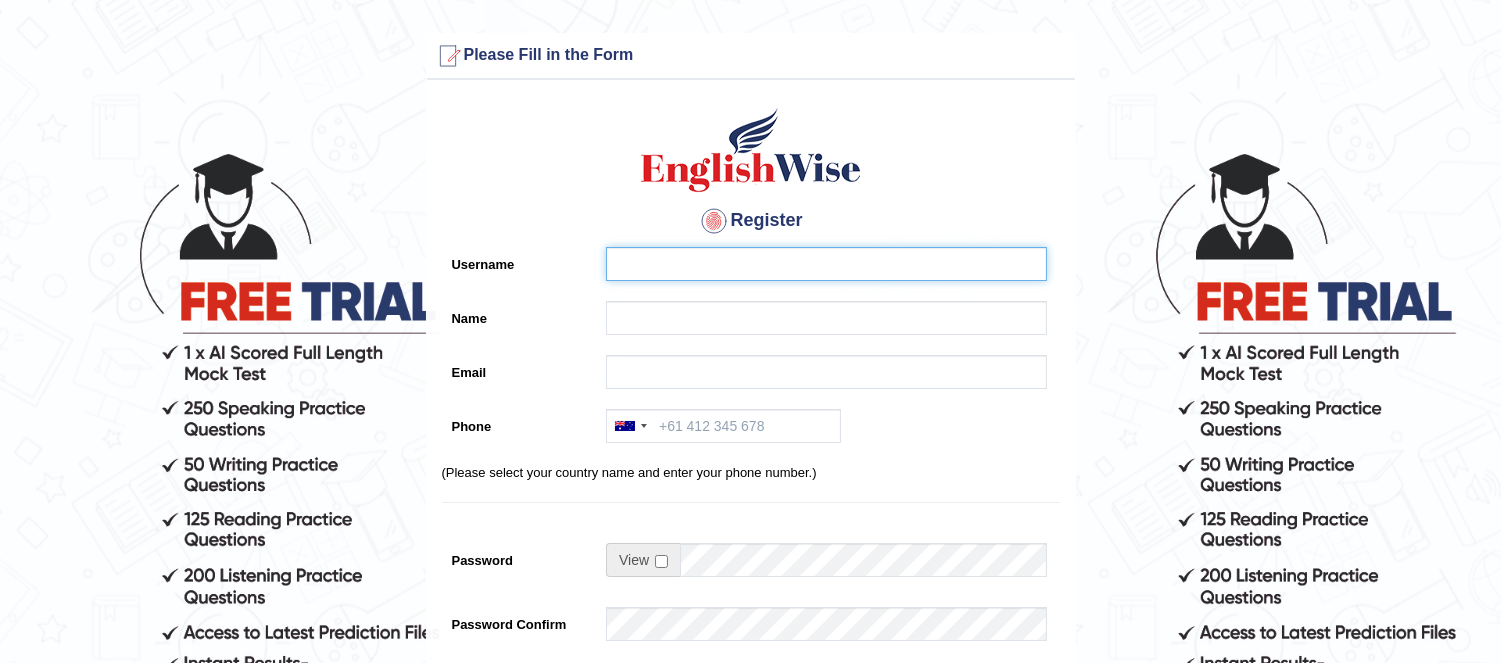 click on "Username" at bounding box center (826, 264) 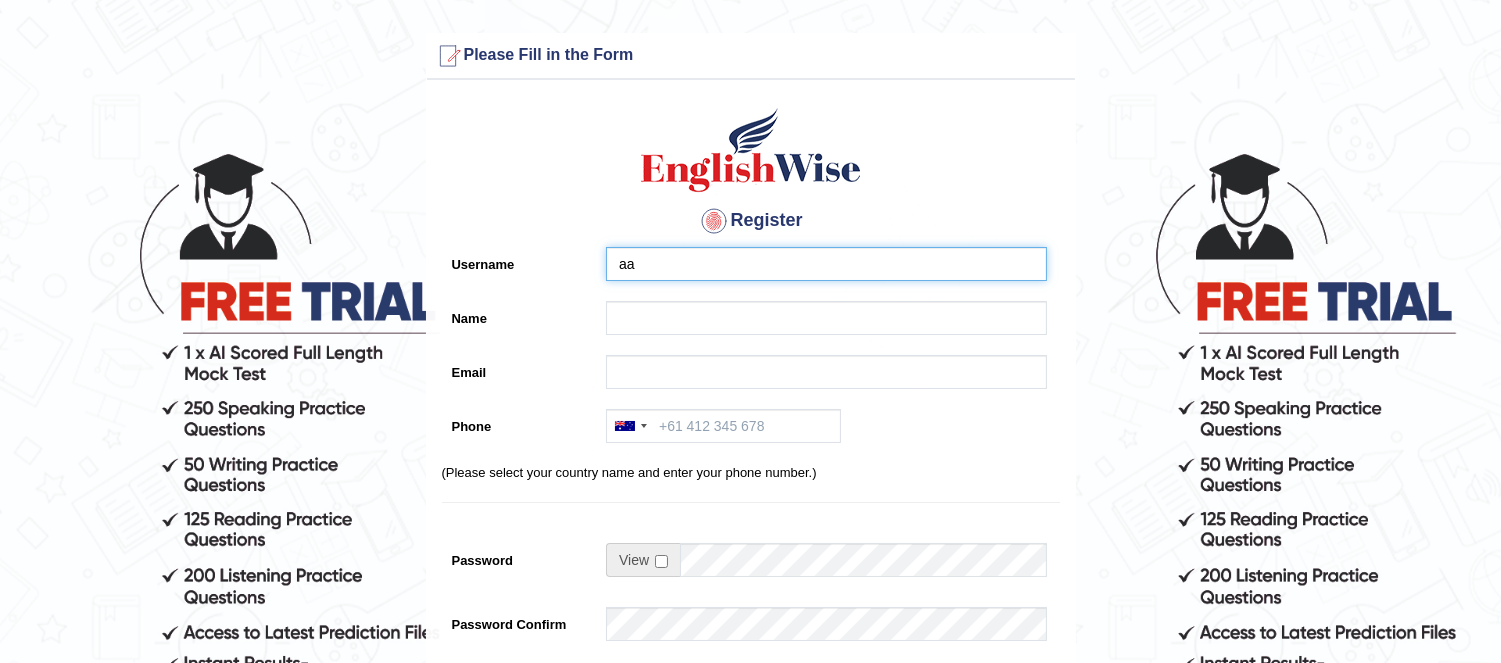 type on "a" 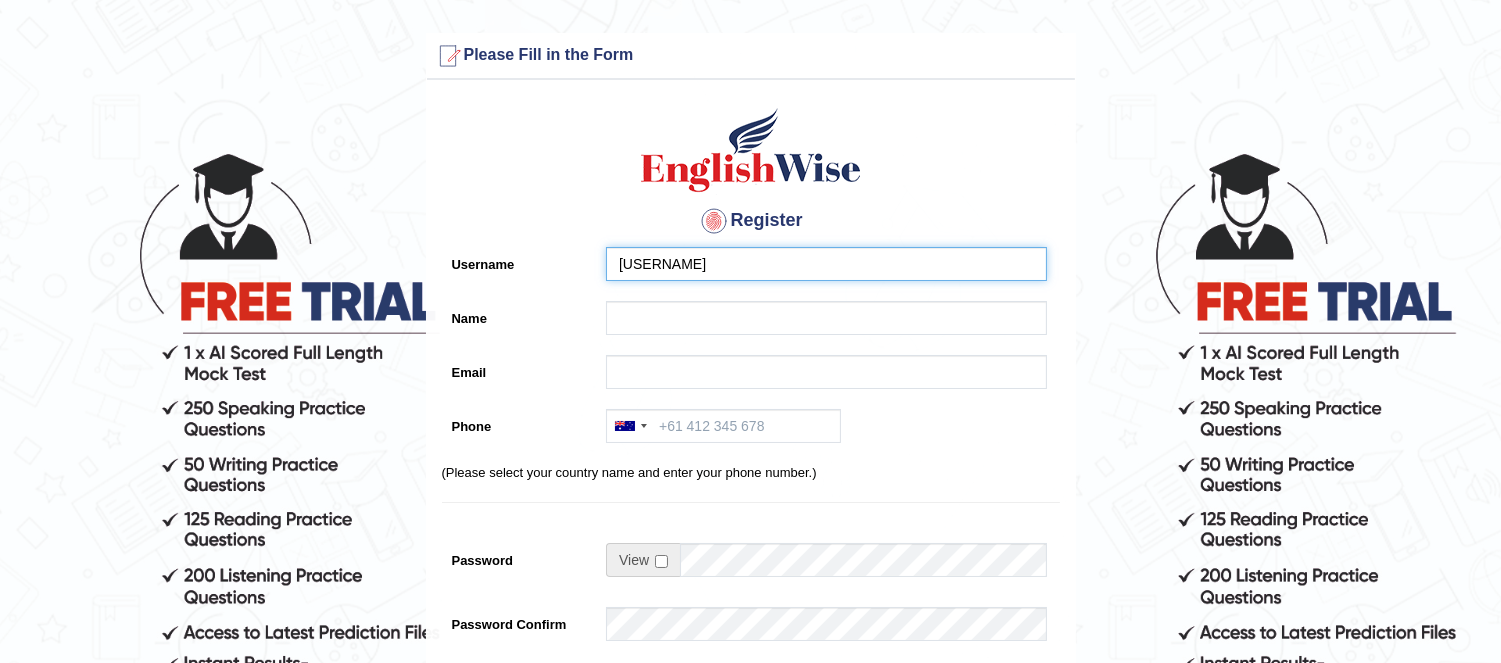 click on "Submit" at bounding box center (751, 953) 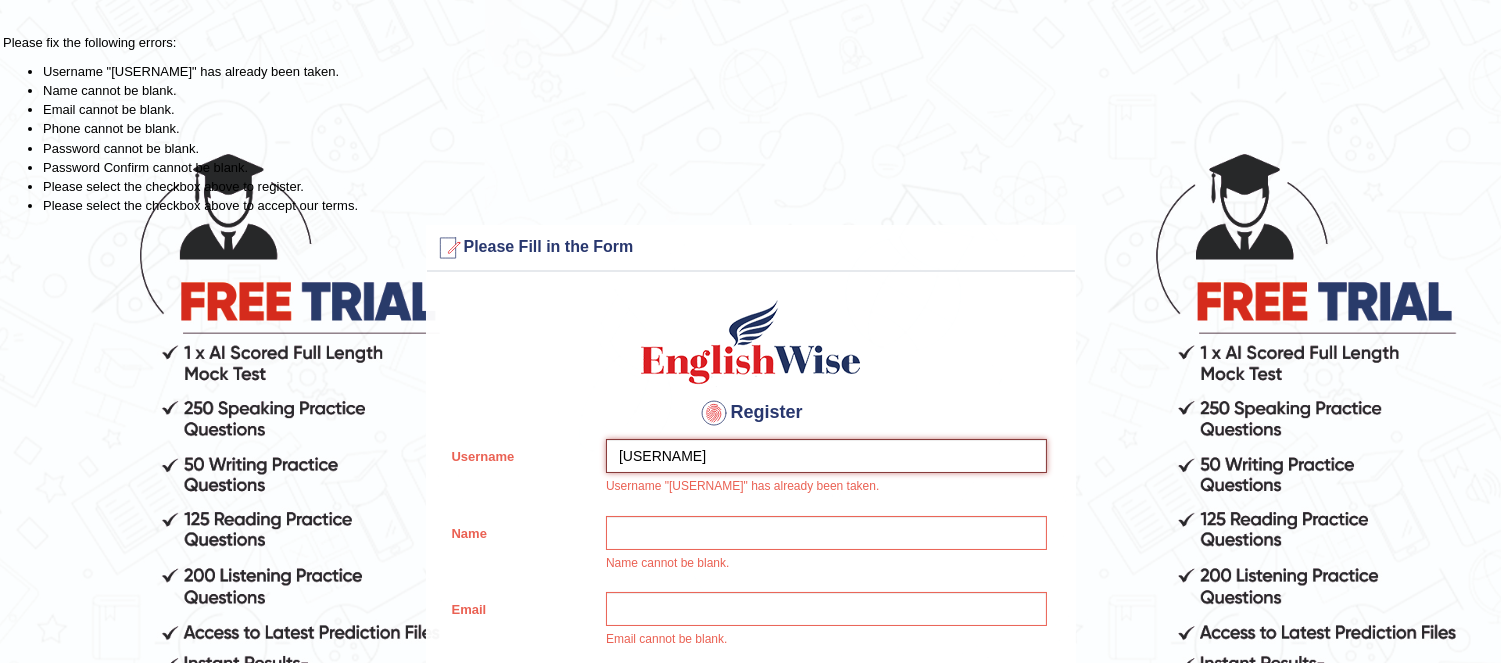 type on "[USERNAME]" 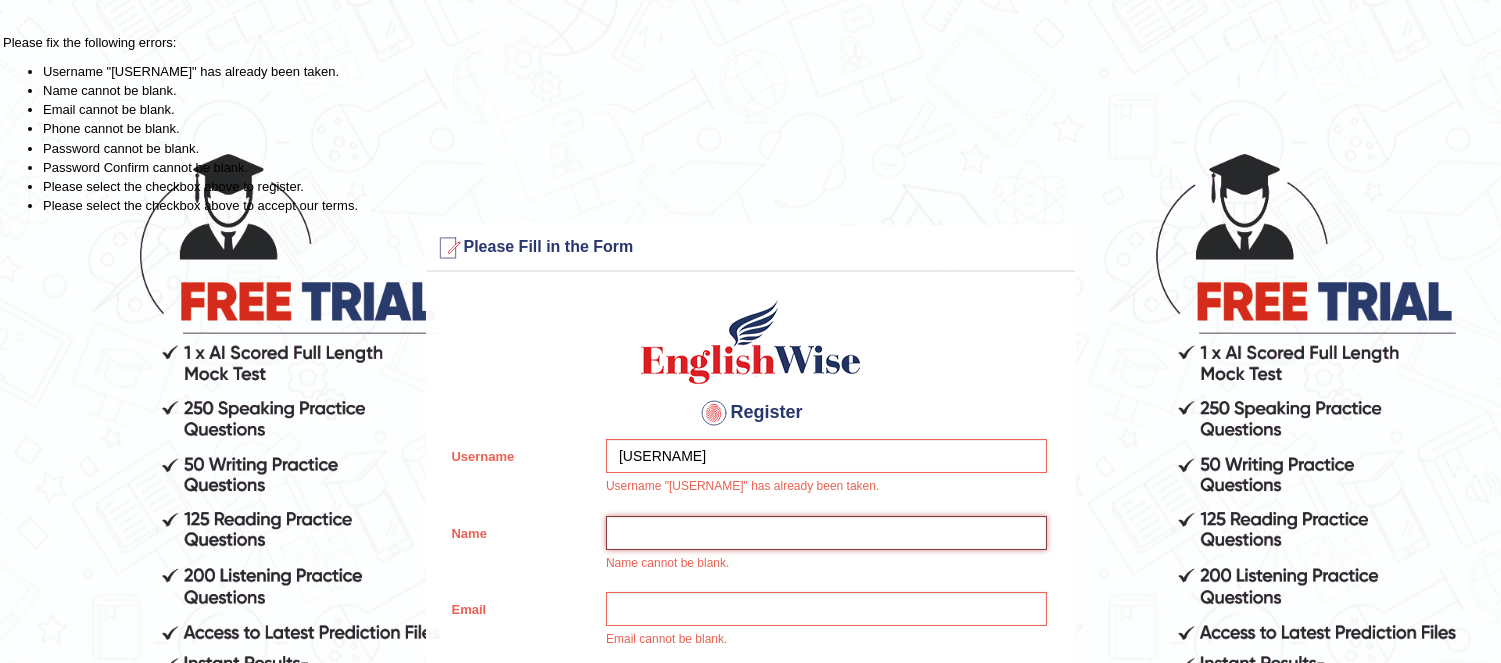 click on "Name" at bounding box center [826, 533] 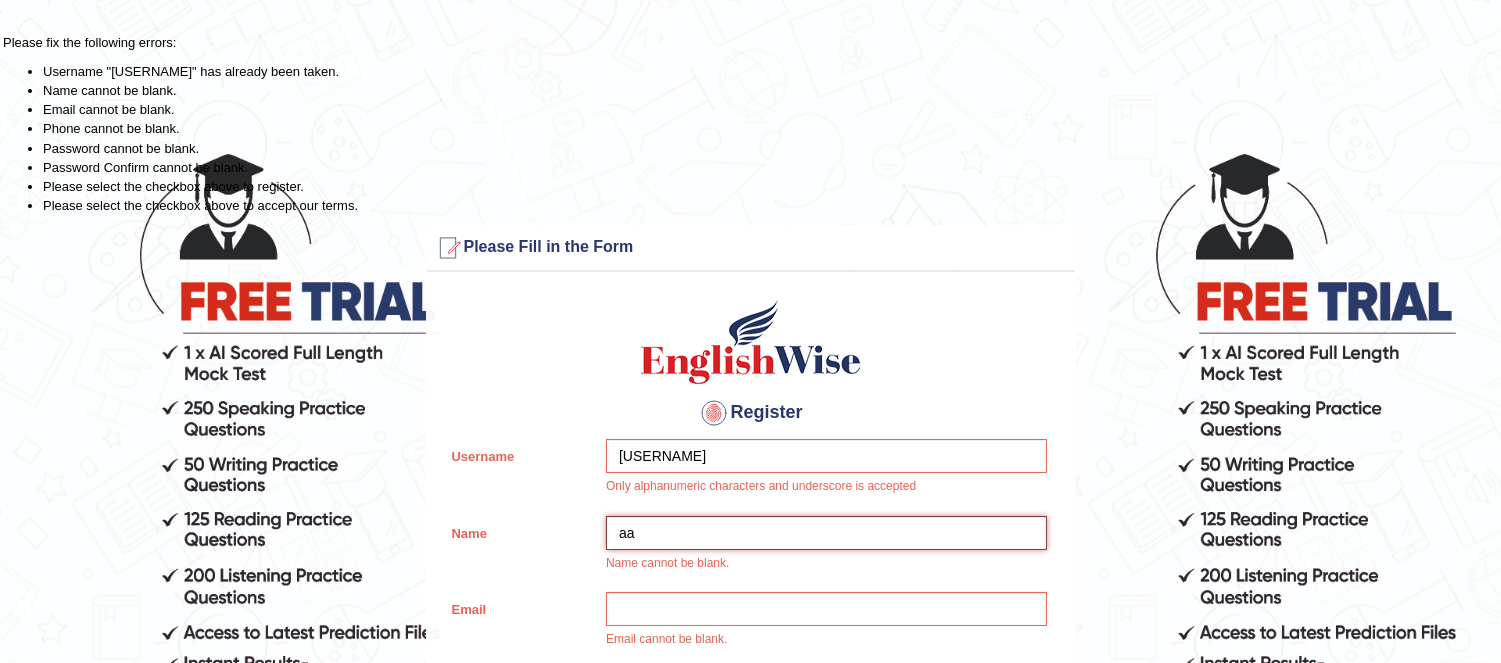 type on "a" 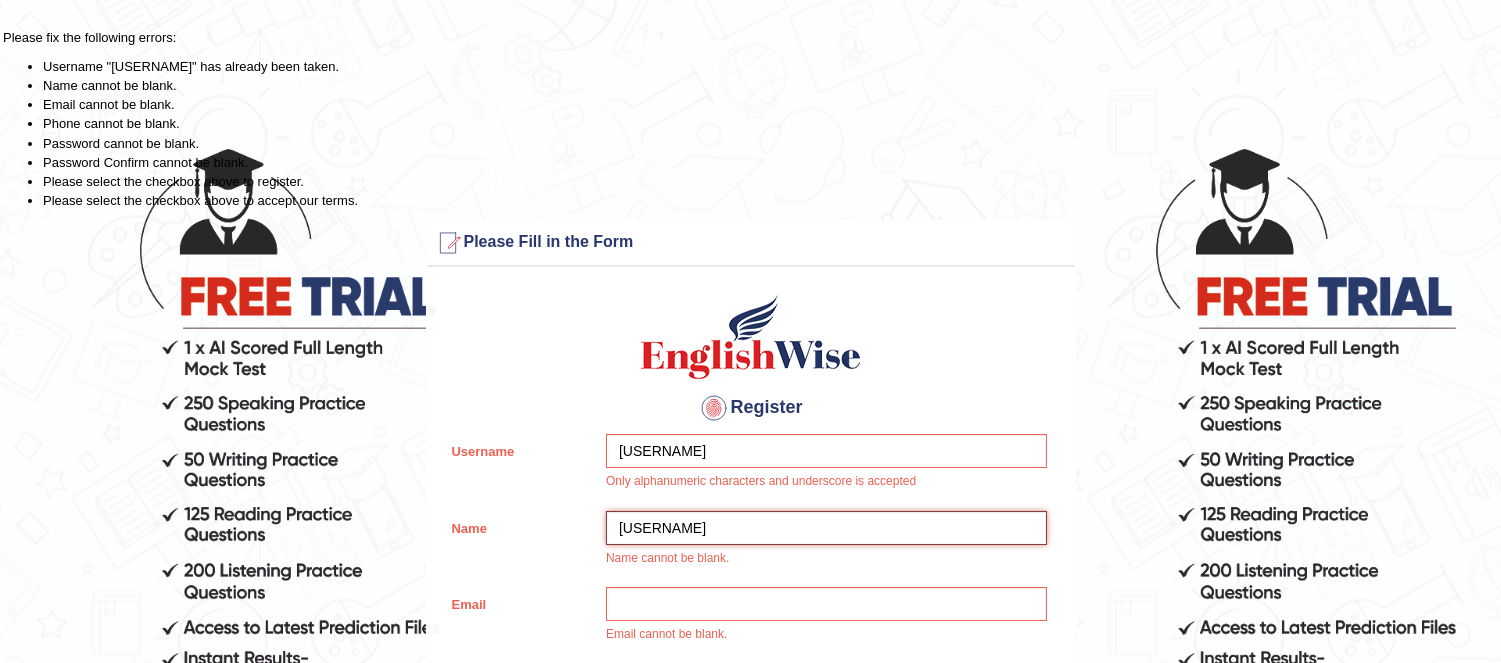 scroll, scrollTop: 0, scrollLeft: 0, axis: both 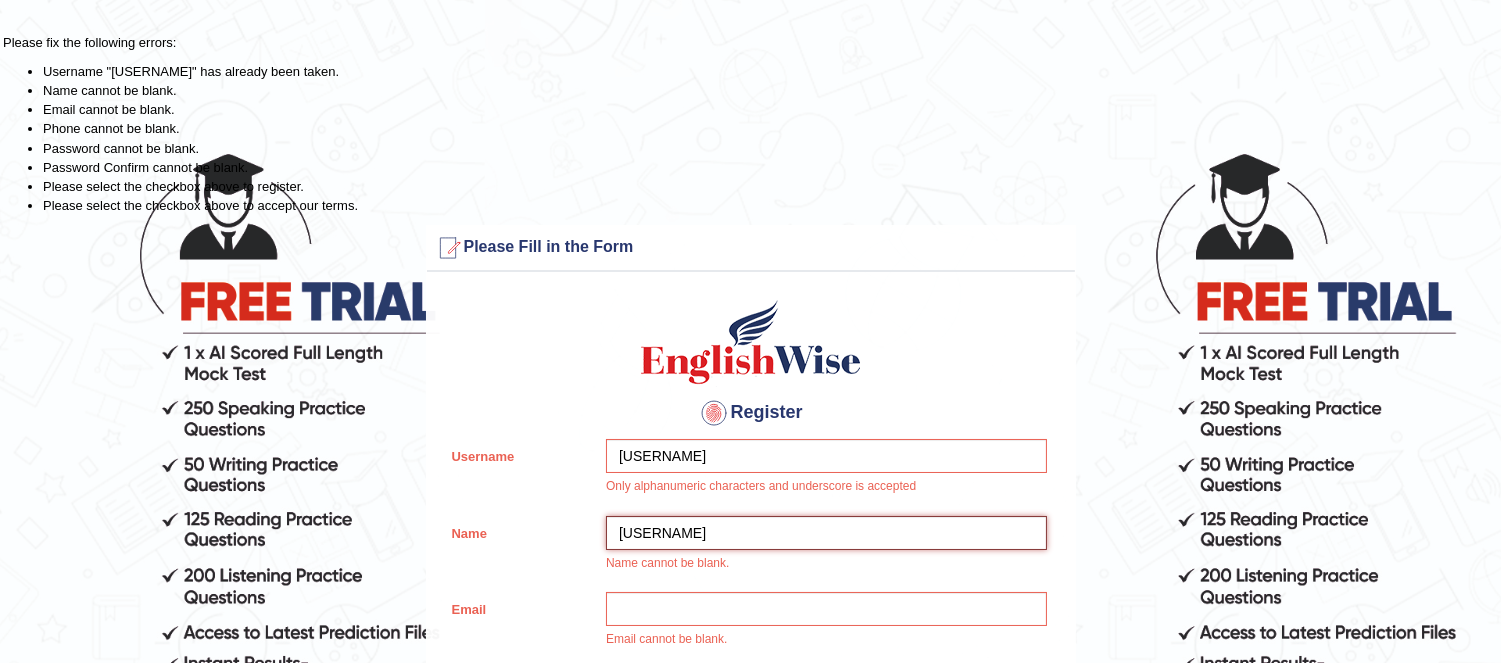 type on "Aaryan" 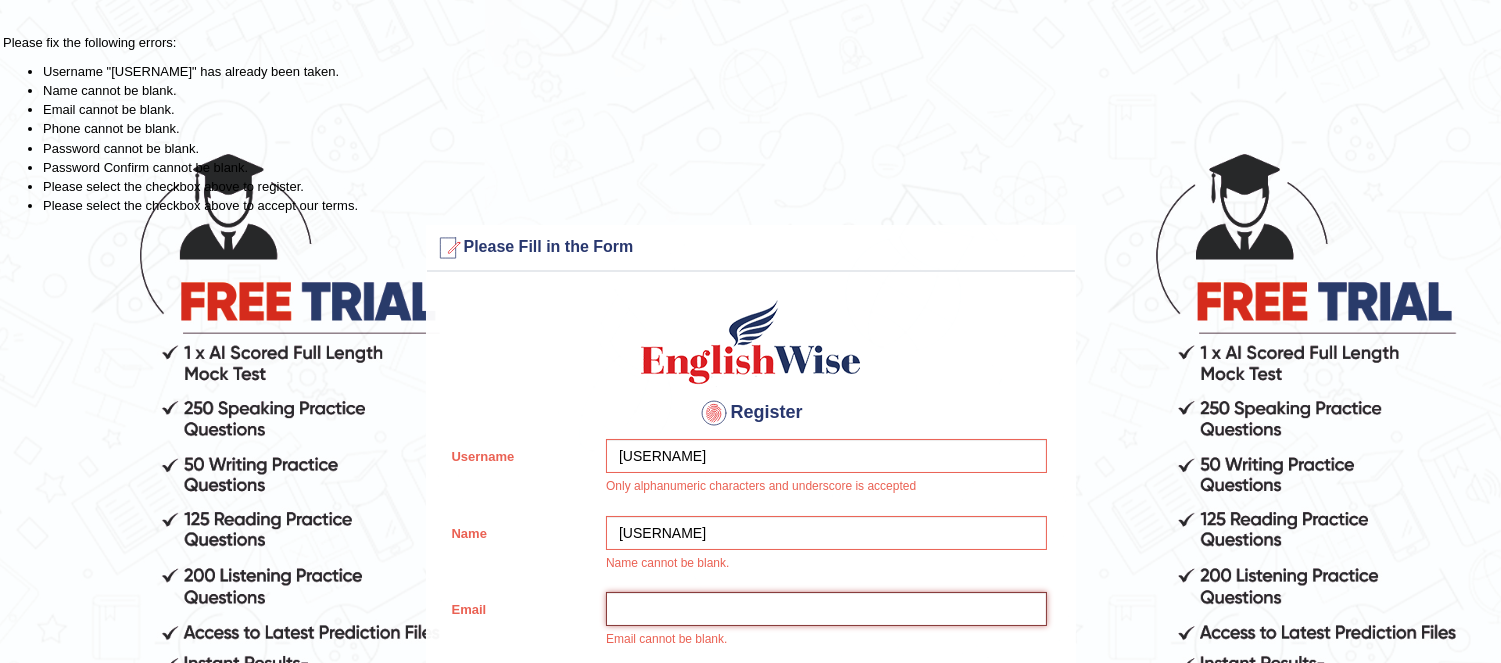 click on "Email" at bounding box center [826, 609] 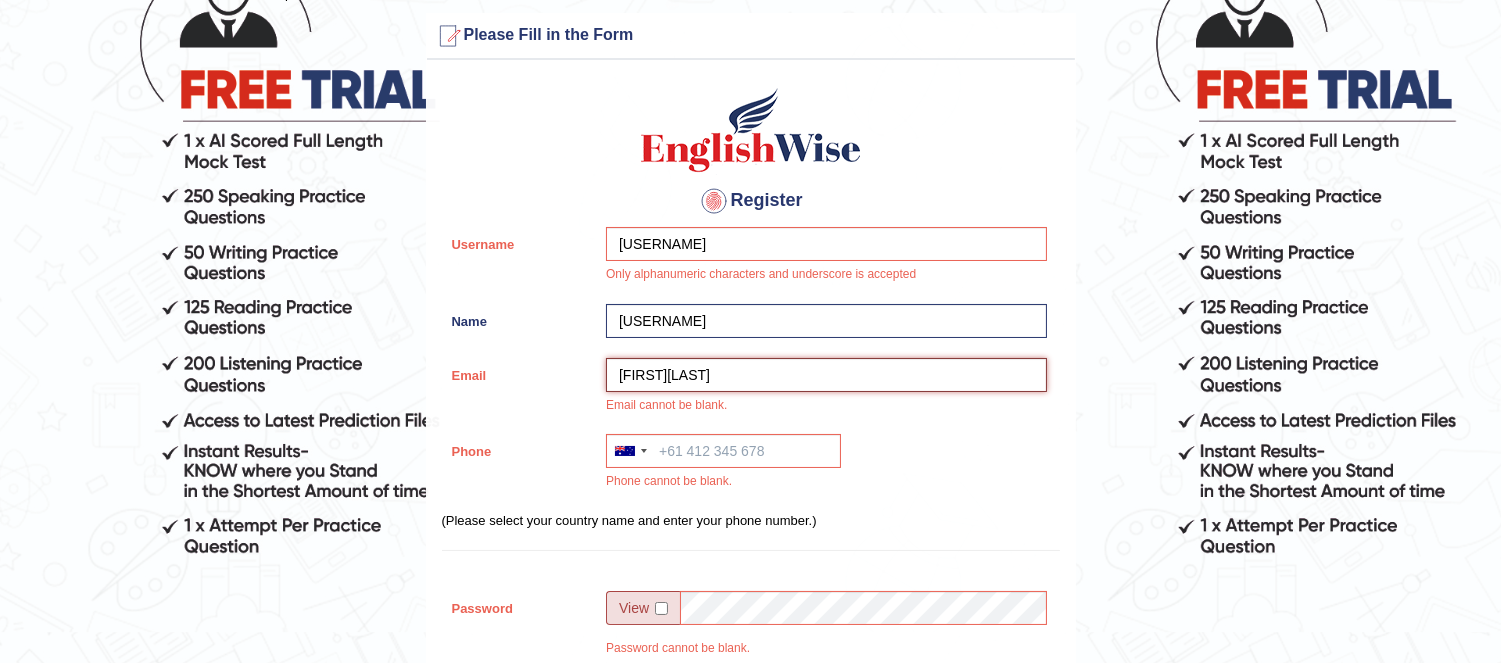 scroll, scrollTop: 207, scrollLeft: 0, axis: vertical 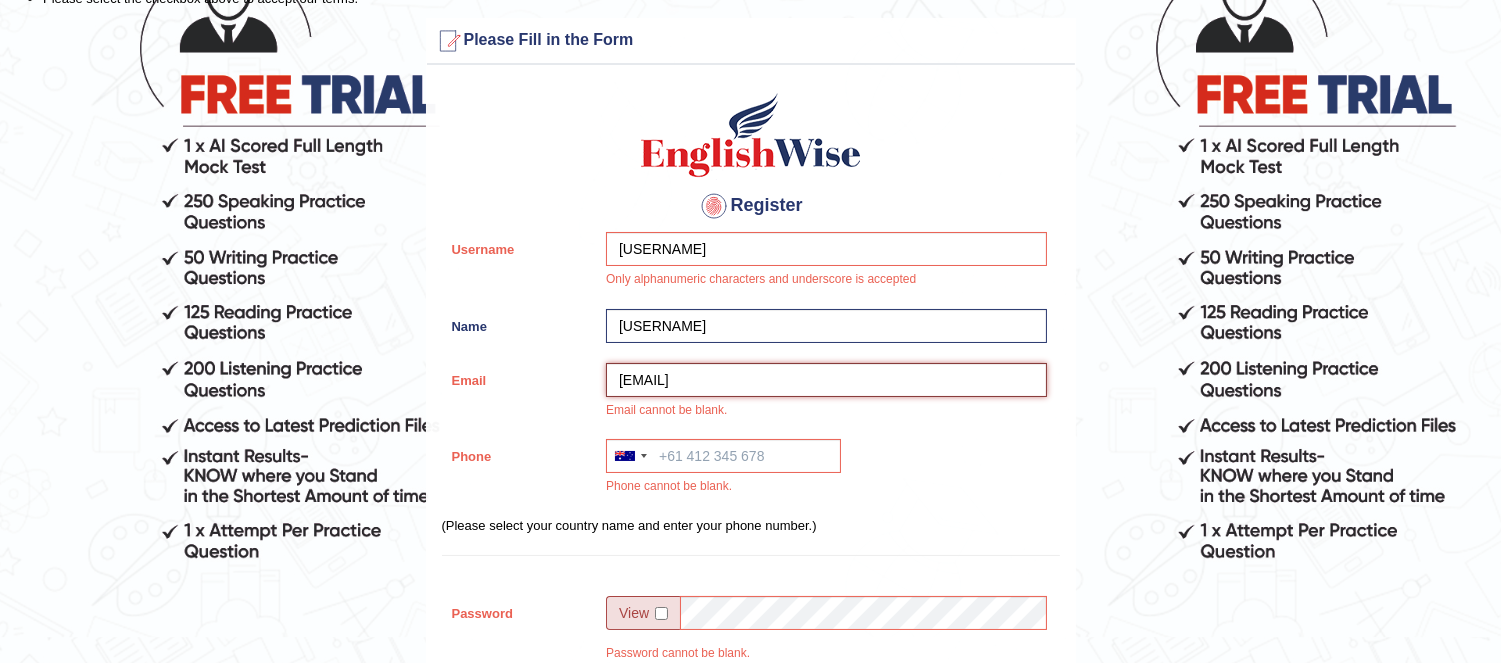 type on "mayanksainimayanksaini924@gmail.com" 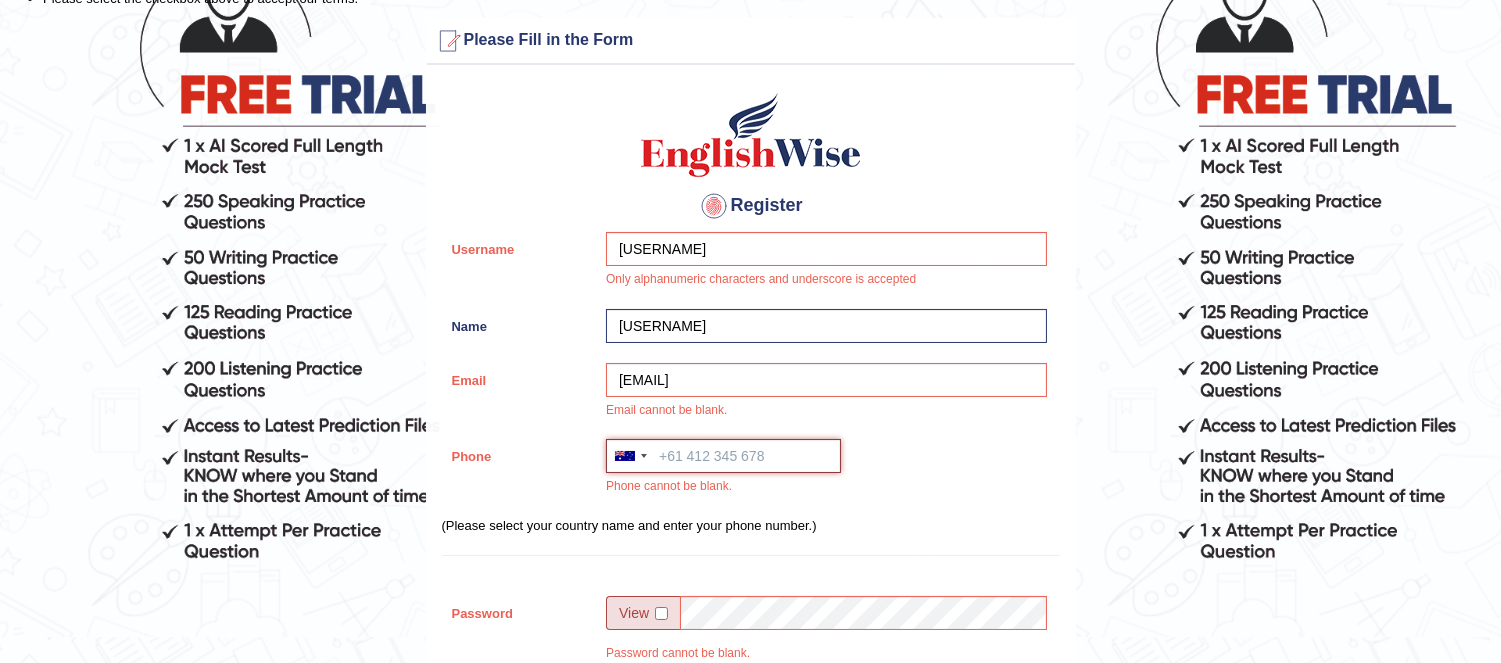 click on "Phone" at bounding box center [723, 456] 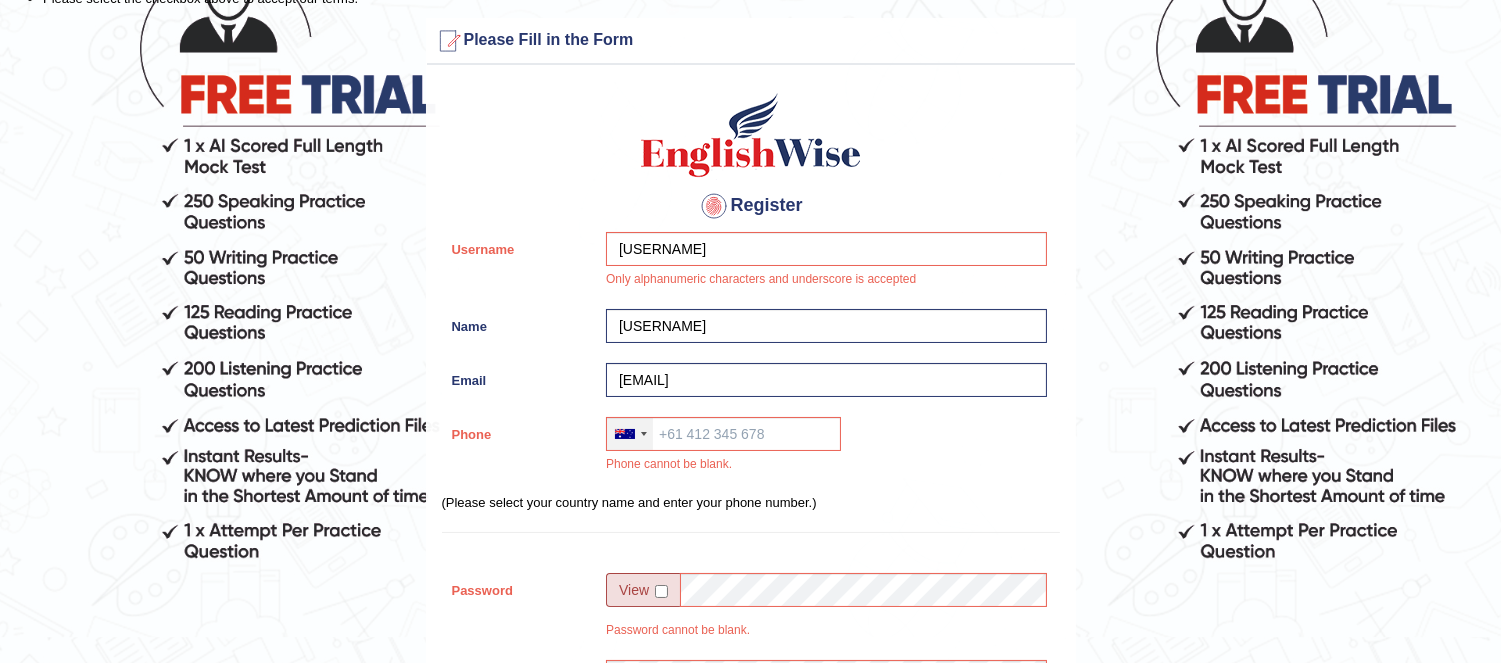 click at bounding box center [630, 434] 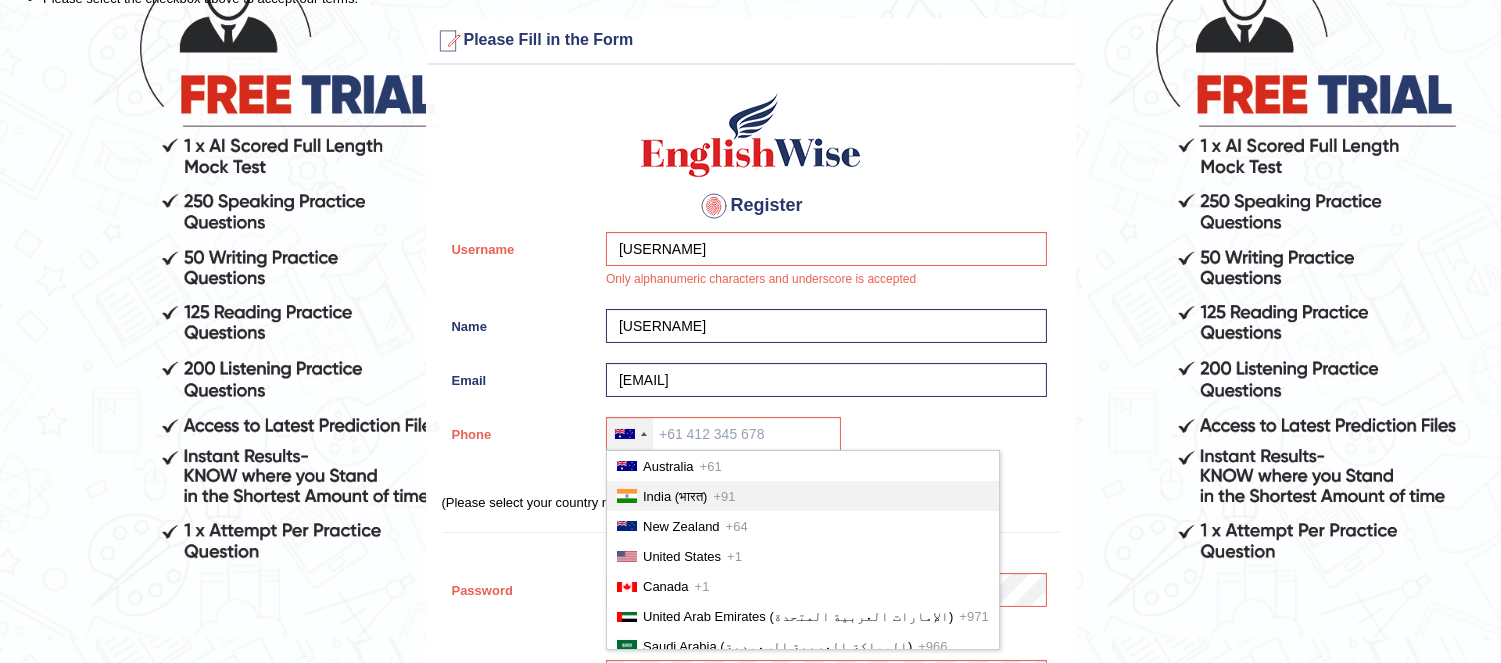 click on "India (भारत)" at bounding box center [675, 496] 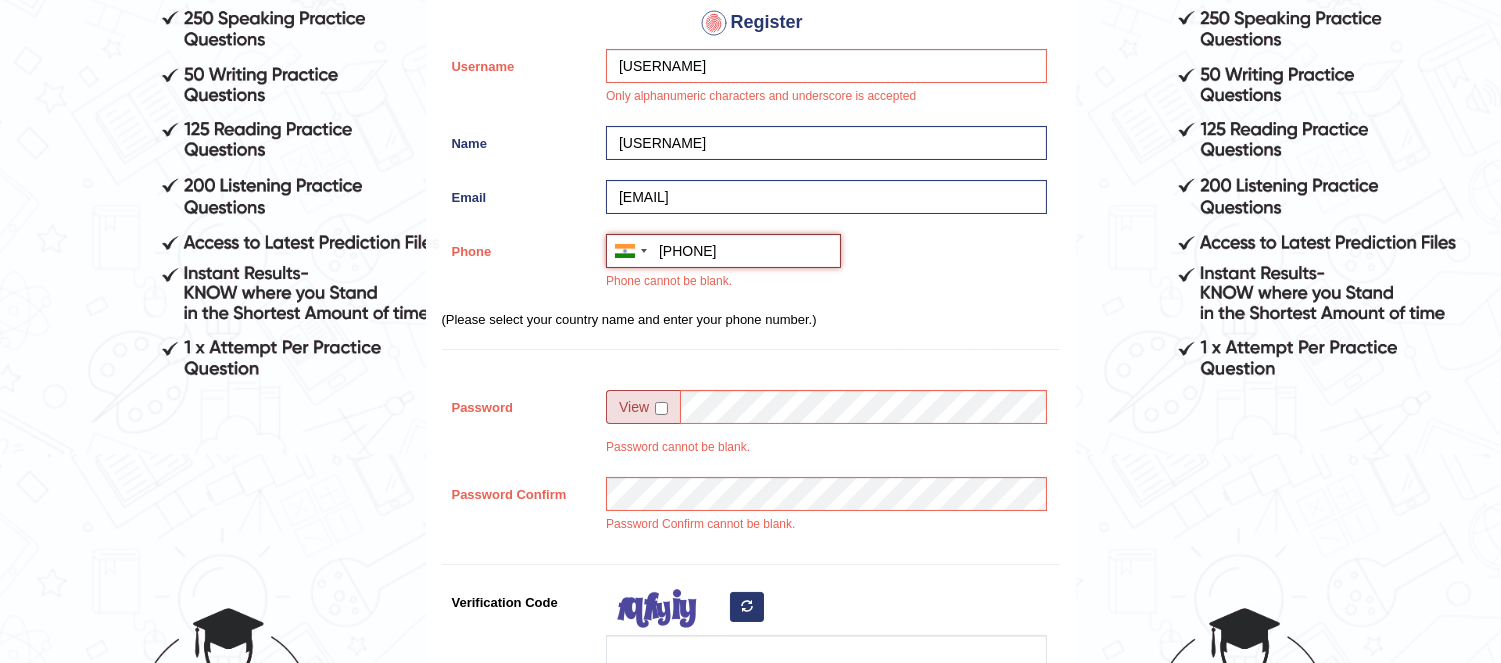 scroll, scrollTop: 414, scrollLeft: 0, axis: vertical 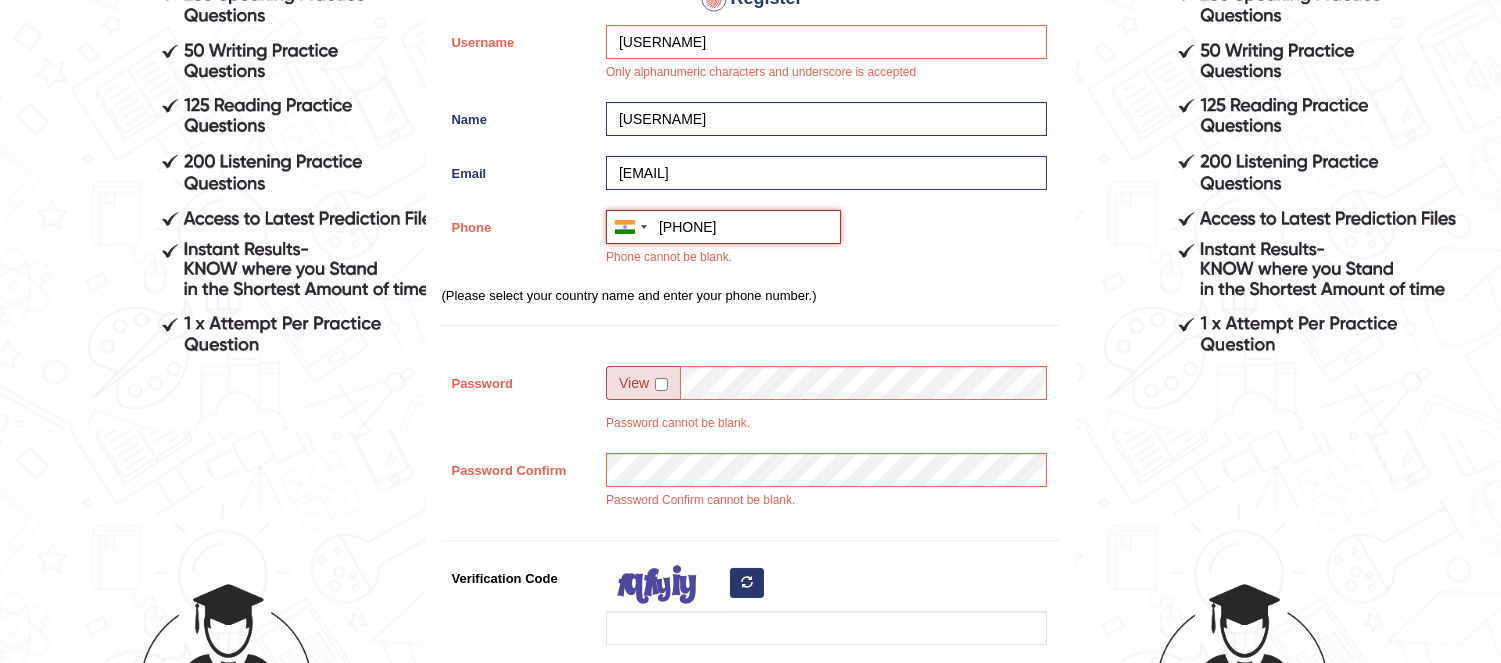 type on "+918813994086" 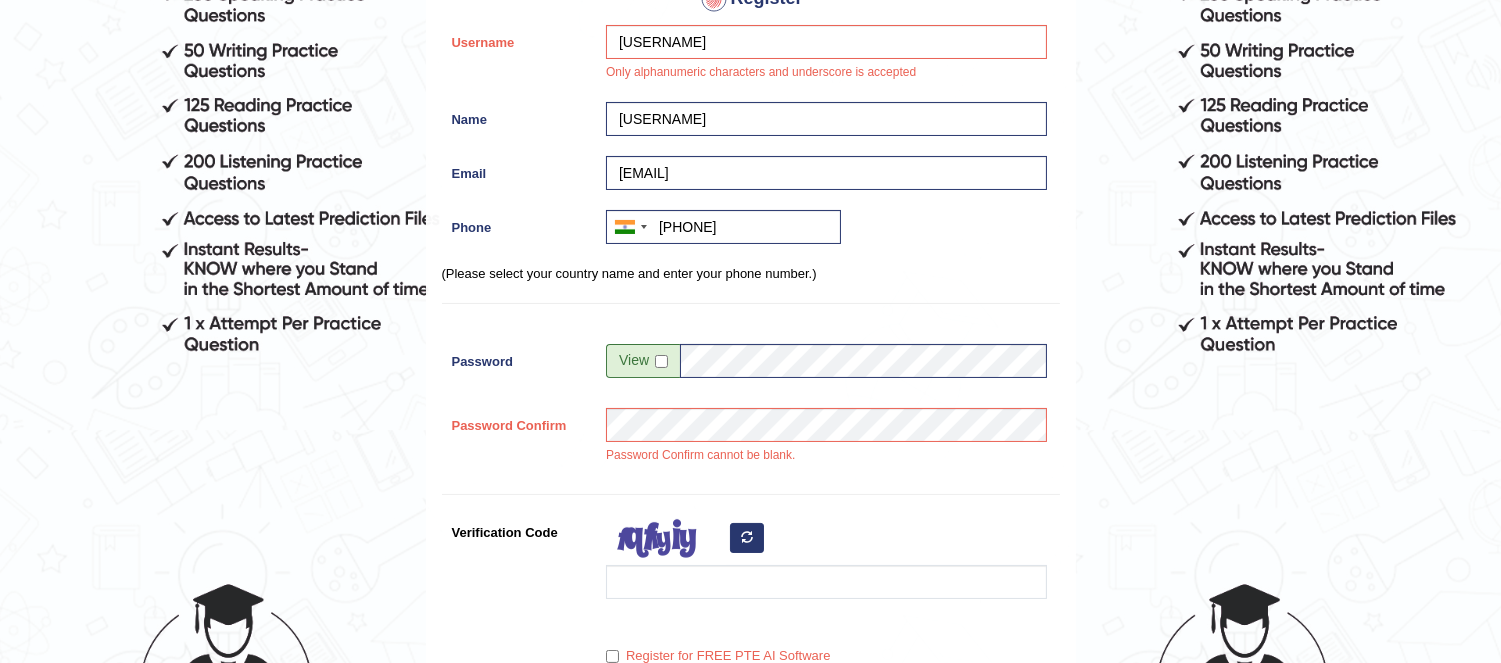 click at bounding box center [643, 361] 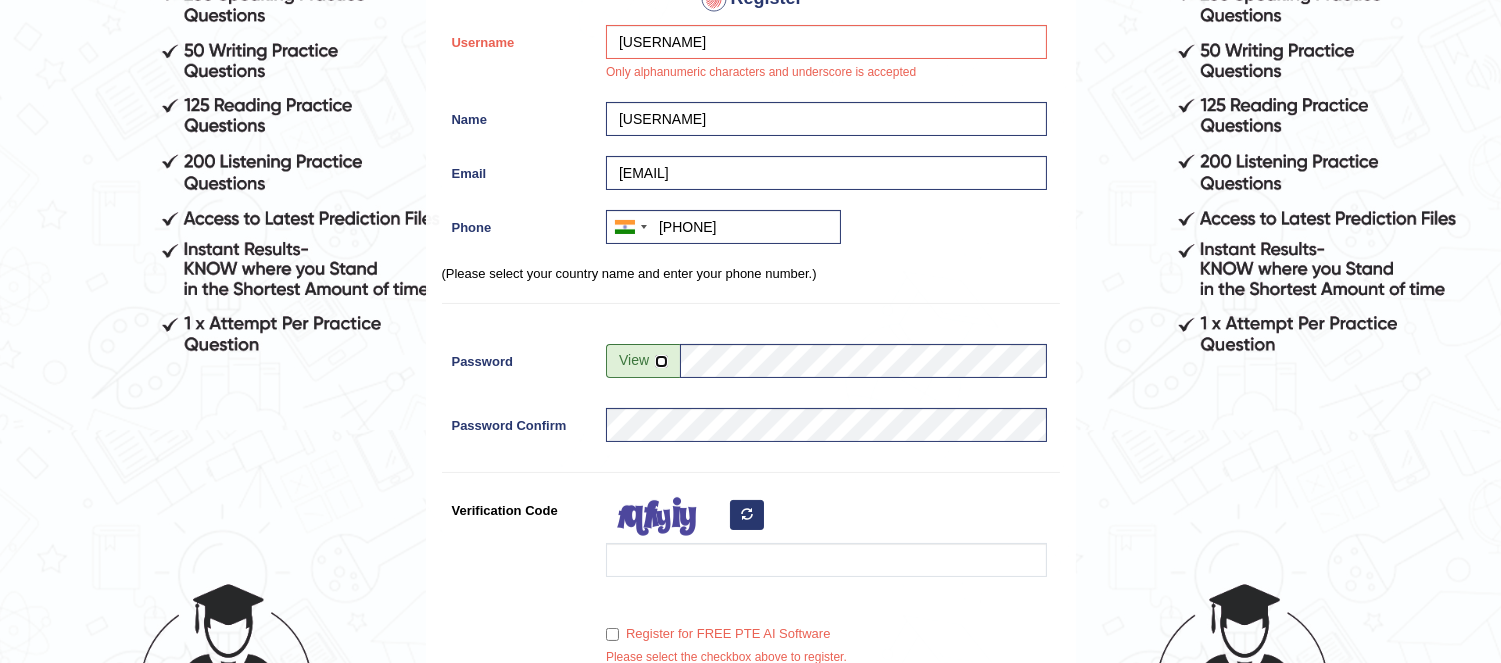 click at bounding box center (661, 361) 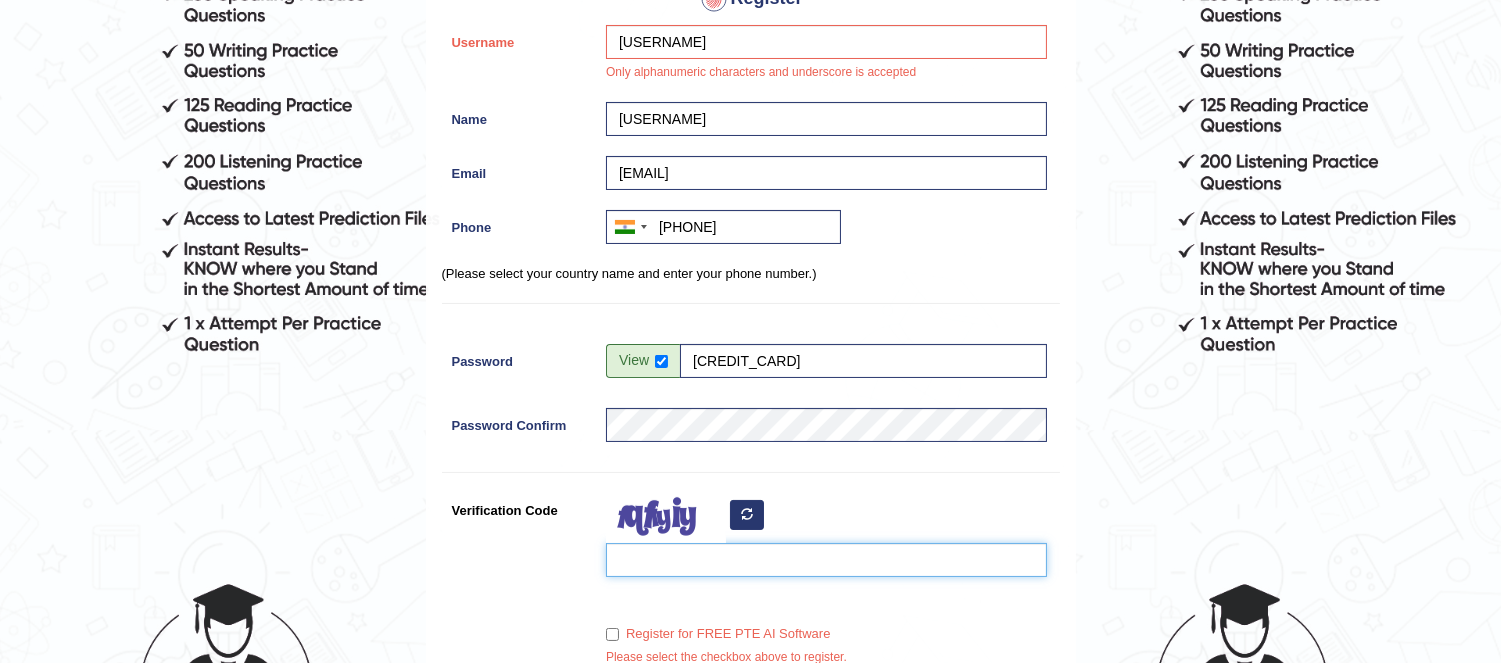 click on "Verification Code" at bounding box center [826, 560] 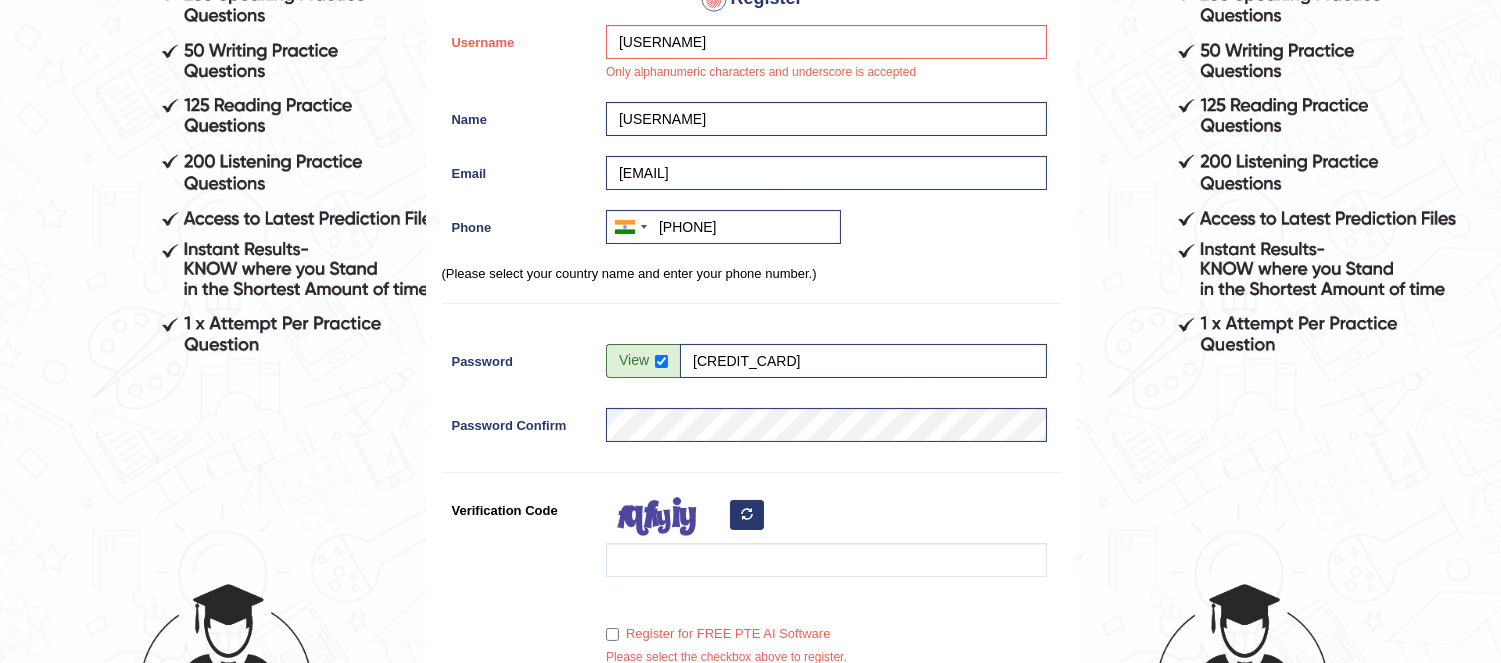click at bounding box center (747, 514) 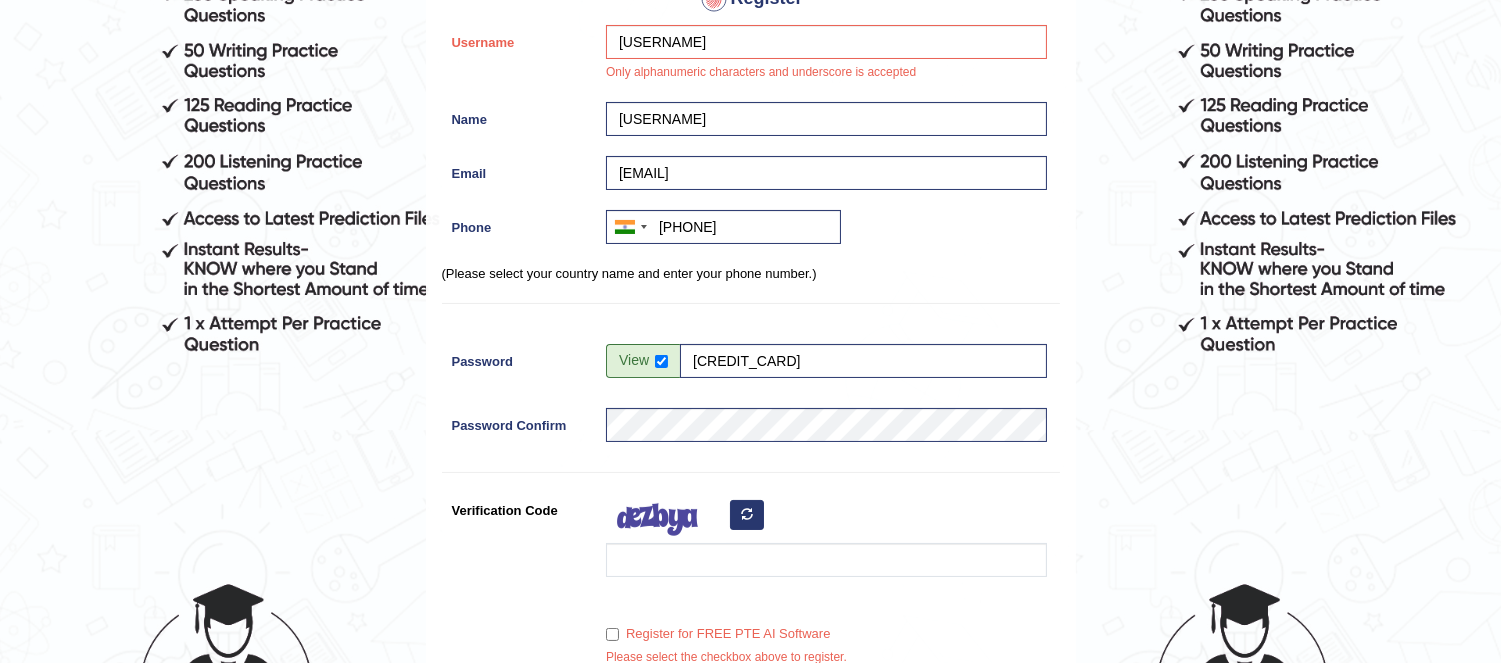 click at bounding box center (747, 514) 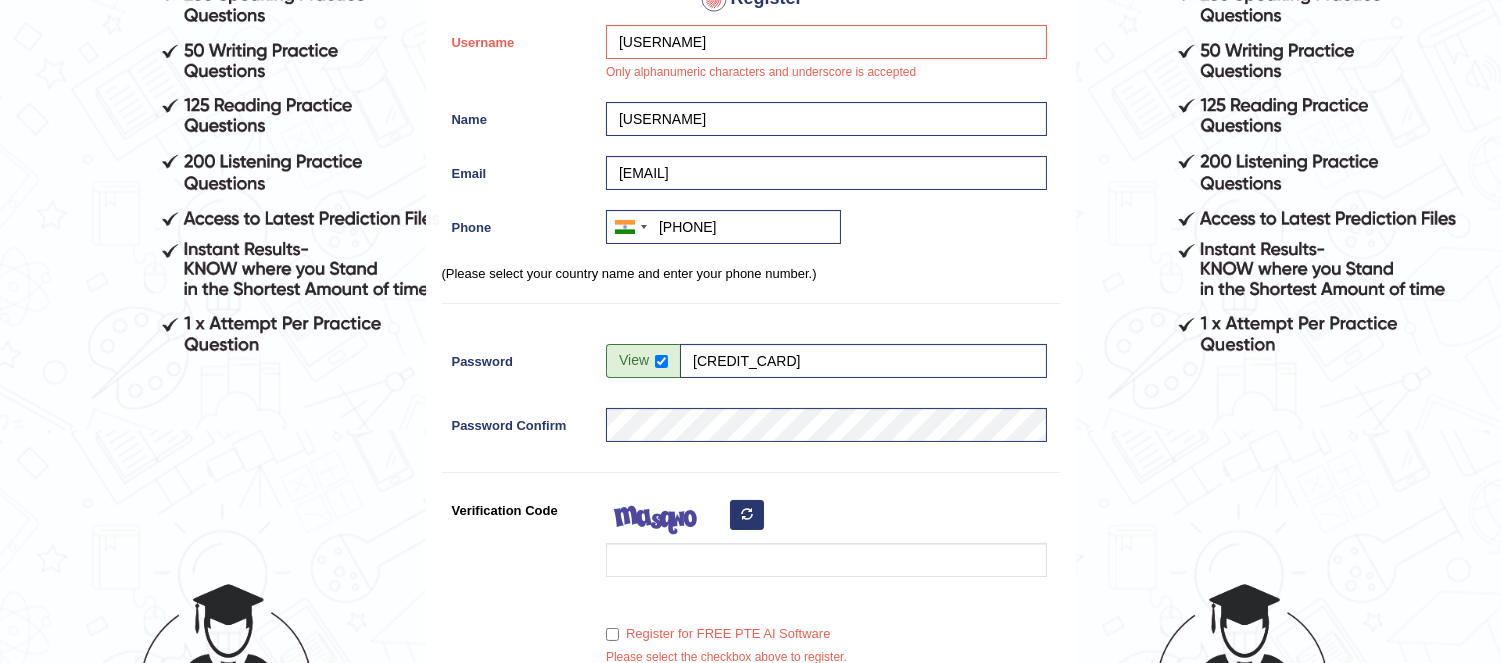 type 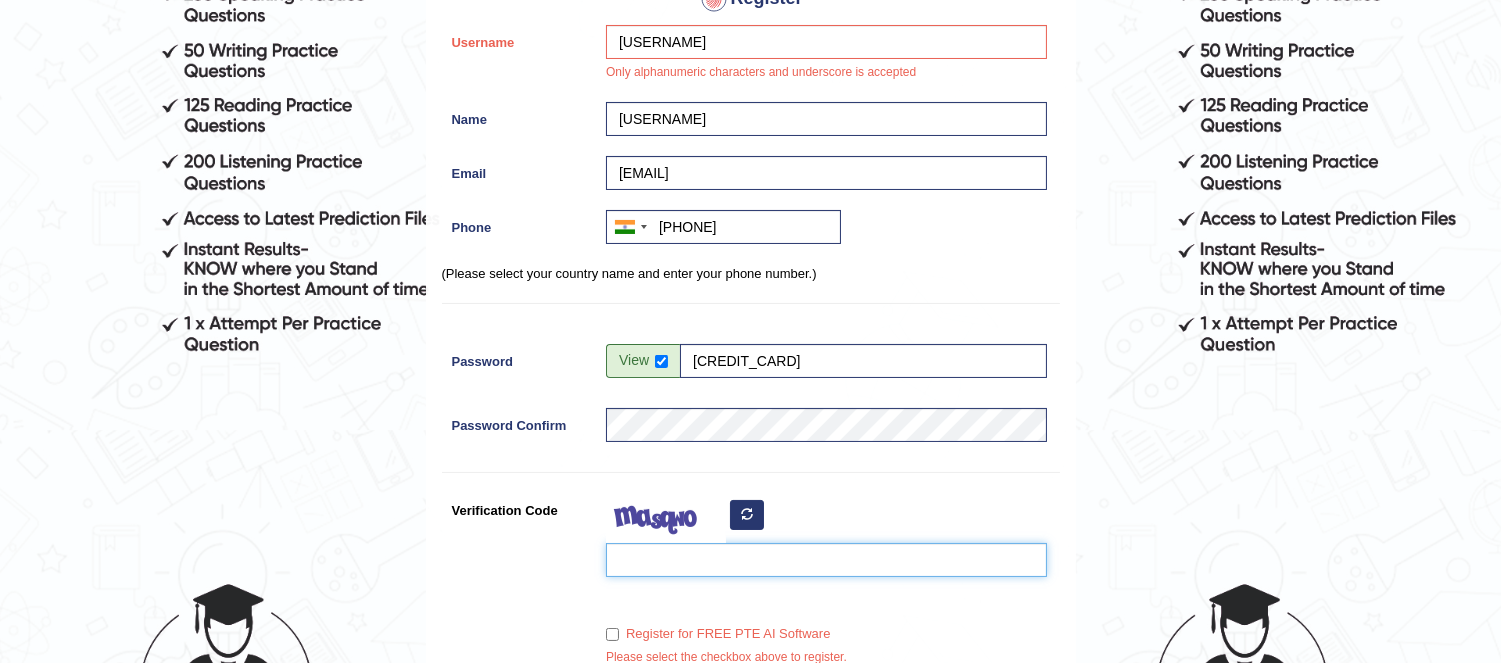 click on "Verification Code" at bounding box center (826, 560) 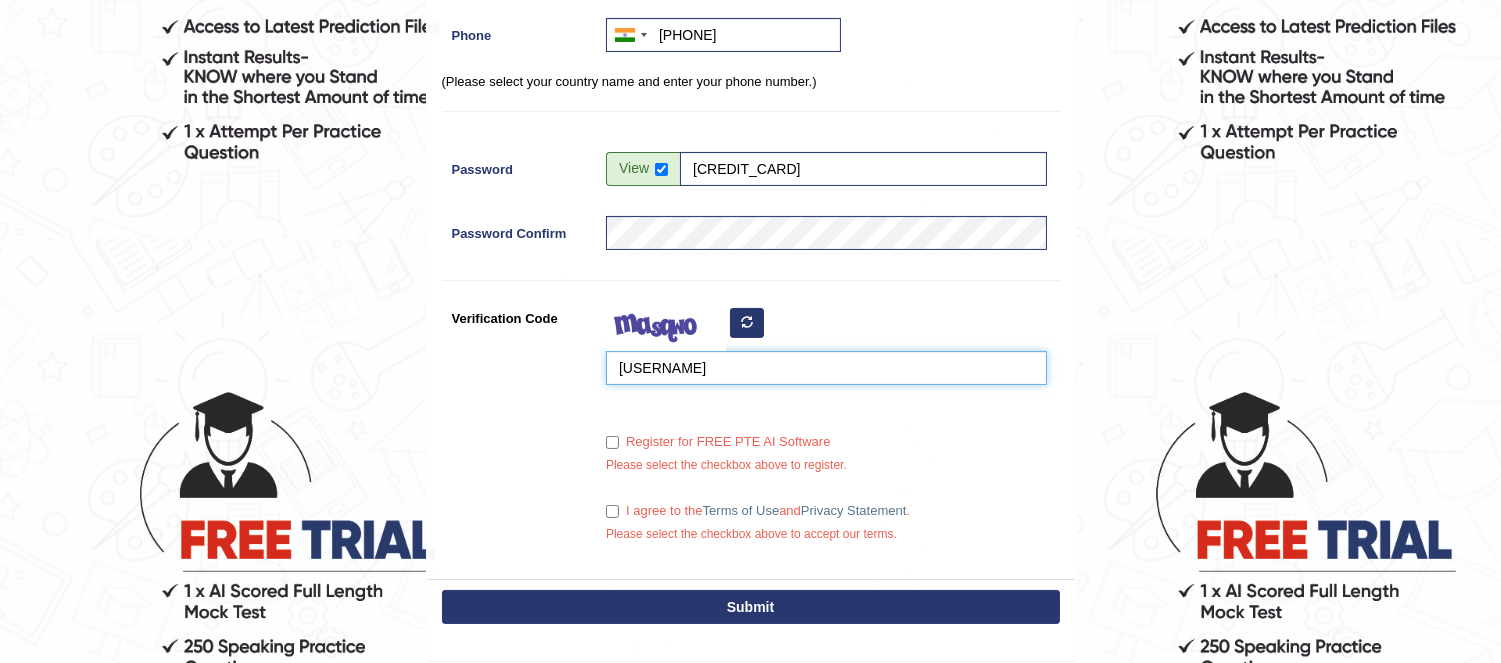 scroll, scrollTop: 622, scrollLeft: 0, axis: vertical 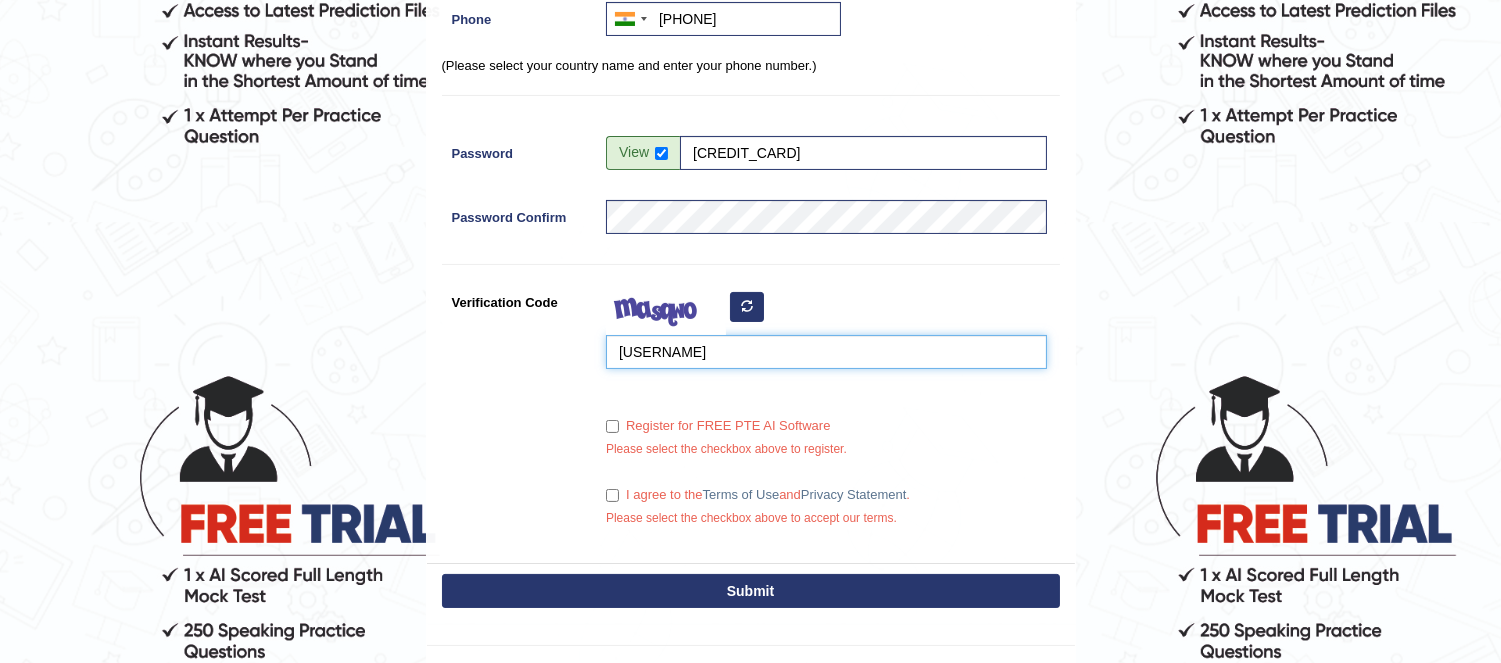 type on "srjelir" 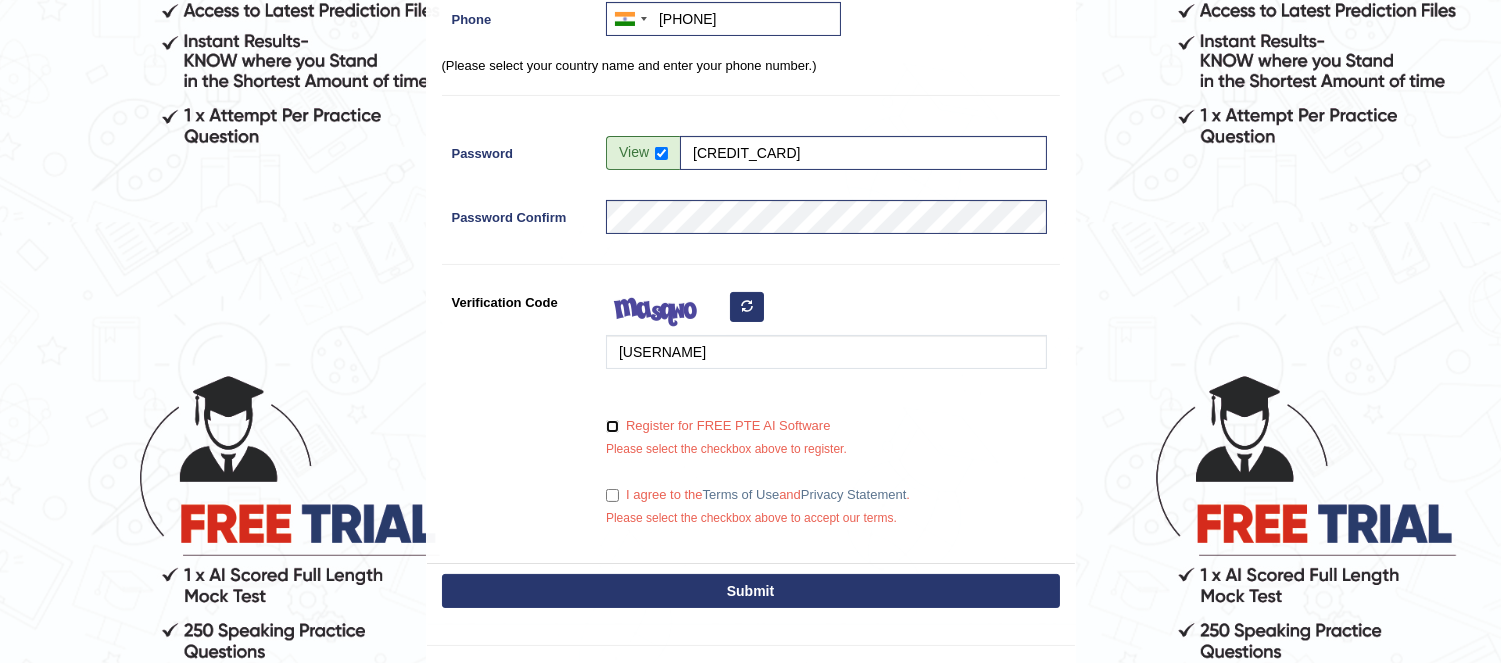 click on "Register for FREE PTE AI Software" at bounding box center (612, 426) 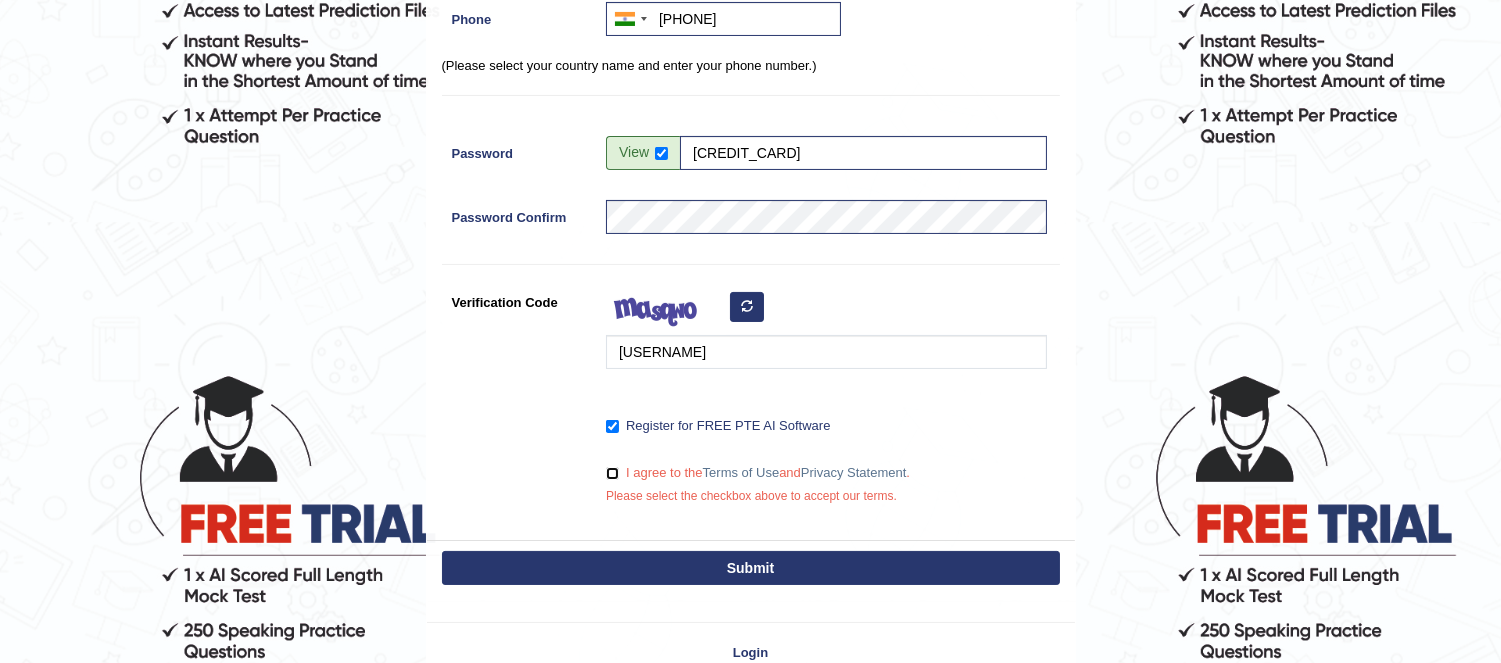 click on "I agree to the  Terms of Use  and  Privacy Statement ." at bounding box center [612, 473] 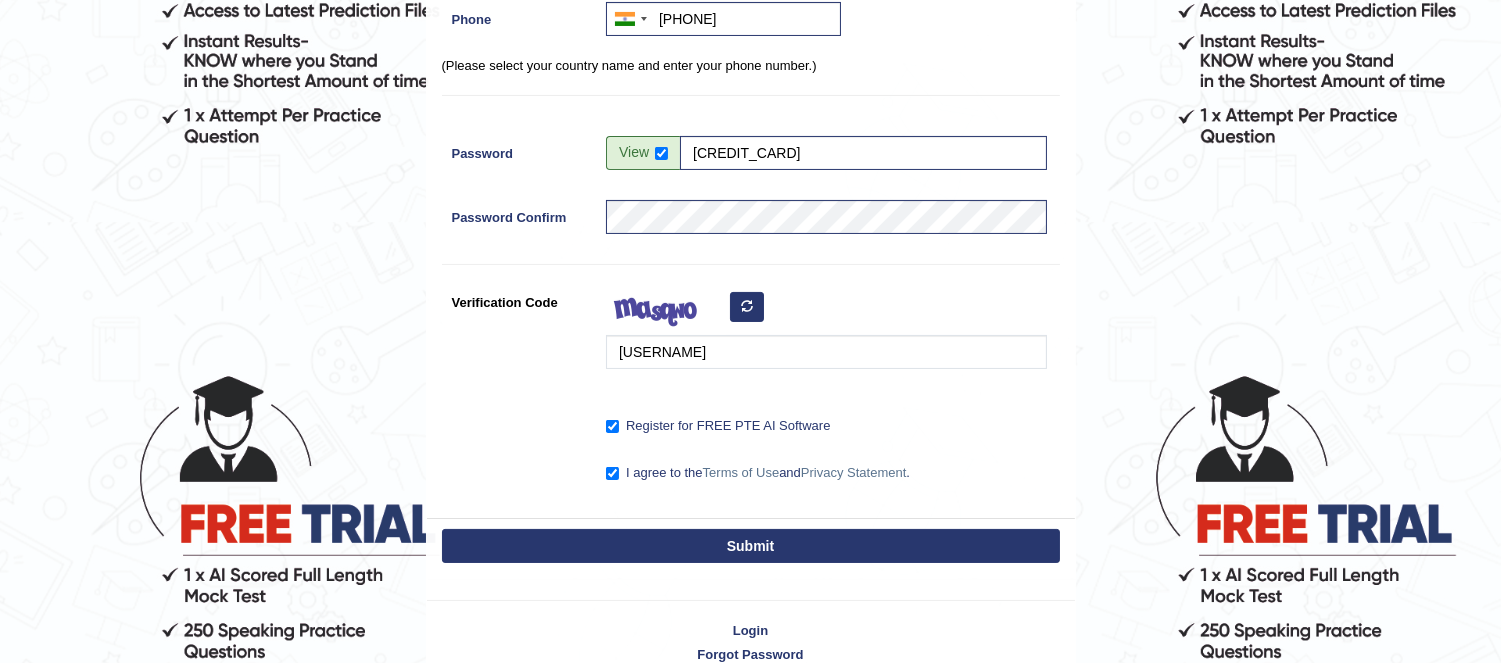 click on "Submit" at bounding box center [751, 546] 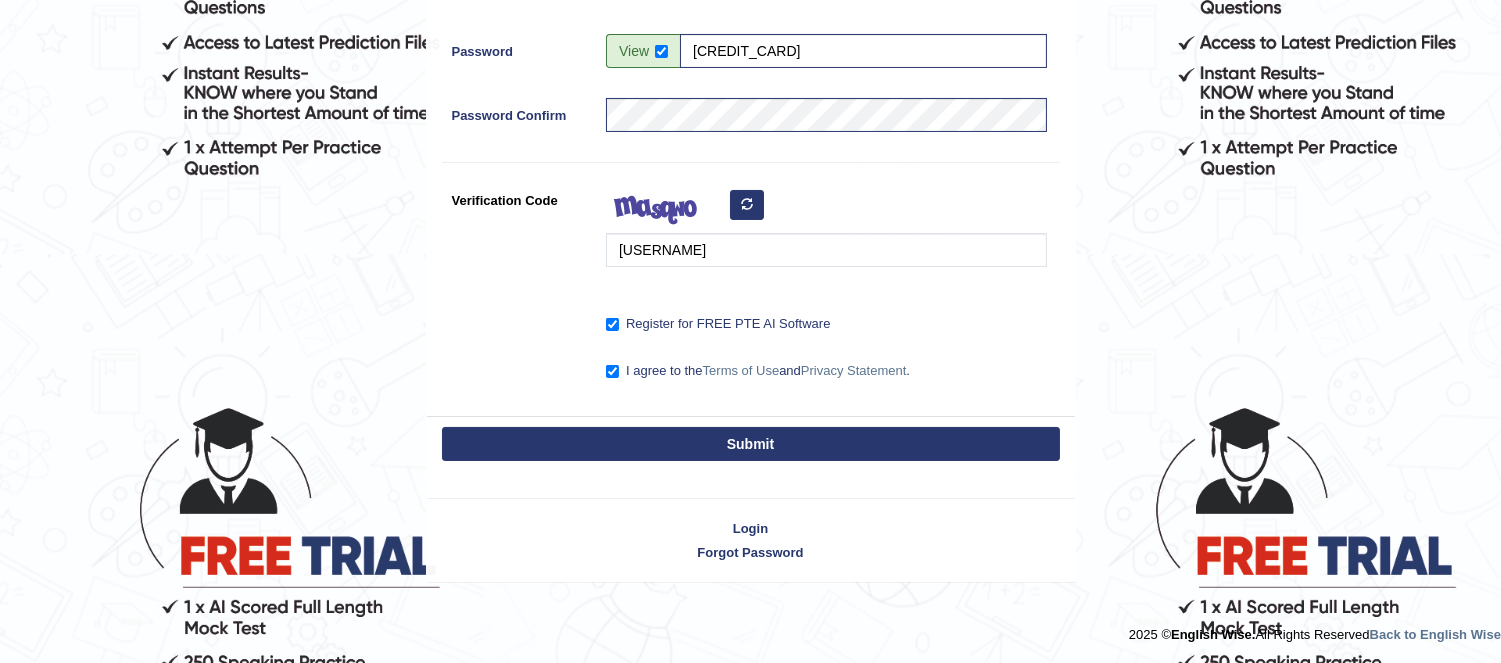 scroll, scrollTop: 581, scrollLeft: 0, axis: vertical 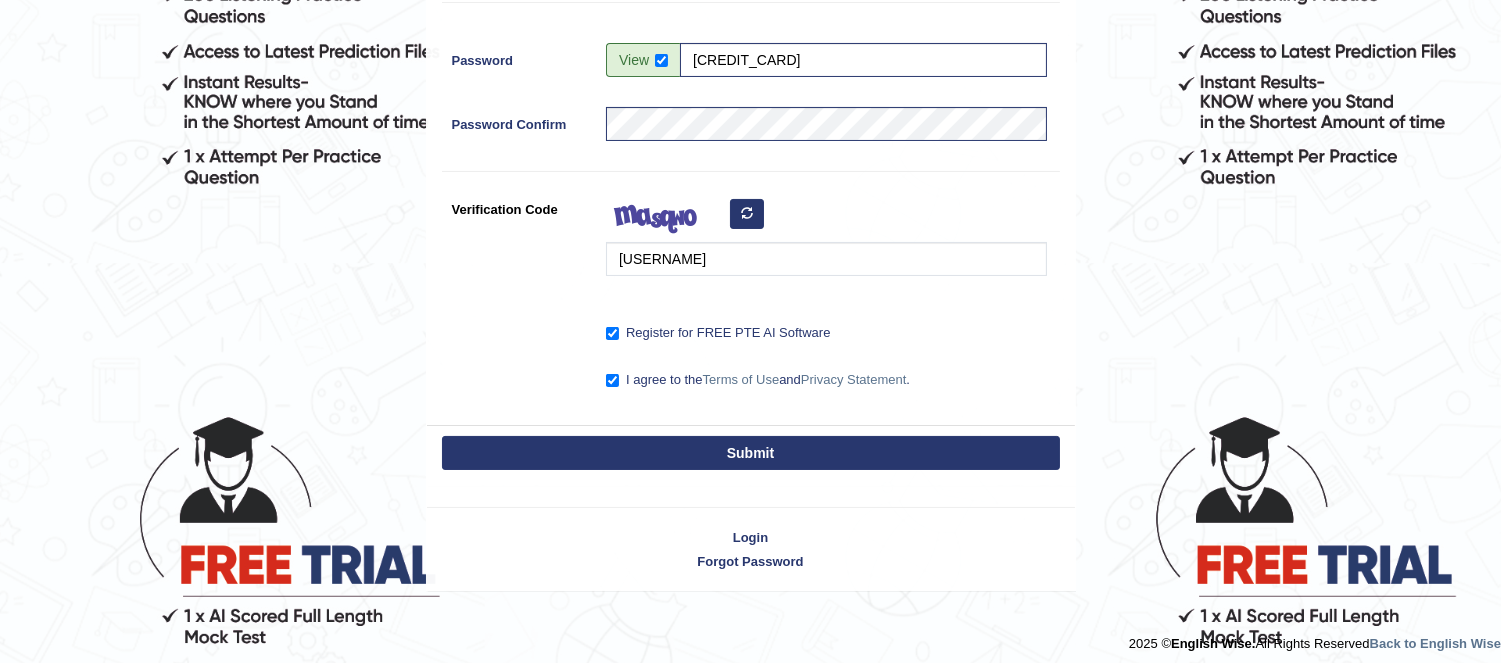click on "Submit" at bounding box center [751, 453] 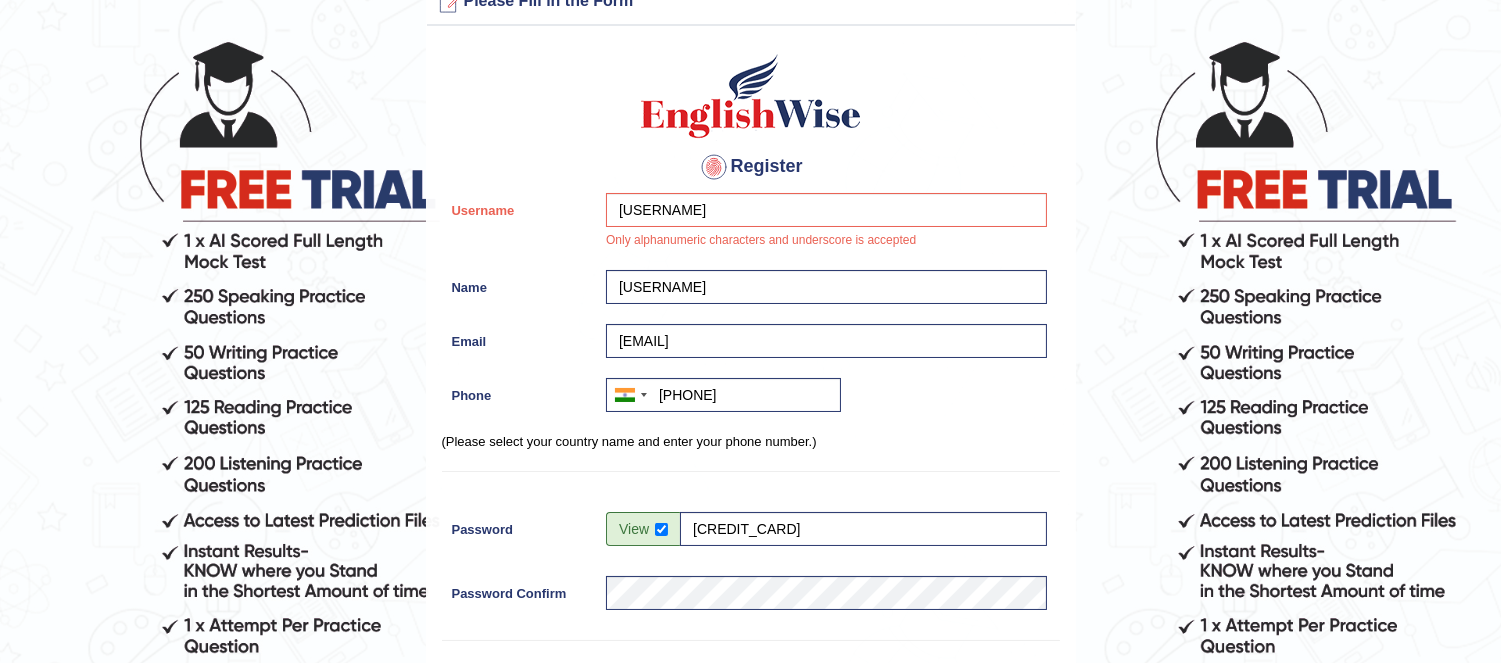 scroll, scrollTop: 80, scrollLeft: 0, axis: vertical 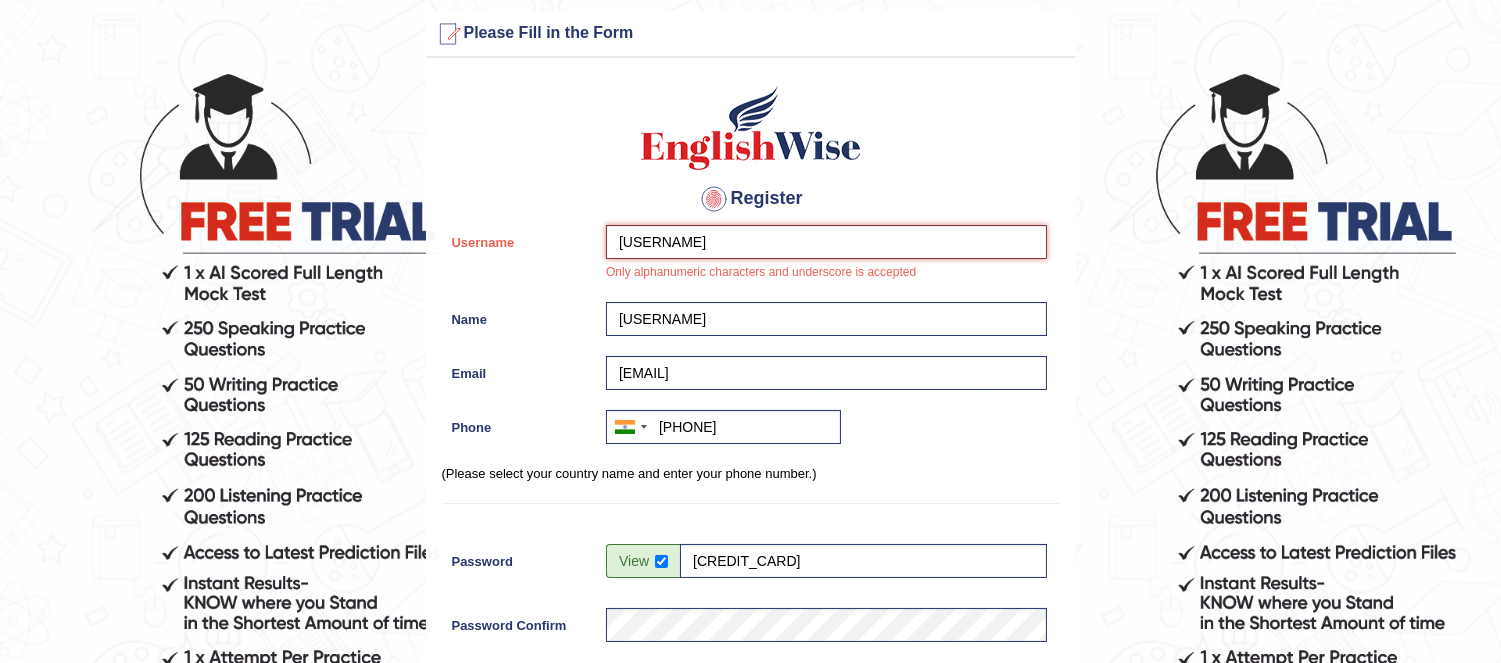 click on "Aaryan-saini" at bounding box center [826, 242] 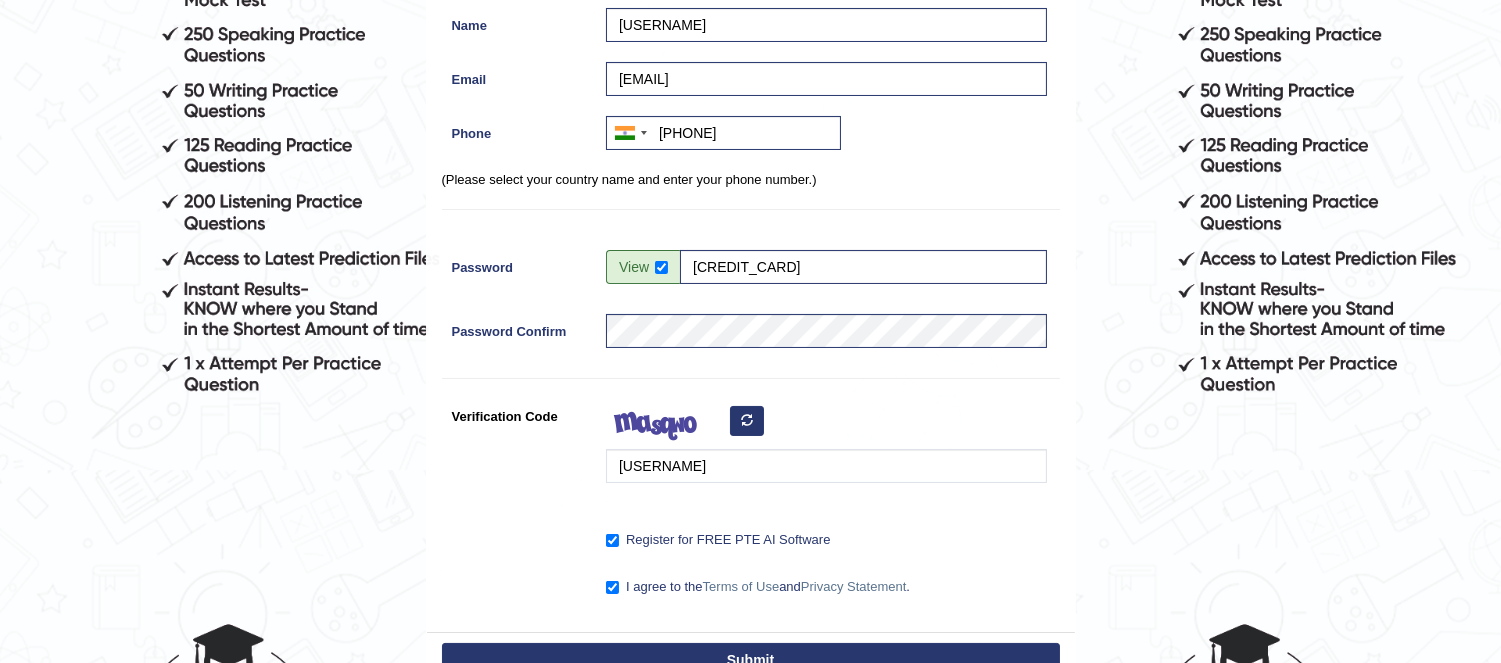 scroll, scrollTop: 382, scrollLeft: 0, axis: vertical 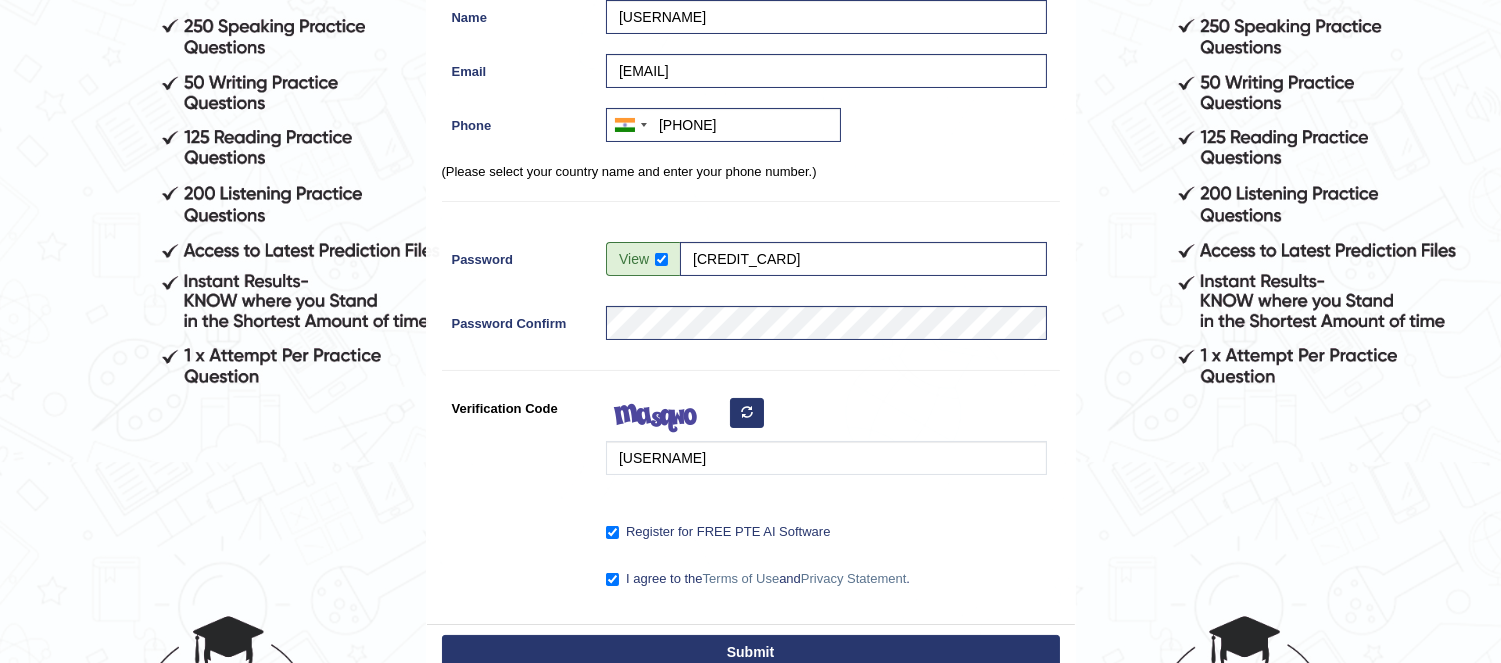 click on "Submit" at bounding box center (751, 652) 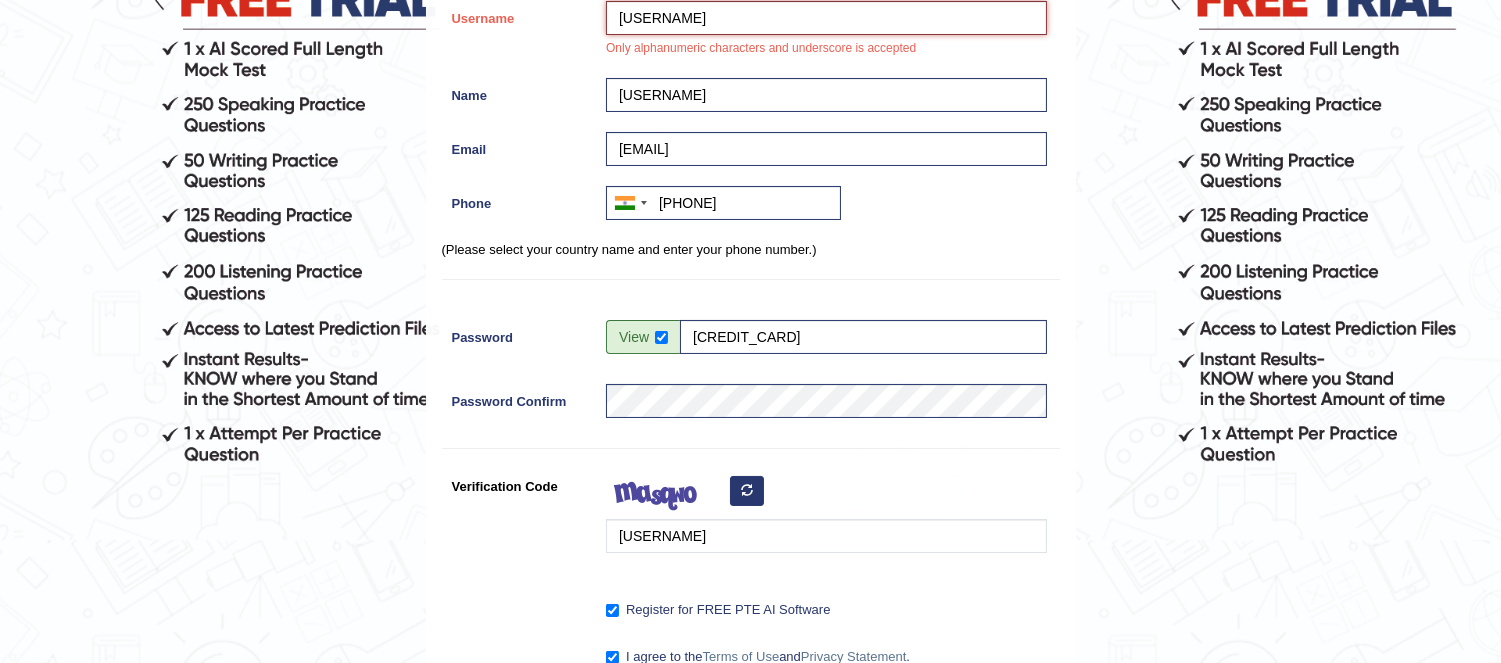 click on "Aaryan-saini123" at bounding box center [826, 18] 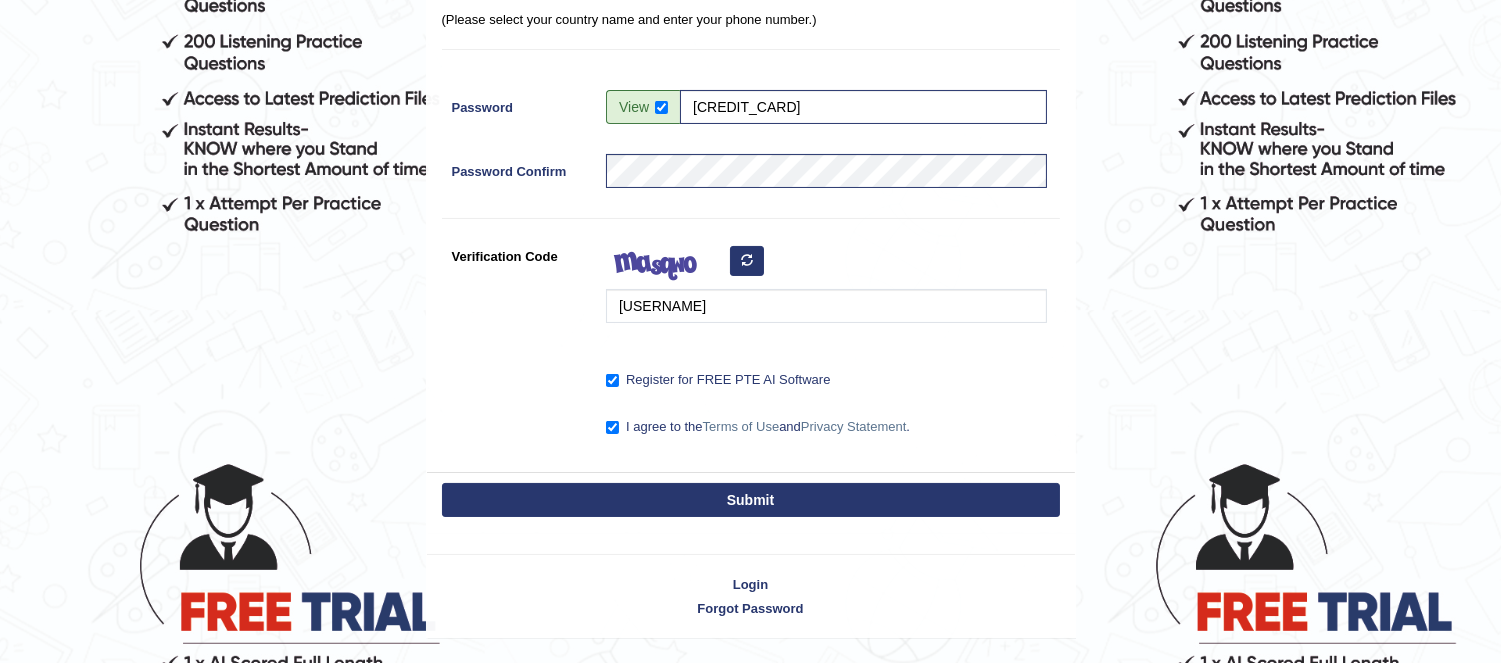 scroll, scrollTop: 590, scrollLeft: 0, axis: vertical 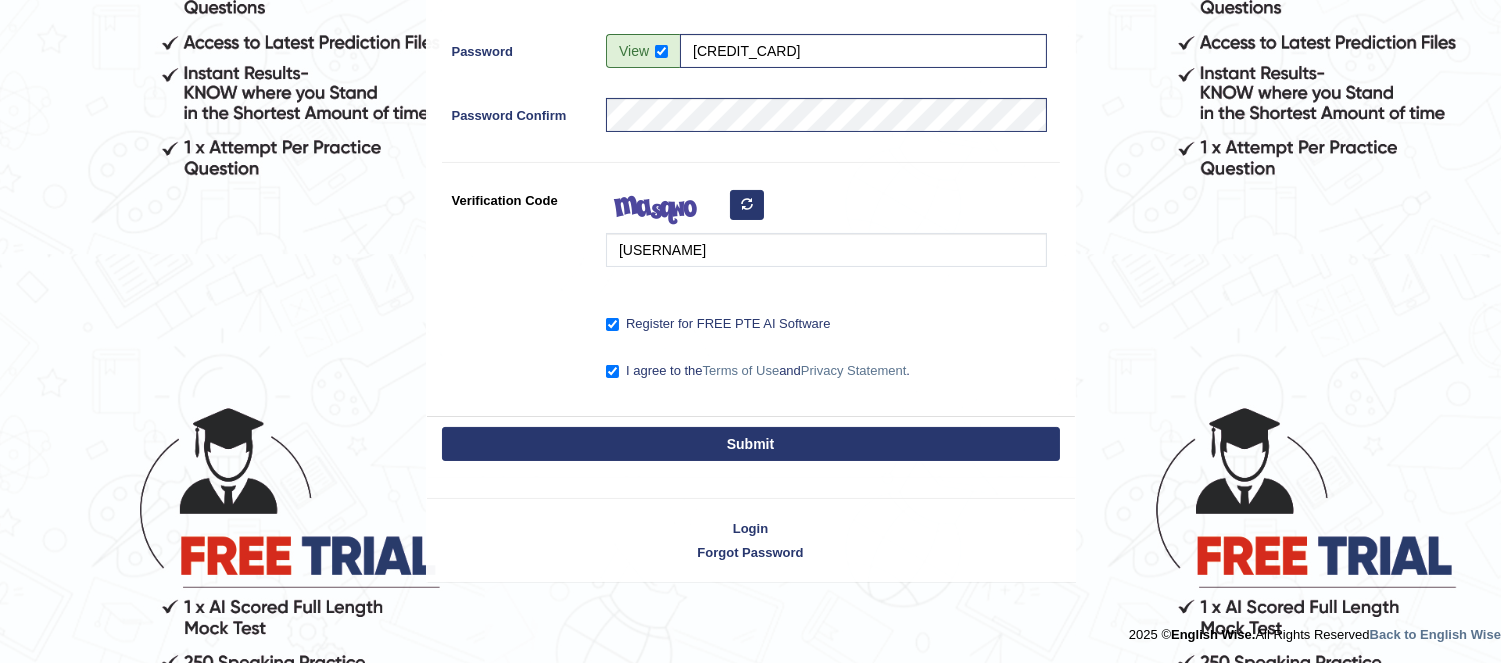 type on "[USERNAME]" 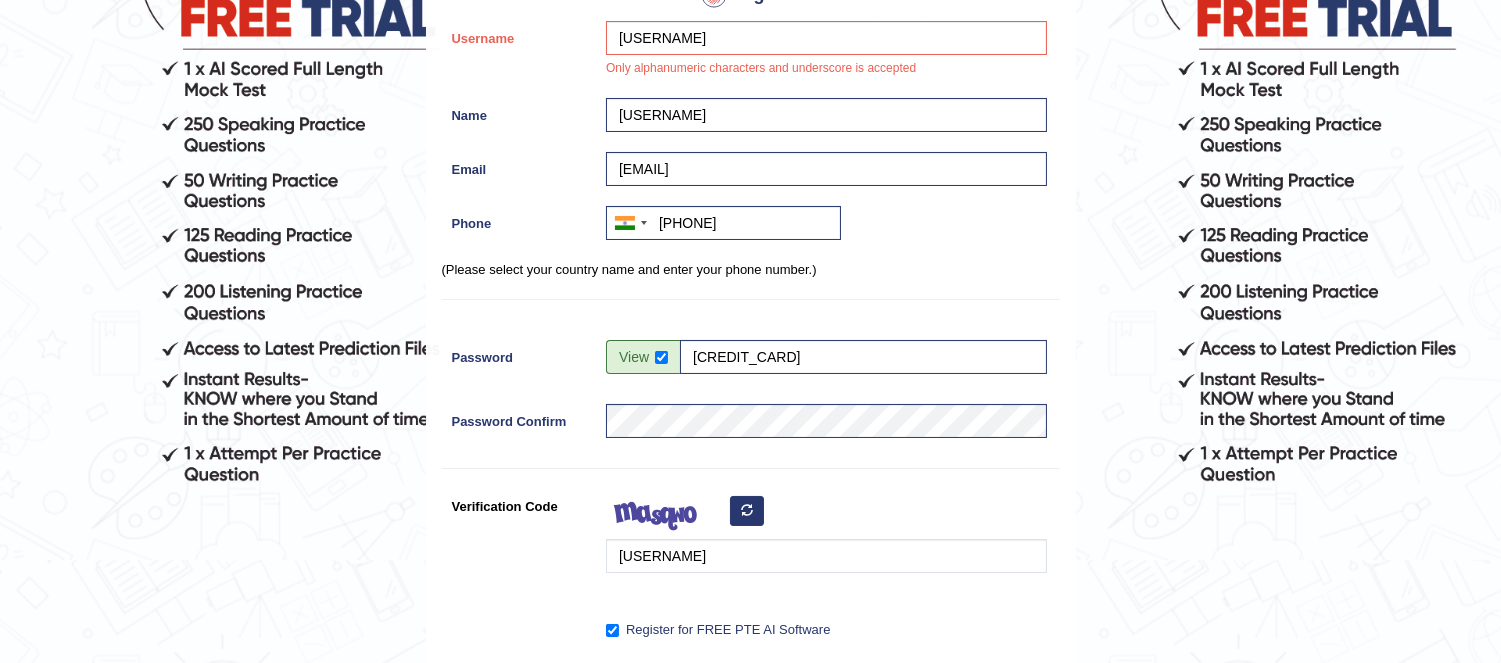 scroll, scrollTop: 414, scrollLeft: 0, axis: vertical 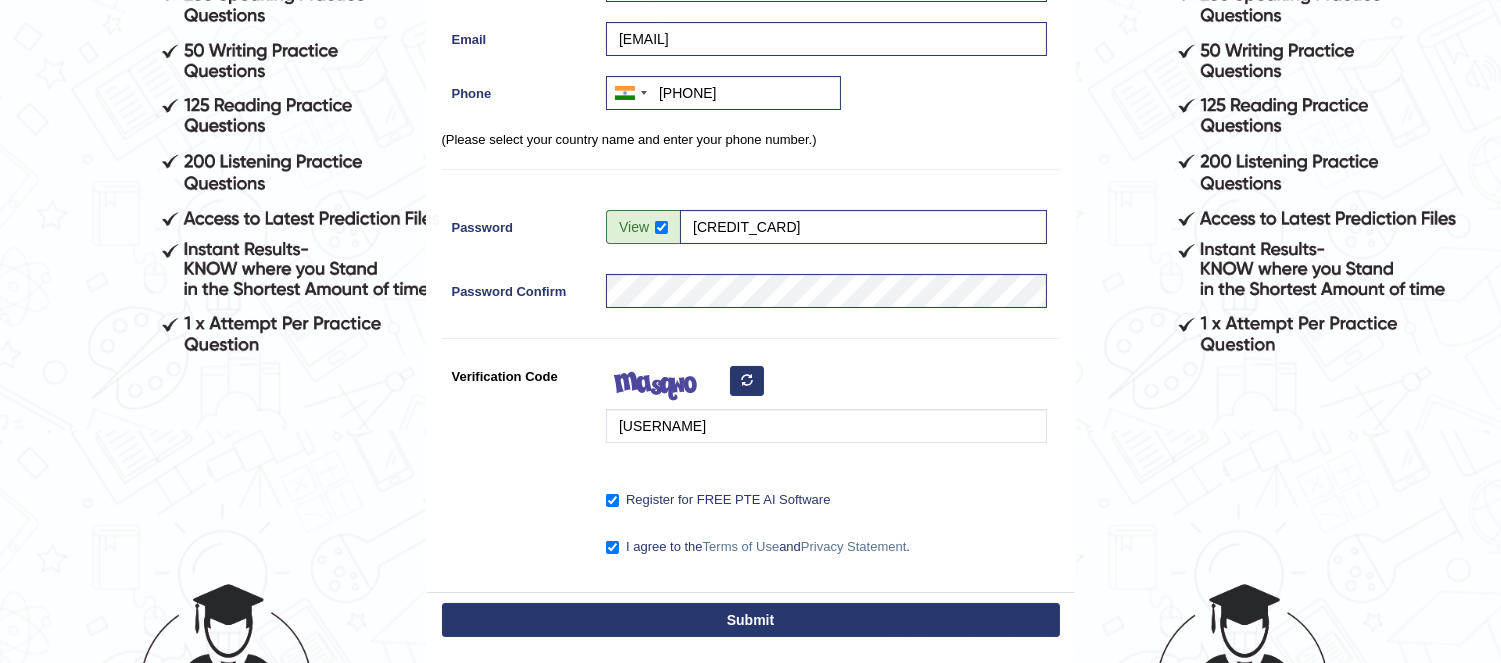 click on "Submit" at bounding box center [751, 620] 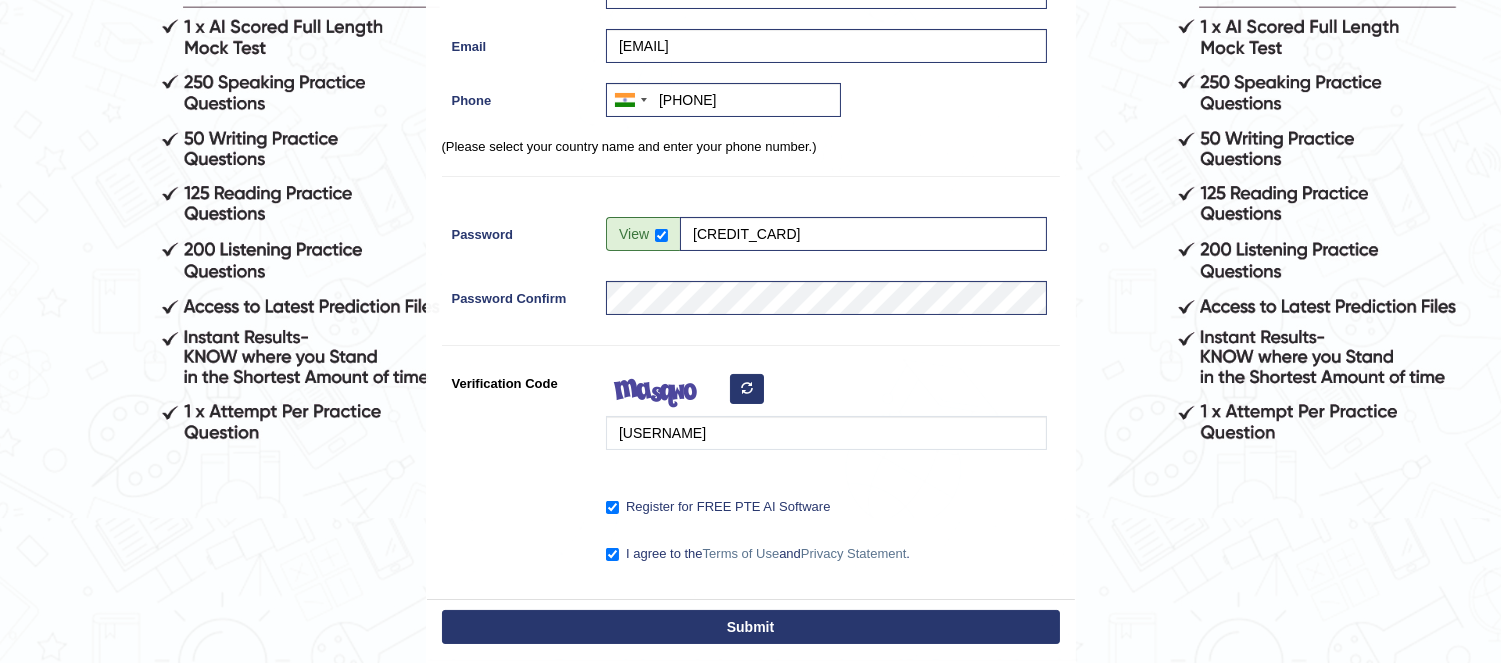 scroll, scrollTop: 508, scrollLeft: 0, axis: vertical 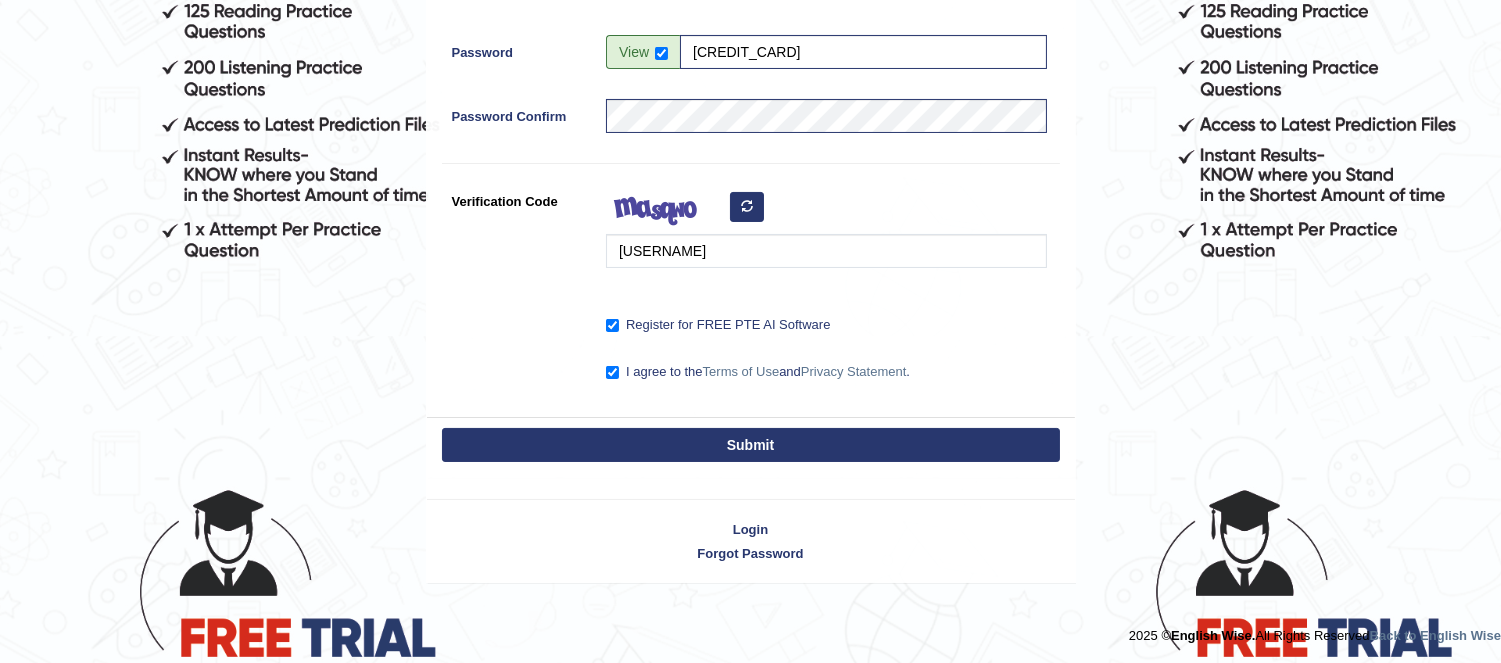 click on "Submit" at bounding box center [751, 445] 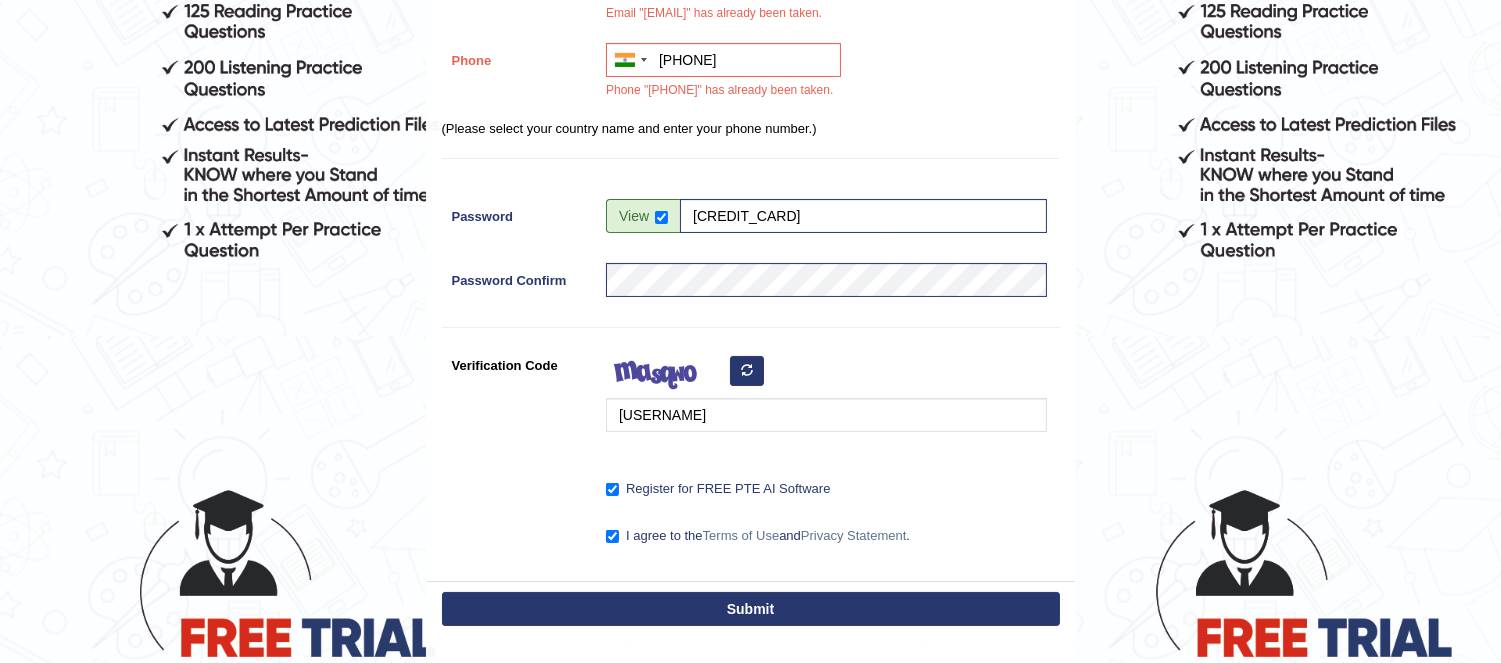 scroll, scrollTop: 342, scrollLeft: 0, axis: vertical 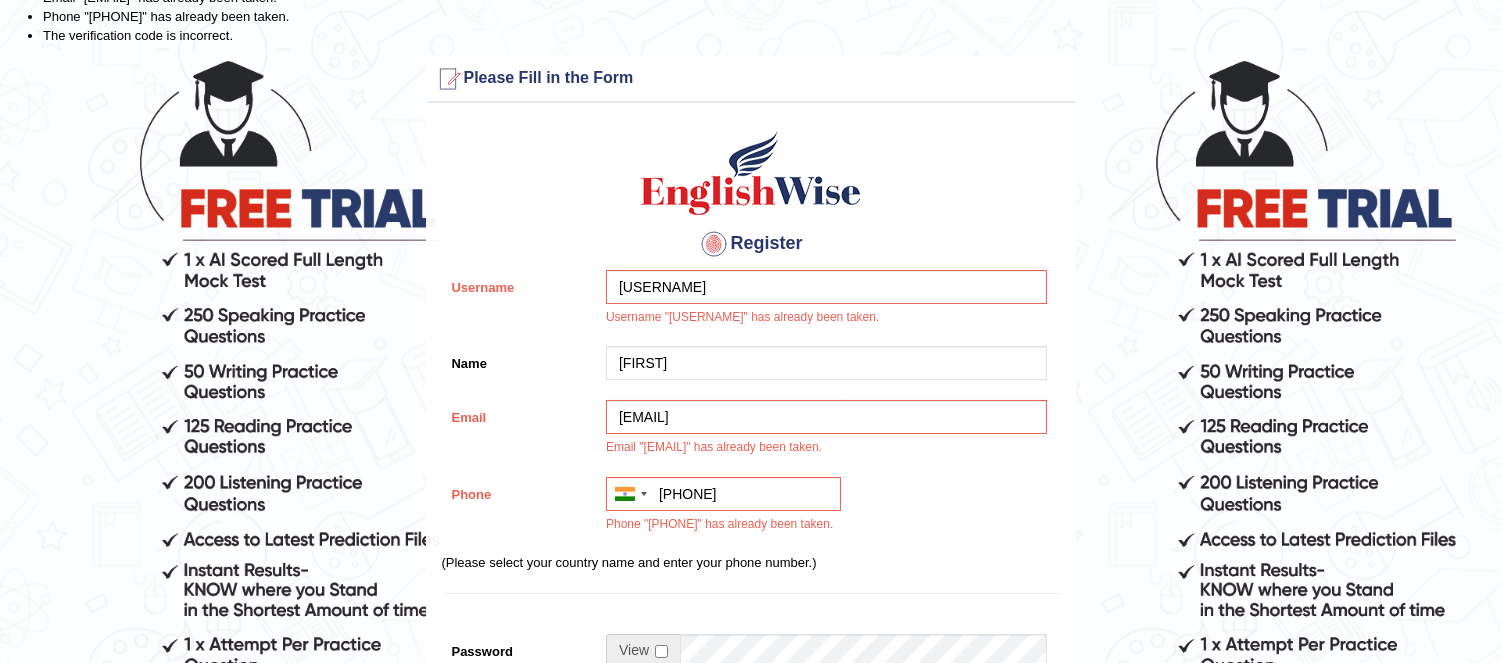 click on "Australia +61 India (भारत) +91 New Zealand +64 United States +1 Canada +1 United Arab Emirates (‫الإمارات العربية المتحدة‬‎) +971 Saudi Arabia (‫المملكة العربية السعودية‬‎) +966 Bahrain (‫البحرين‬‎) +973 Afghanistan (‫افغانستان‬‎) +93 Albania (Shqipëri) +355 Algeria (‫الجزائر‬‎) +213 American Samoa +1 Andorra +376 Angola +244 Anguilla +1 Antigua and Barbuda +1 Argentina +54 Armenia (Հայաստան) +374 Aruba +297 Australia +61 Austria (Österreich) +43 Azerbaijan (Azərbaycan) +994 Bahamas +1 Bahrain (‫البحرين‬‎) +973 Bangladesh (বাংলাদেশ) +880 Barbados +1 Belarus (Беларусь) +375 Belgium (België) +32 Belize +501 Benin (Bénin) +229 Bermuda +1 Bhutan (འབྲུག) +975 Bolivia +591 Bosnia and Herzegovina (Босна и Херцеговина) +387 Botswana +267 Brazil (Brasil) +55 British Indian Ocean Territory +246 British Virgin Islands +1 Brunei +673 +359" at bounding box center [821, 510] 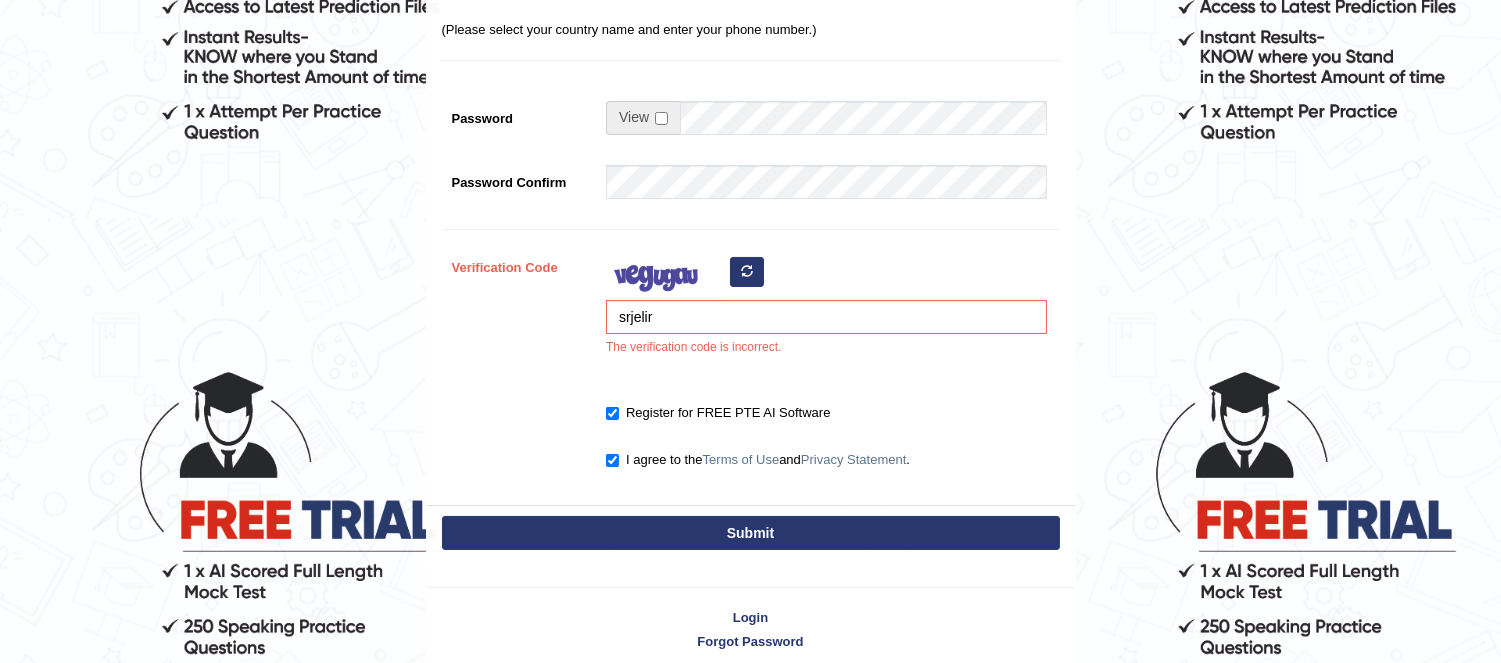 scroll, scrollTop: 628, scrollLeft: 0, axis: vertical 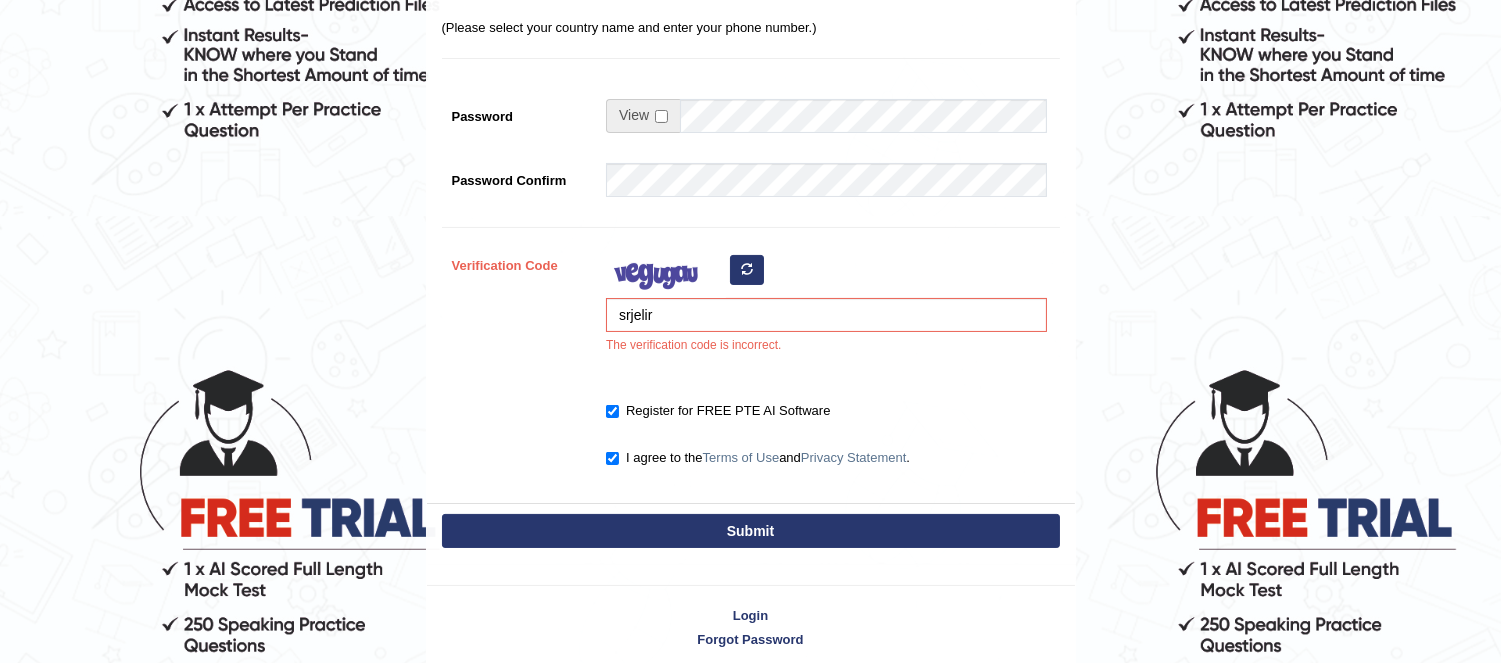 click on "Submit" at bounding box center (751, 531) 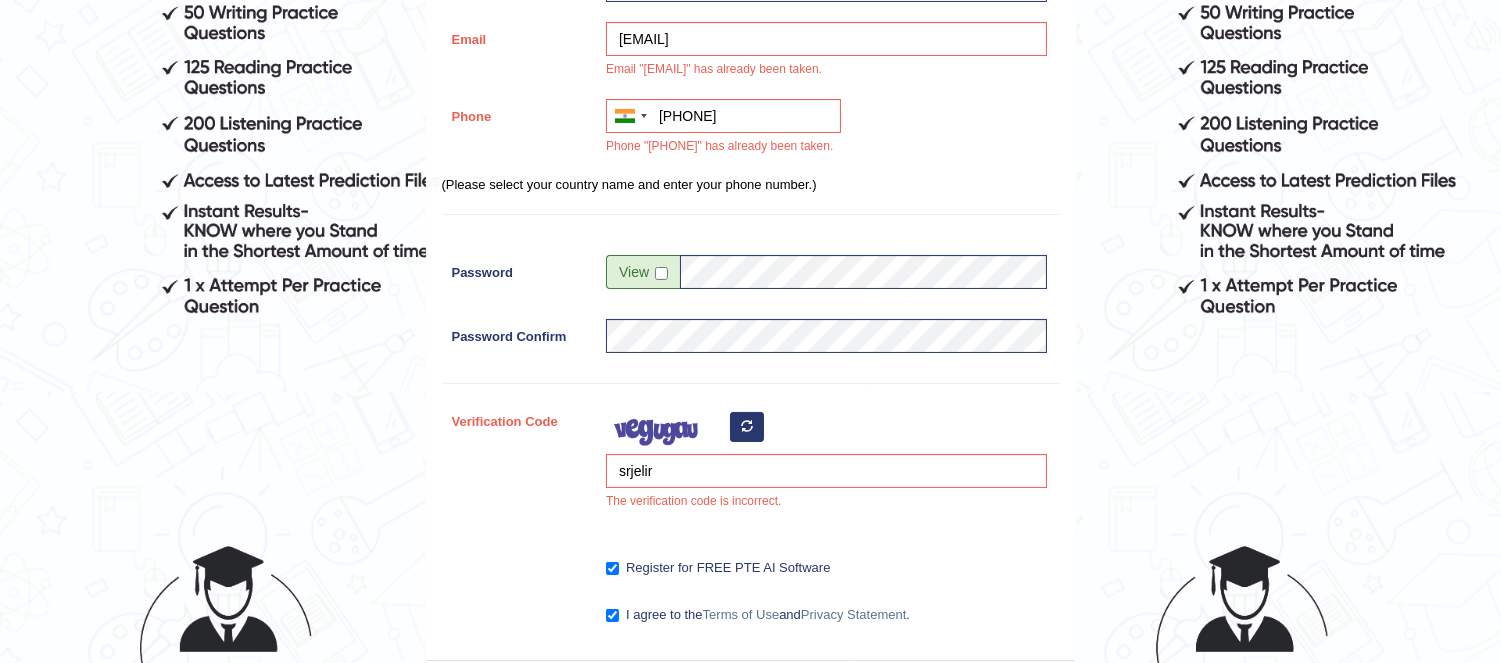scroll, scrollTop: 454, scrollLeft: 0, axis: vertical 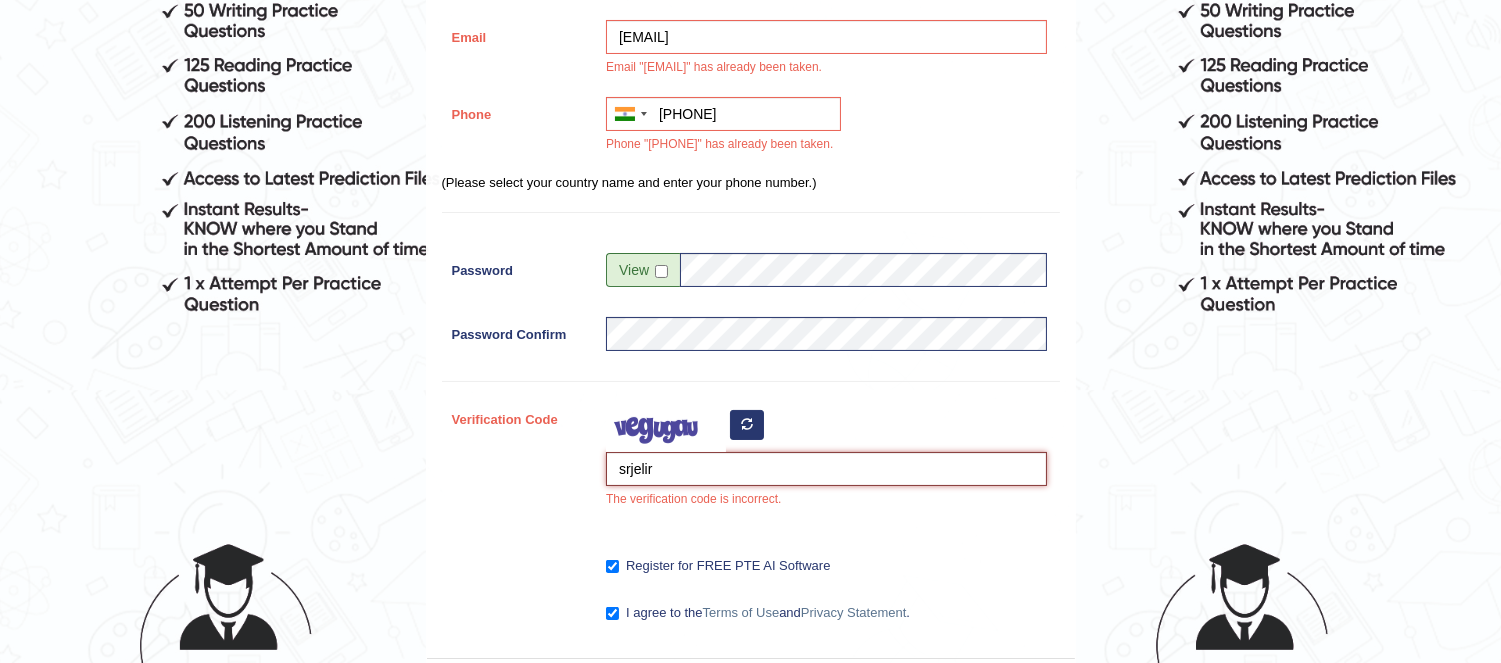 click on "[USERNAME]" at bounding box center (826, 469) 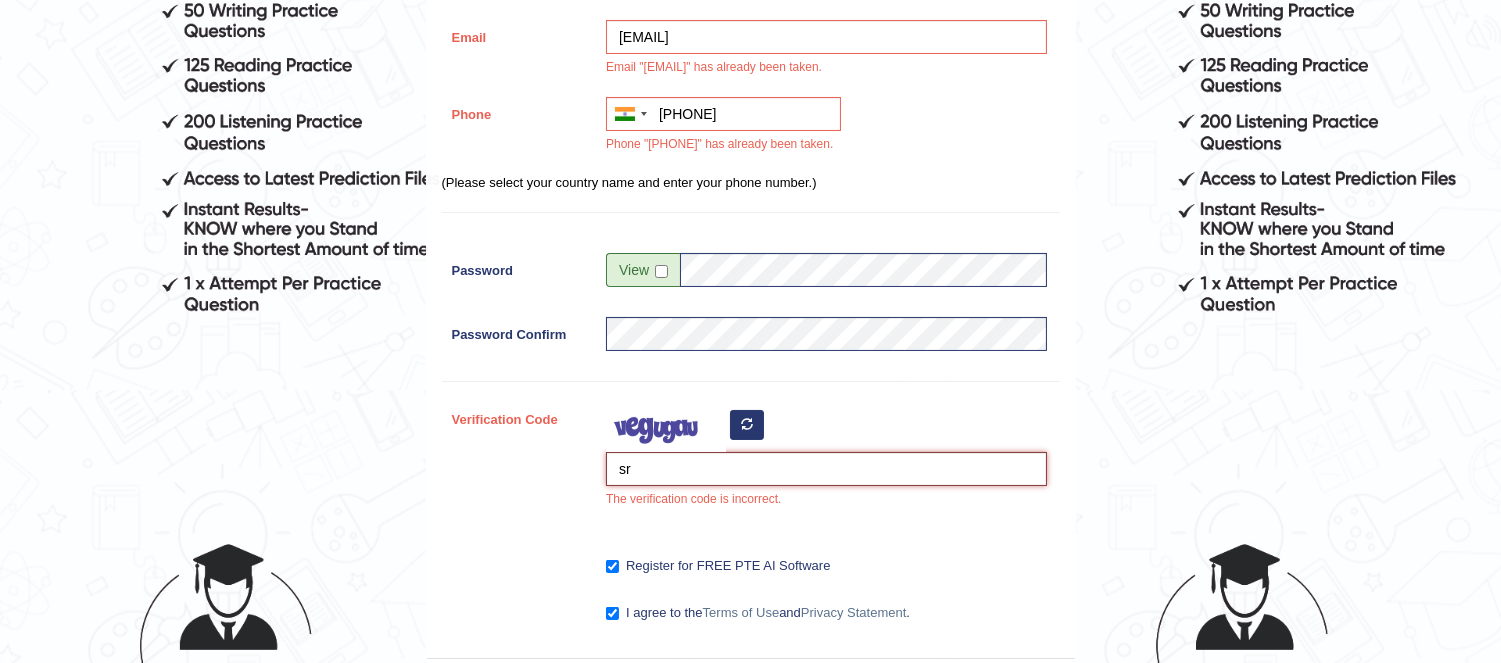 type on "s" 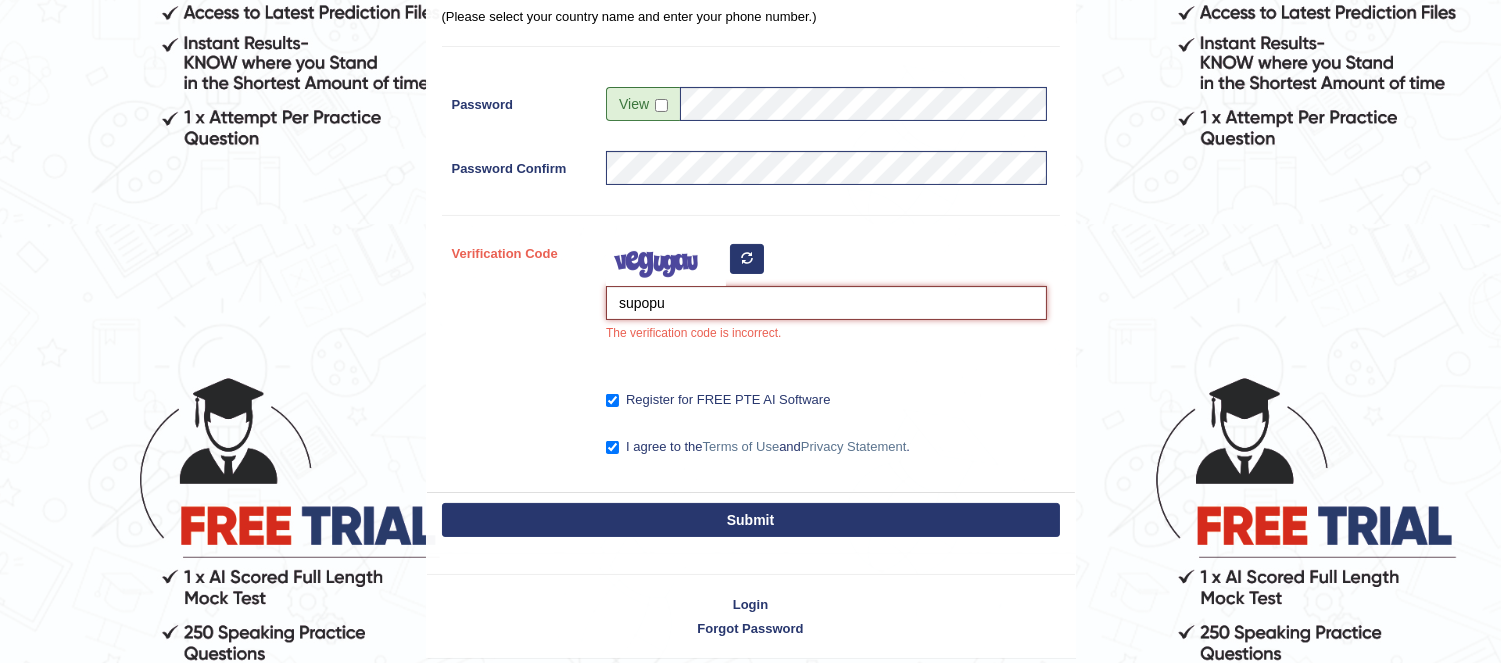scroll, scrollTop: 696, scrollLeft: 0, axis: vertical 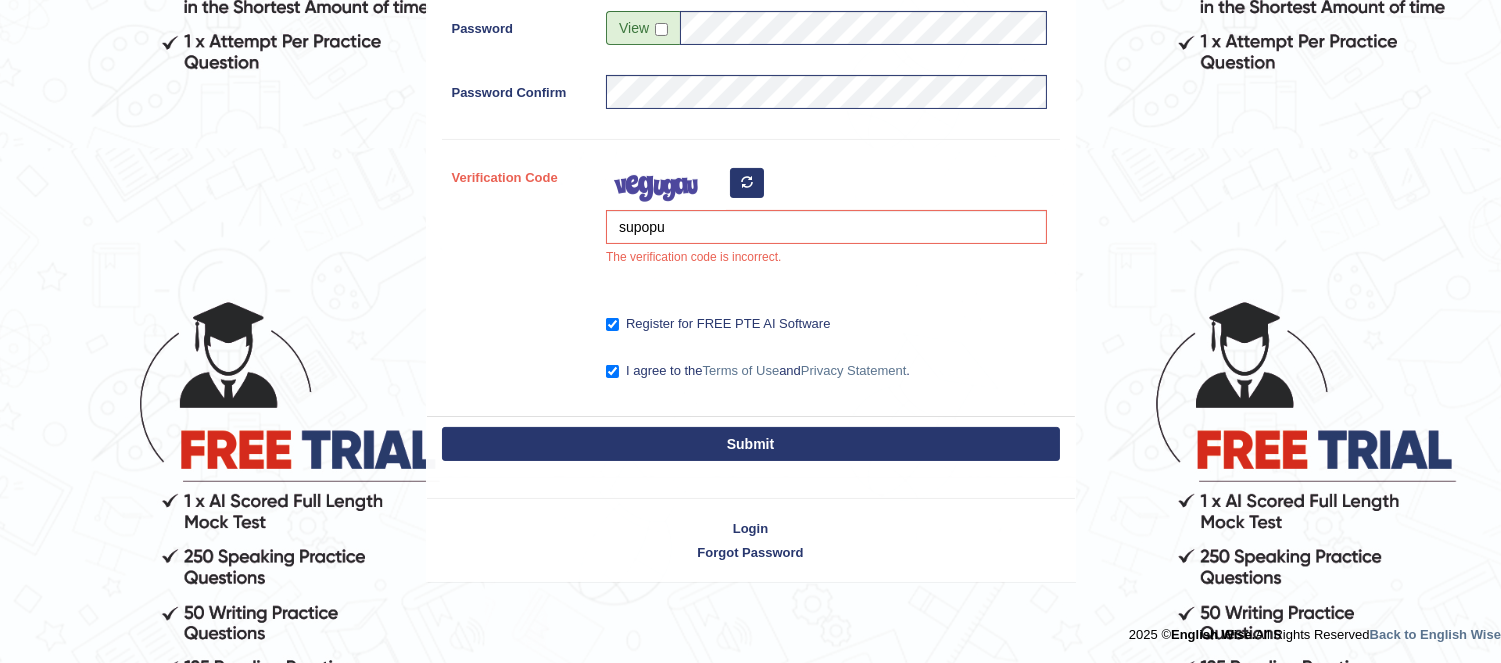 click on "Submit" at bounding box center [751, 444] 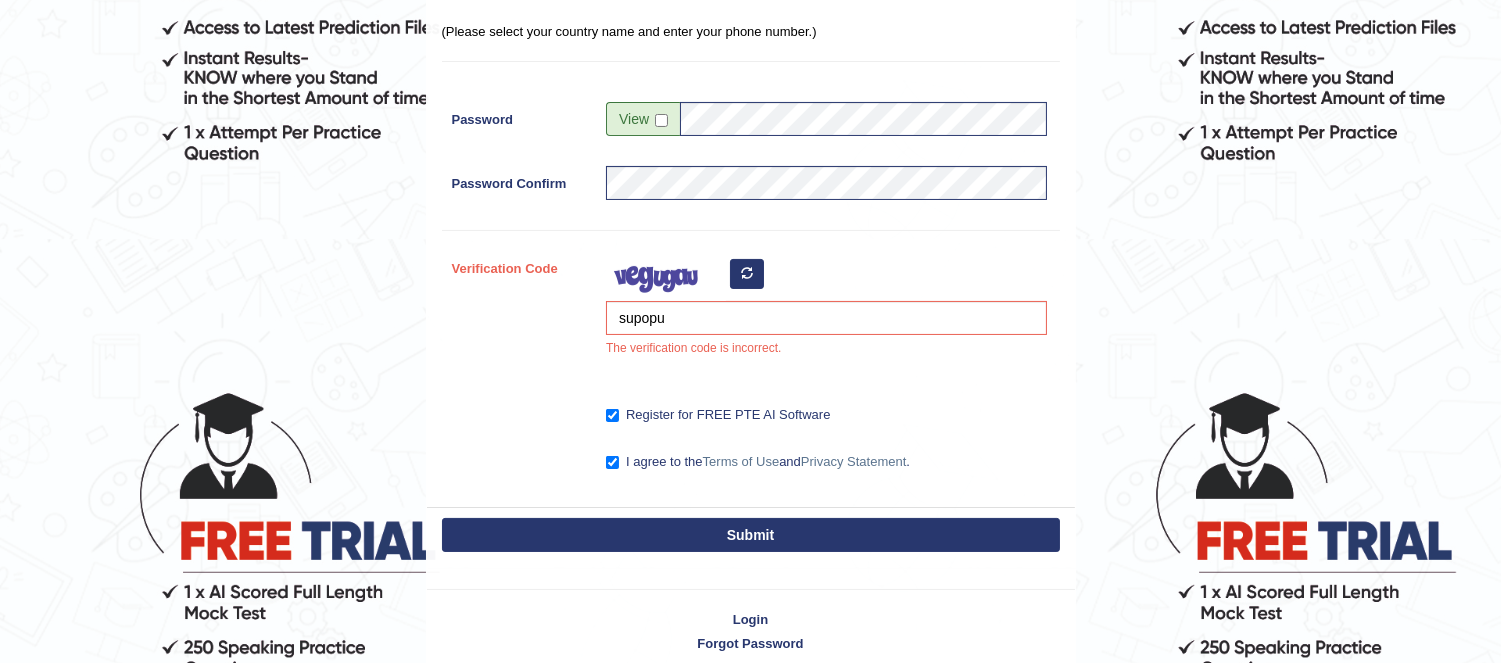 scroll, scrollTop: 610, scrollLeft: 0, axis: vertical 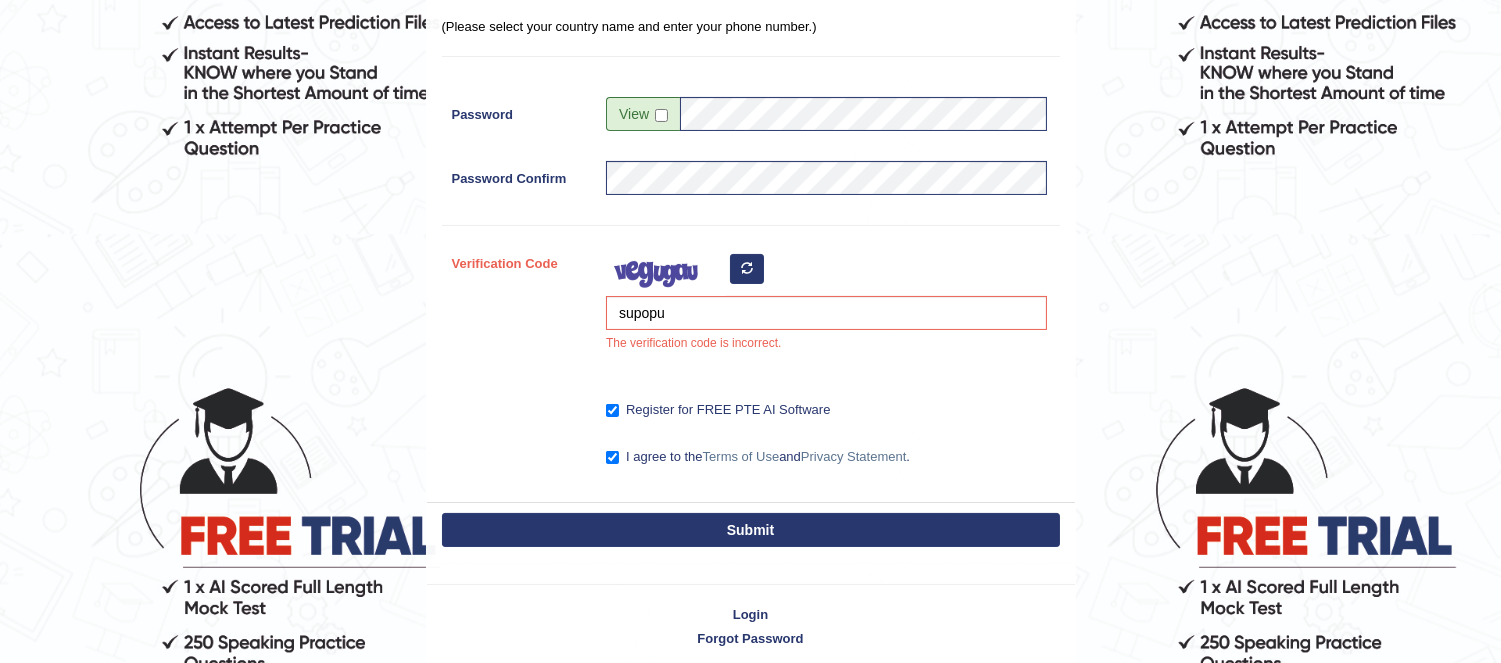click at bounding box center (747, 268) 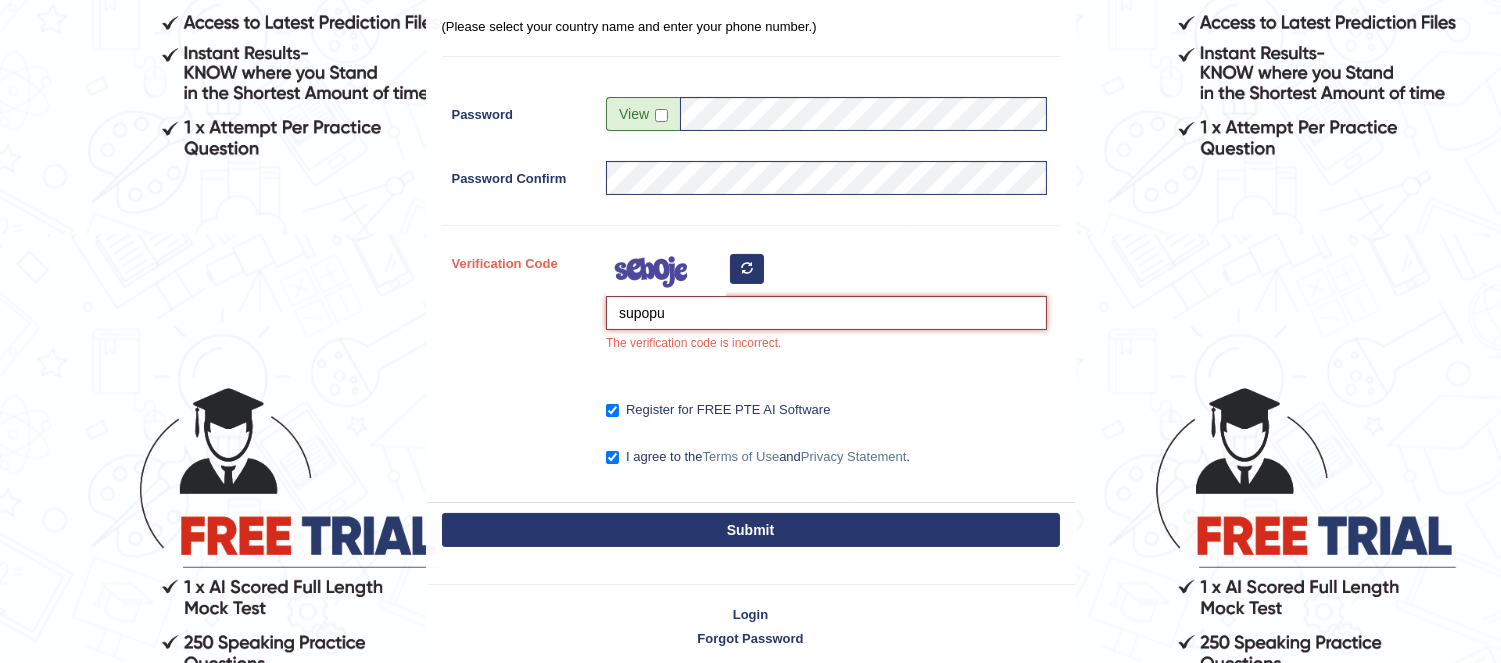 click on "supopu" at bounding box center [826, 313] 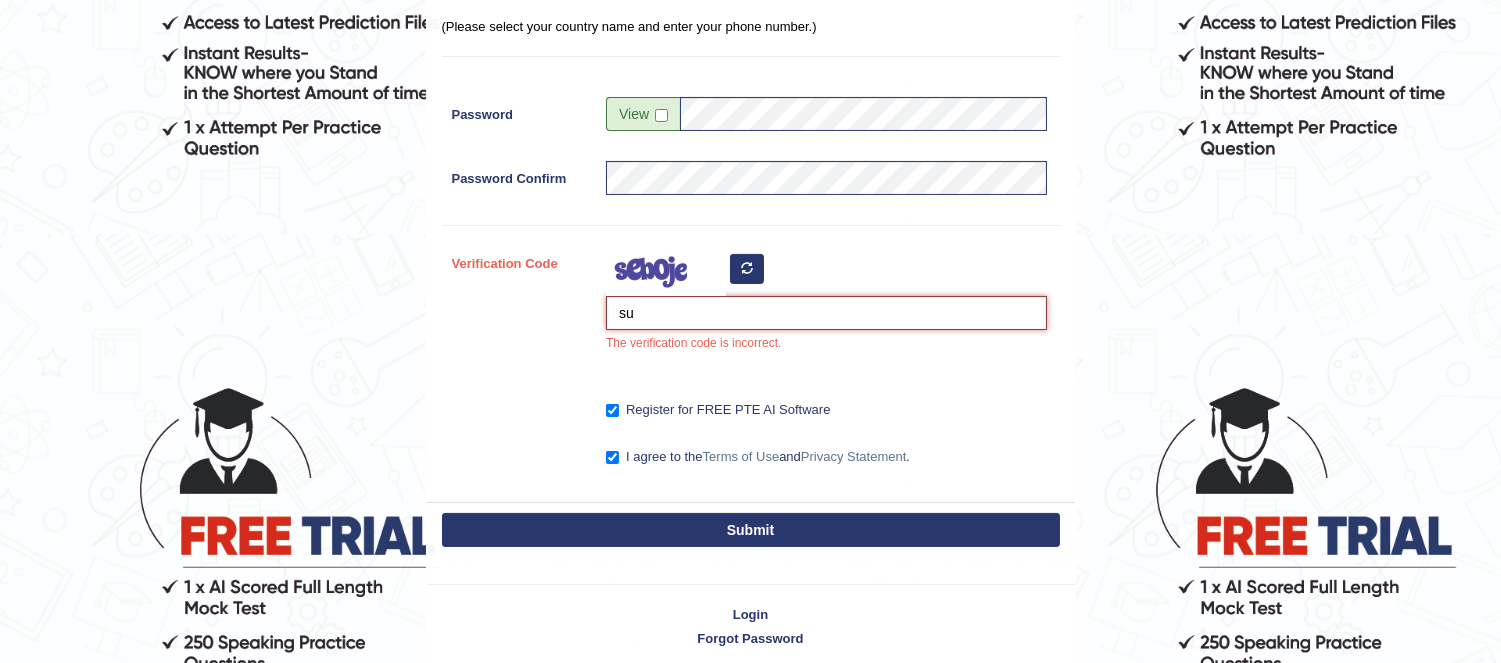 type on "s" 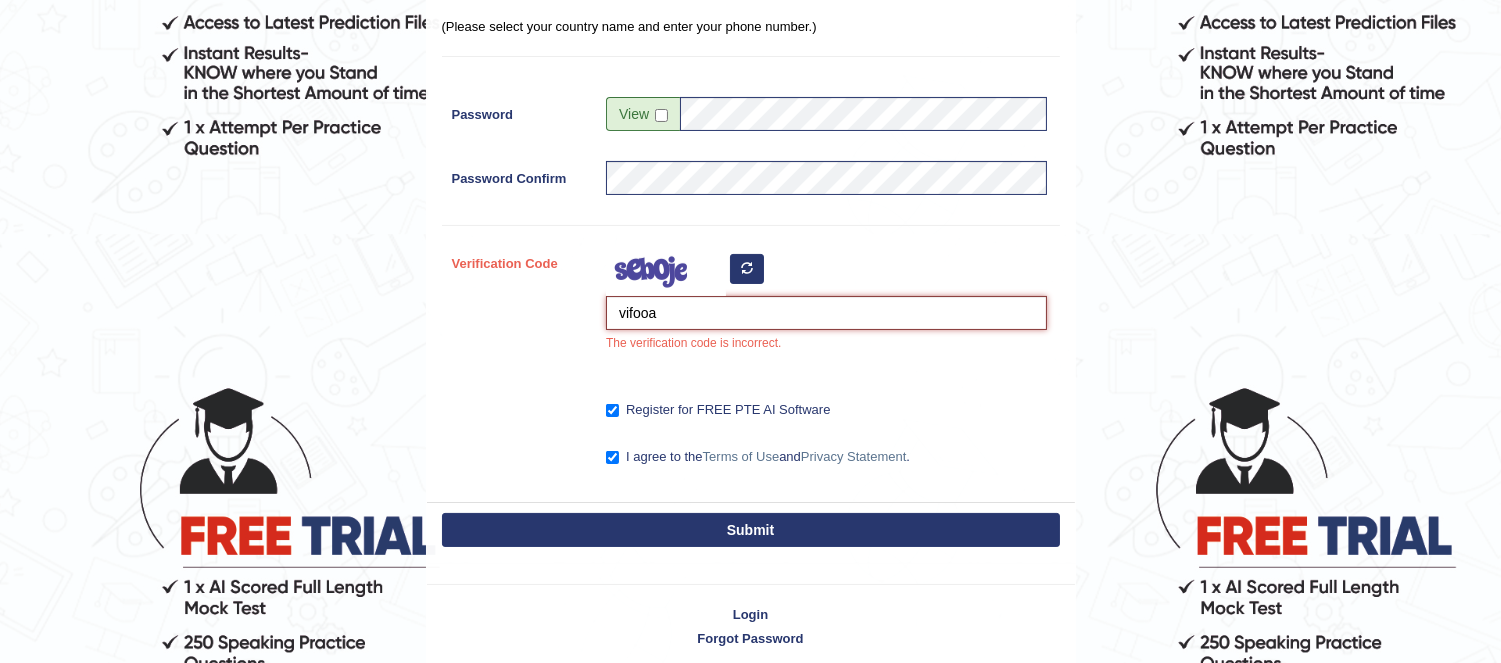 type on "vifooa" 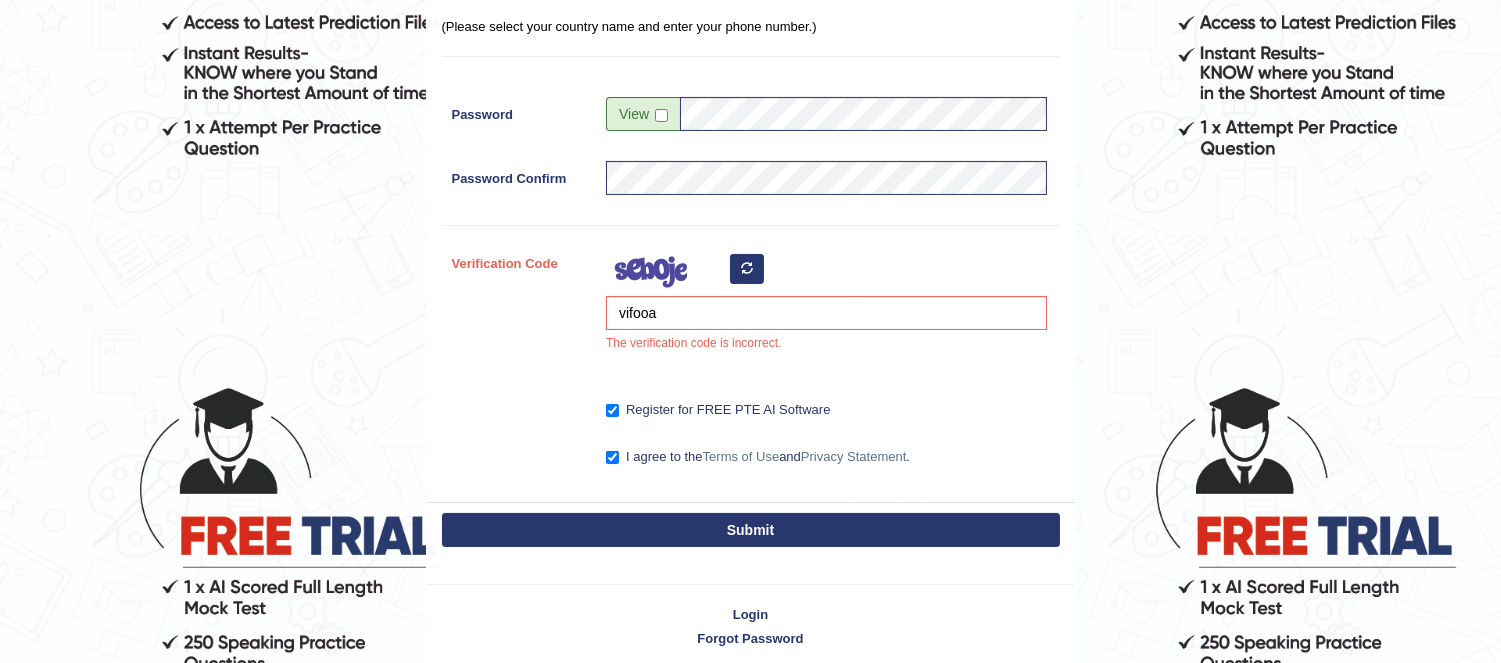 click on "Submit" at bounding box center (751, 530) 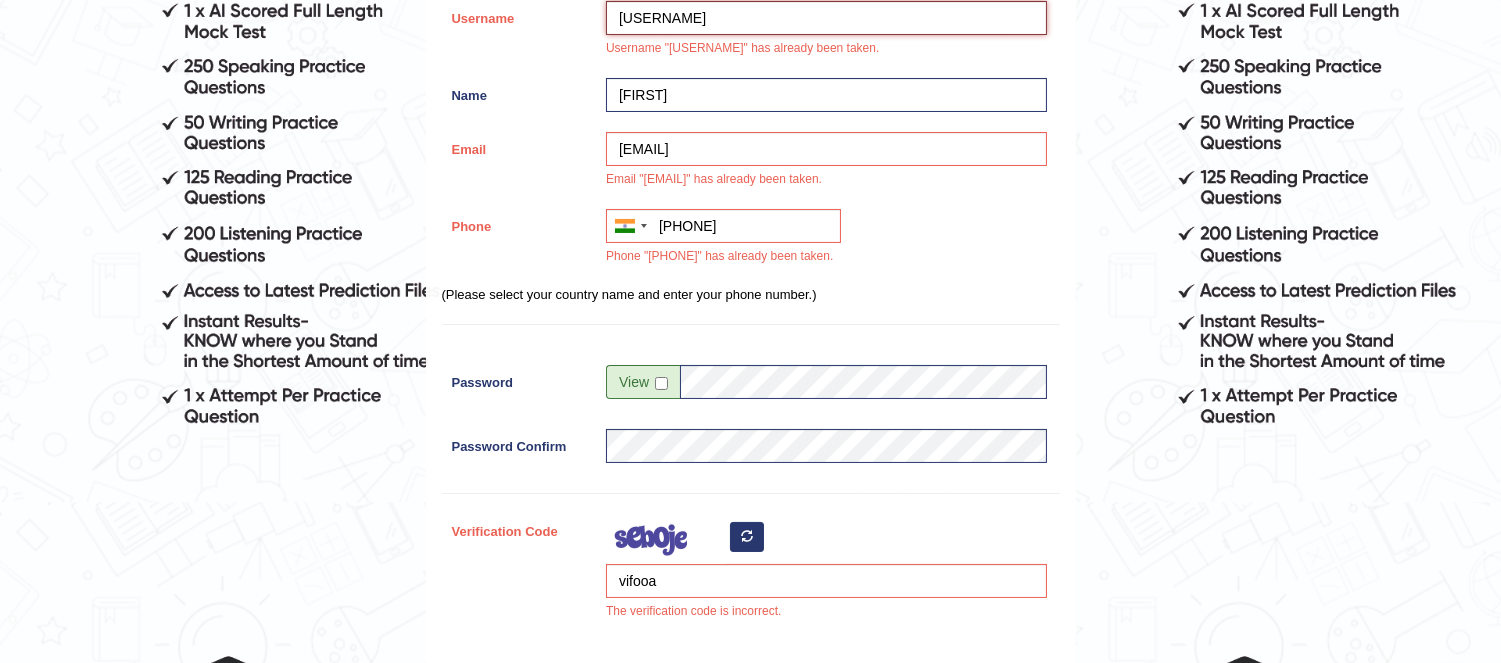 click on "Aaryan_saini" at bounding box center (826, 18) 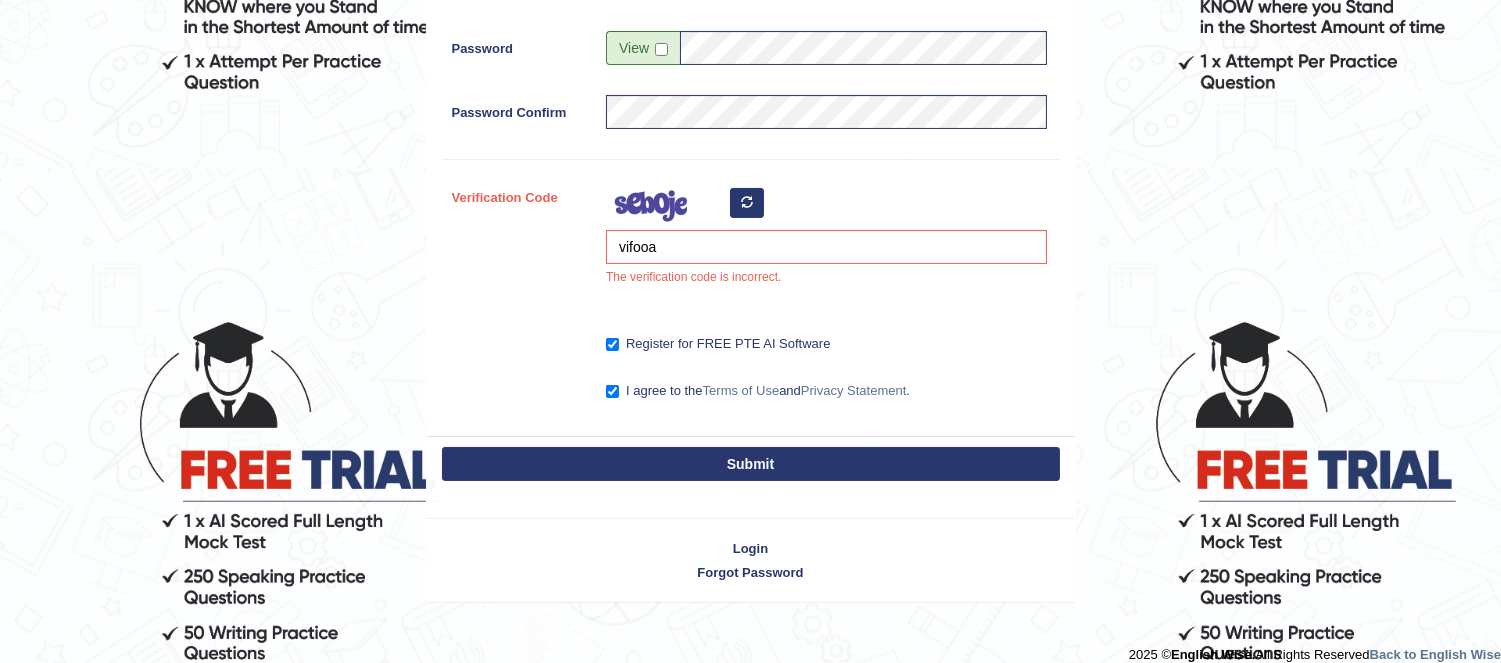scroll, scrollTop: 696, scrollLeft: 0, axis: vertical 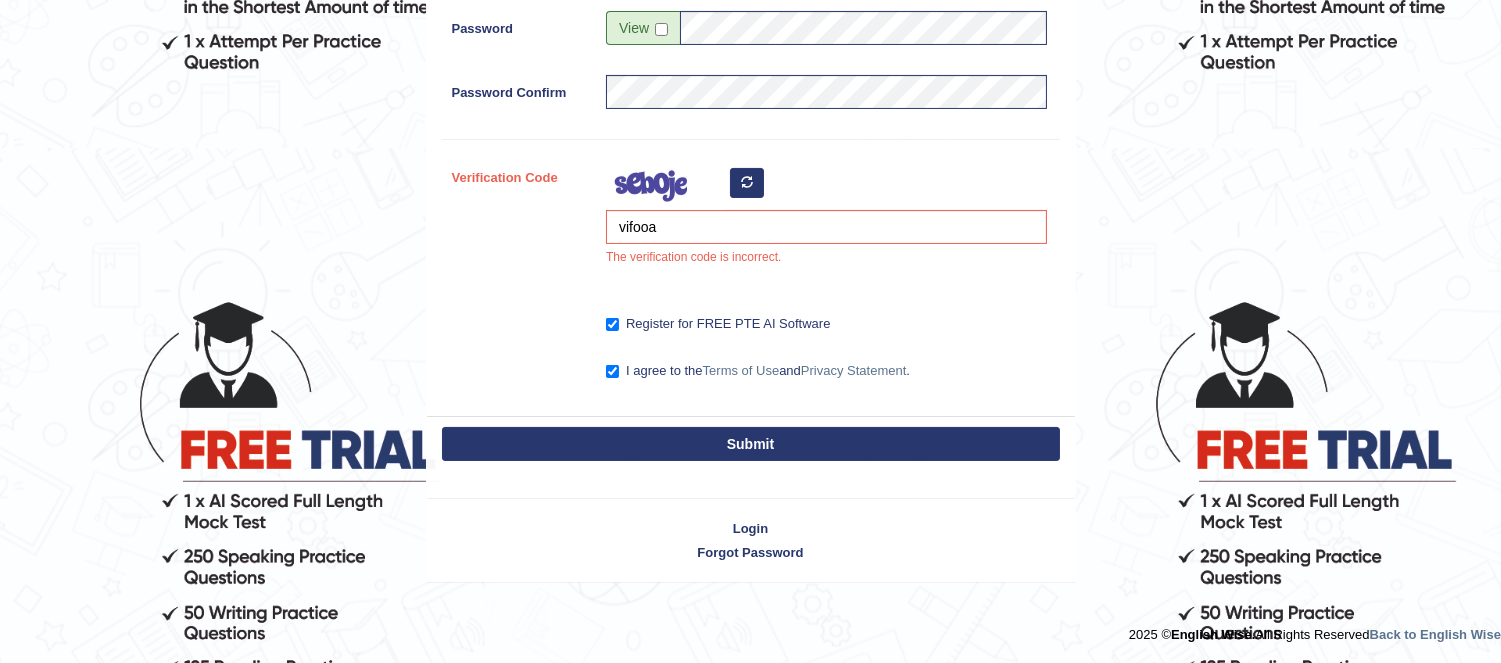 type on "Aaryan_saini786" 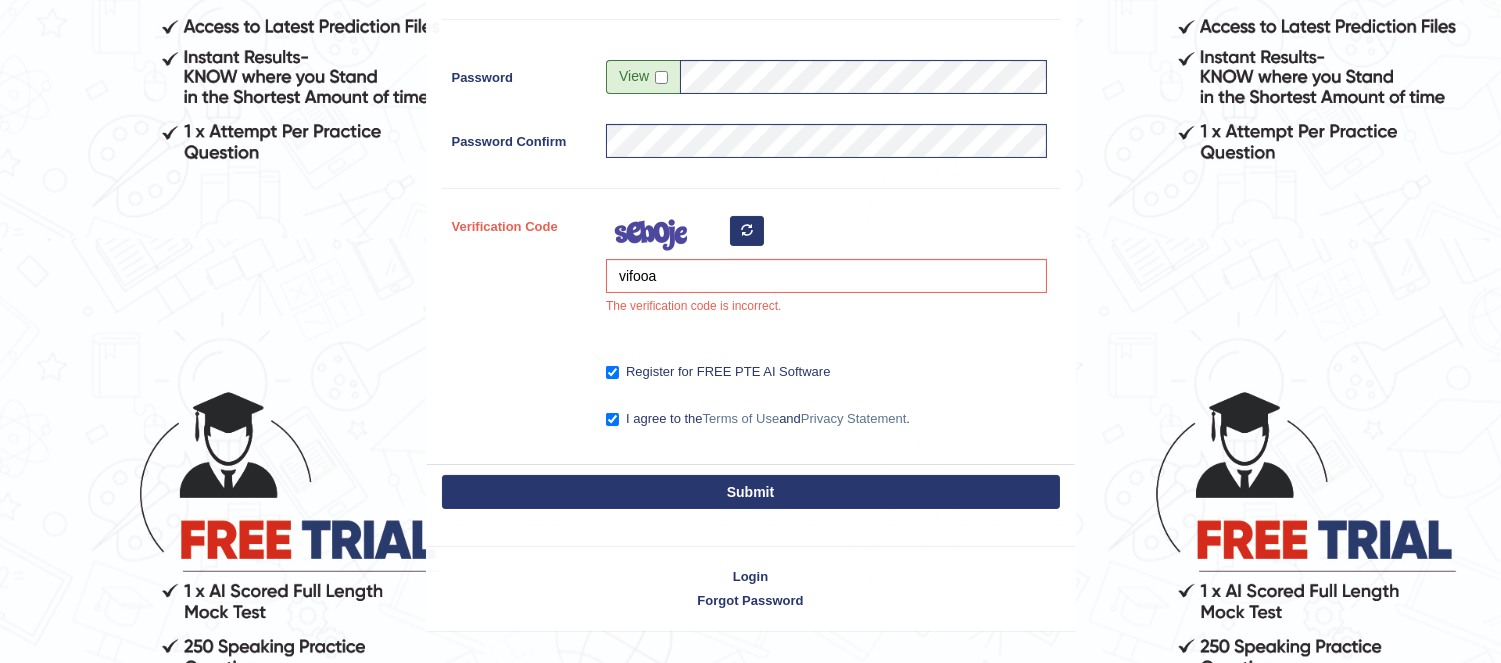 scroll, scrollTop: 654, scrollLeft: 0, axis: vertical 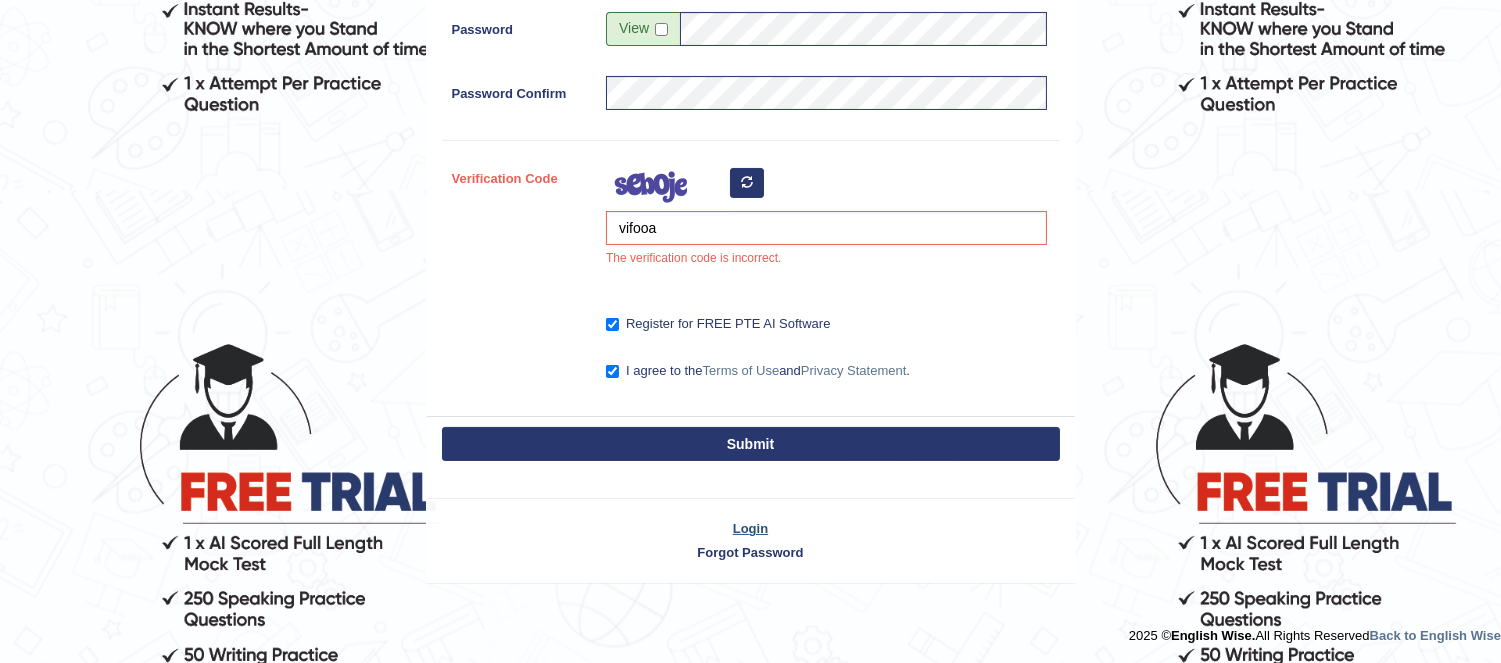 click on "Login" at bounding box center (751, 528) 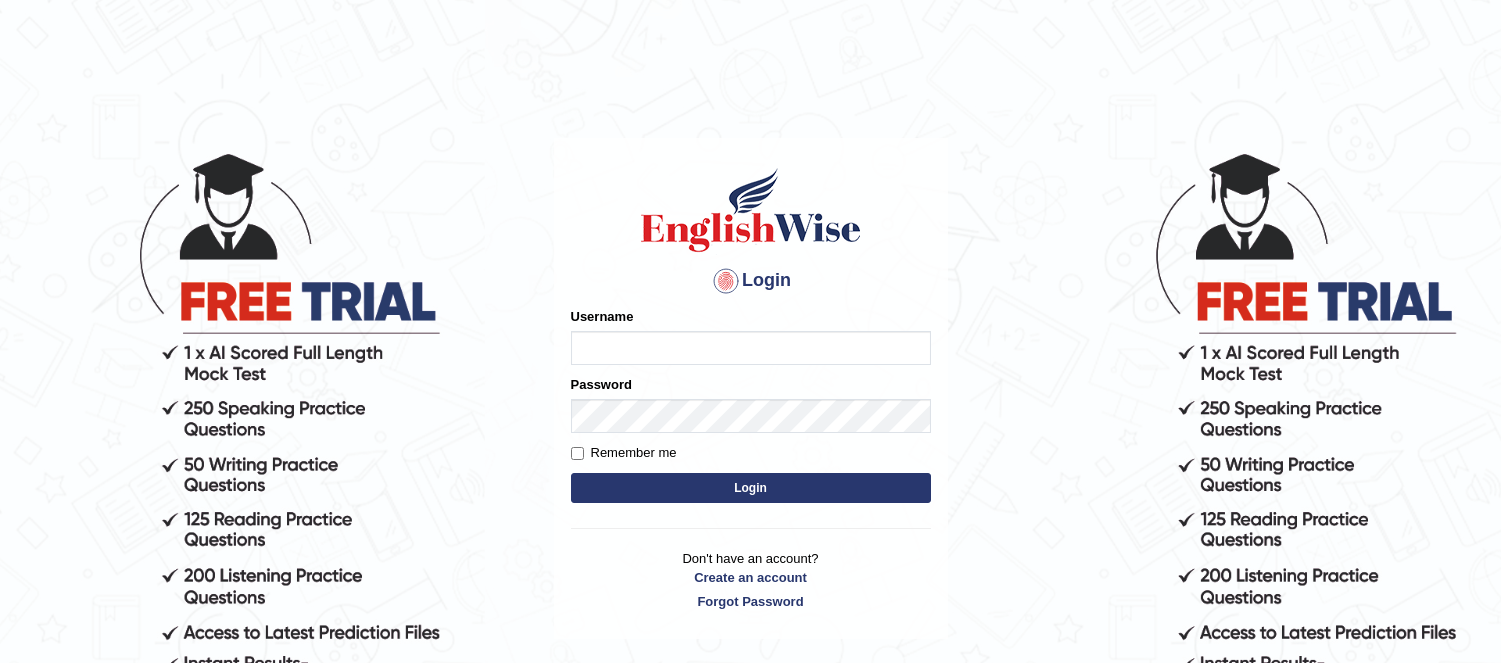 scroll, scrollTop: 0, scrollLeft: 0, axis: both 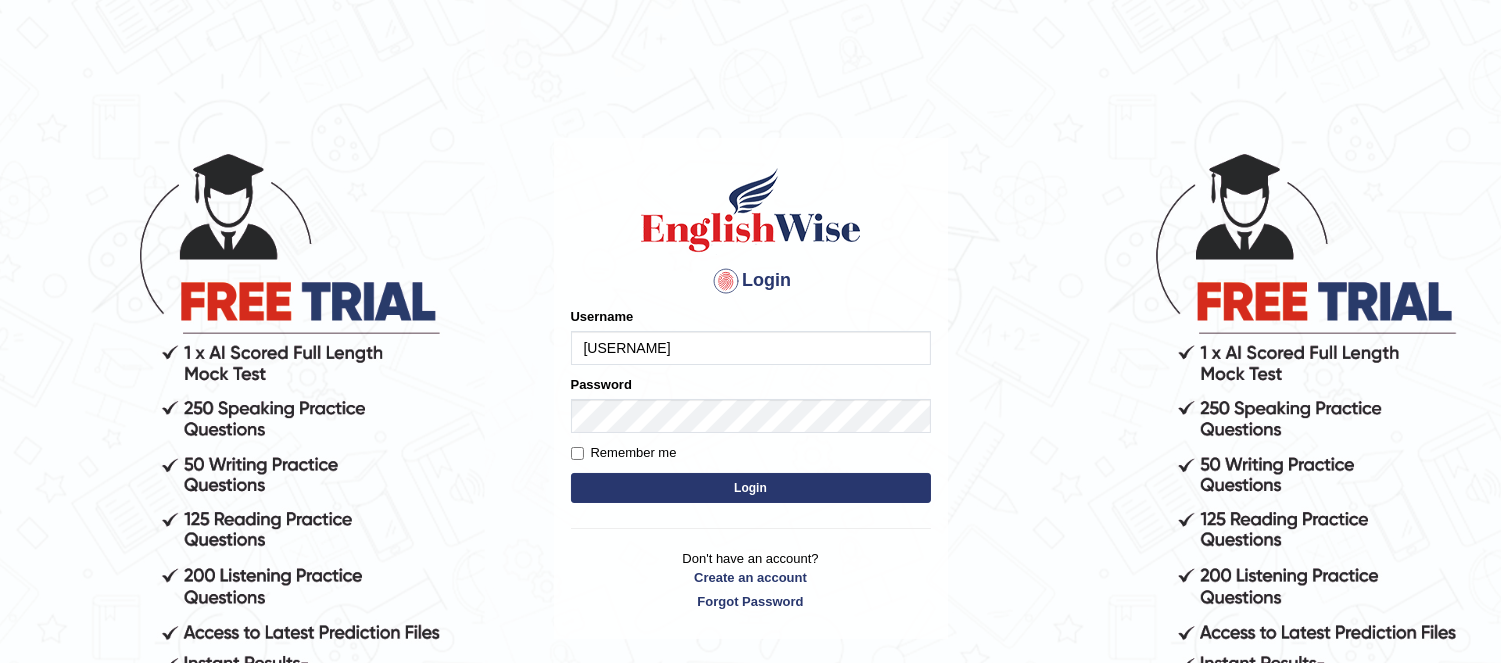 click on "satinder1234" at bounding box center [751, 348] 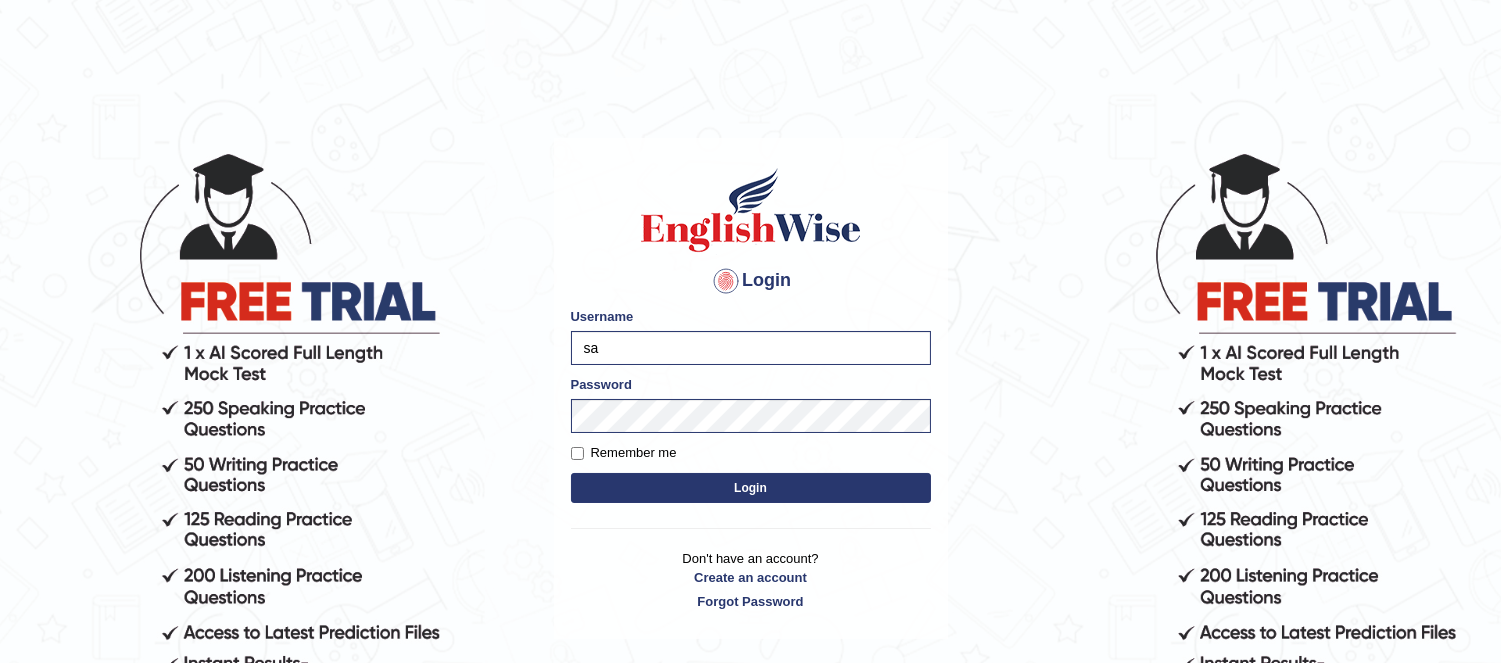 type on "s" 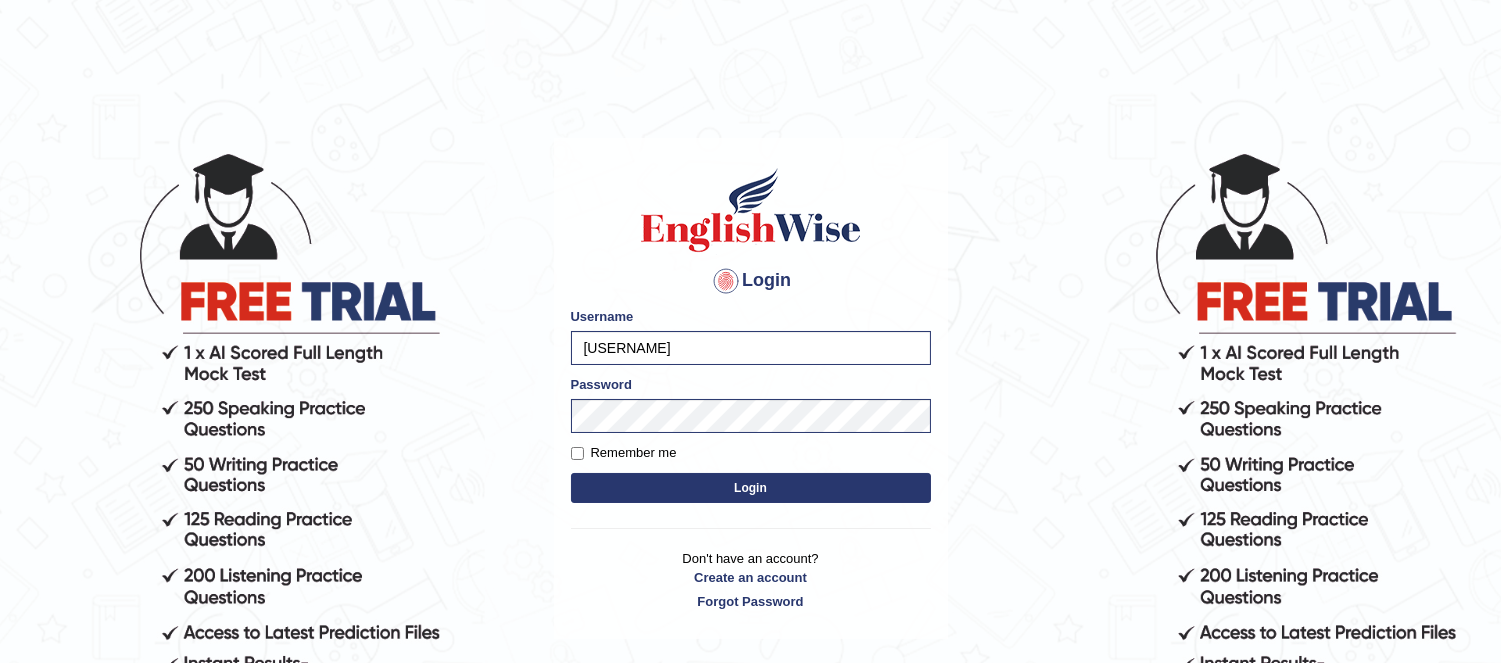 type on "[USERNAME]" 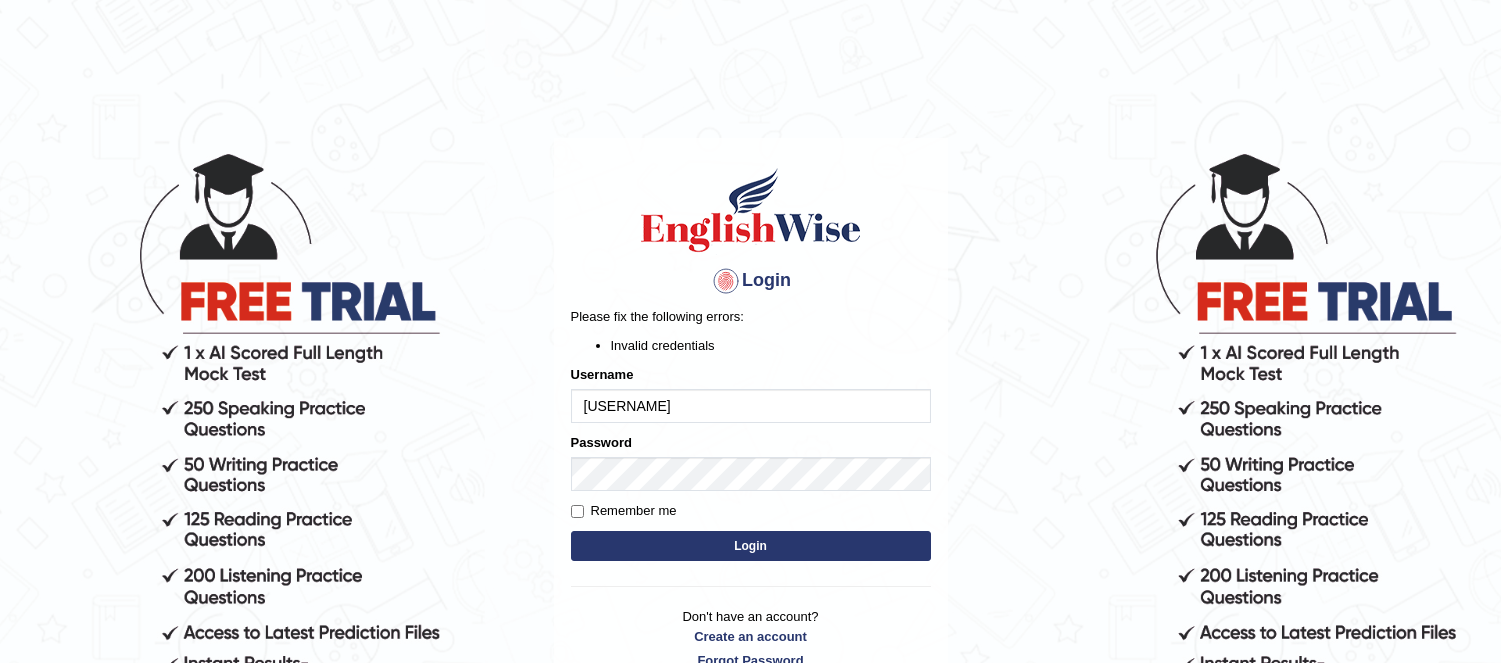 scroll, scrollTop: 0, scrollLeft: 0, axis: both 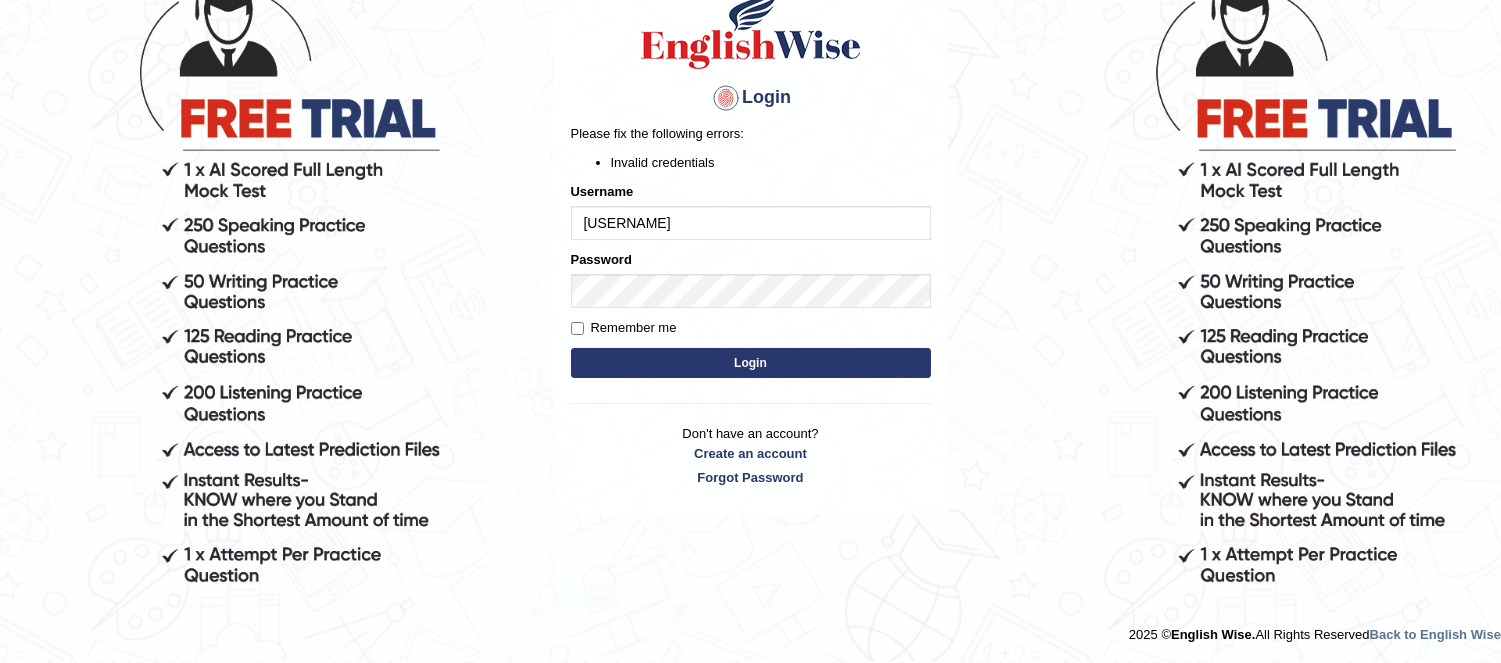 drag, startPoint x: 598, startPoint y: 217, endPoint x: 971, endPoint y: 143, distance: 380.26965 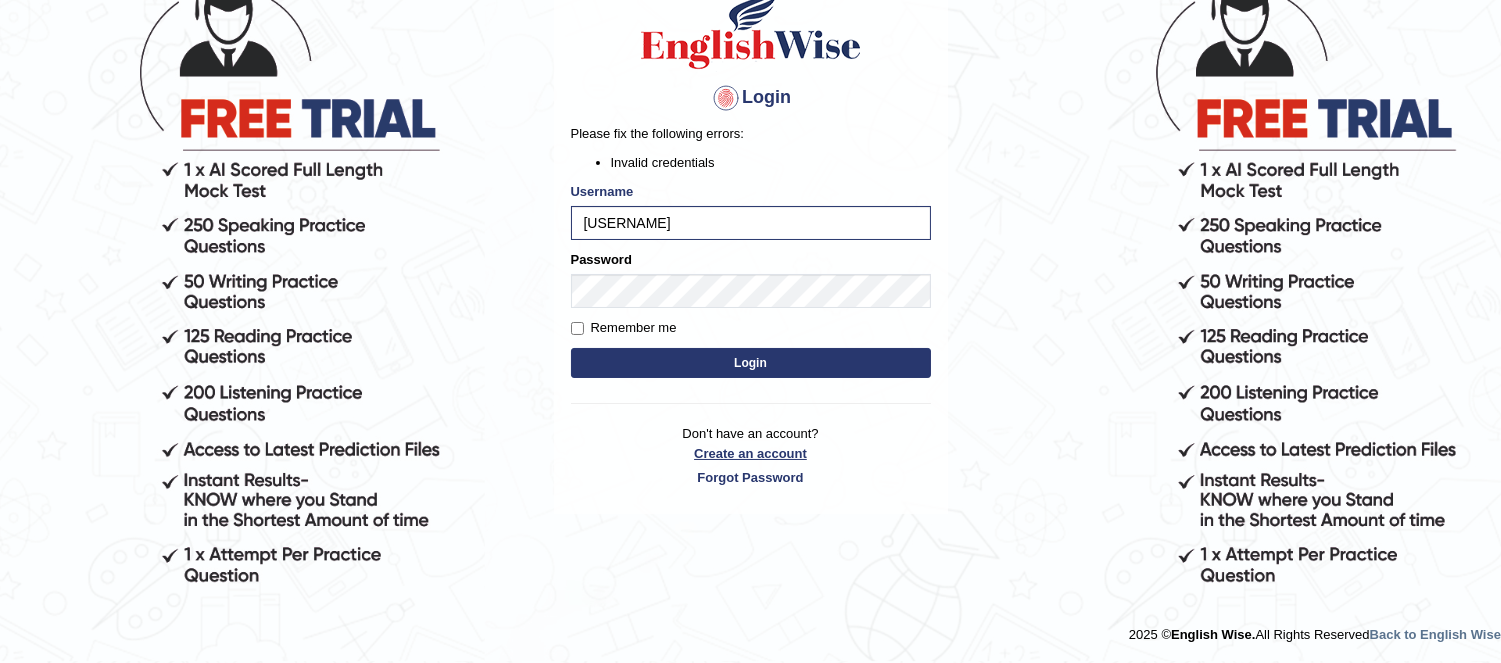 click on "Create an account" at bounding box center (751, 453) 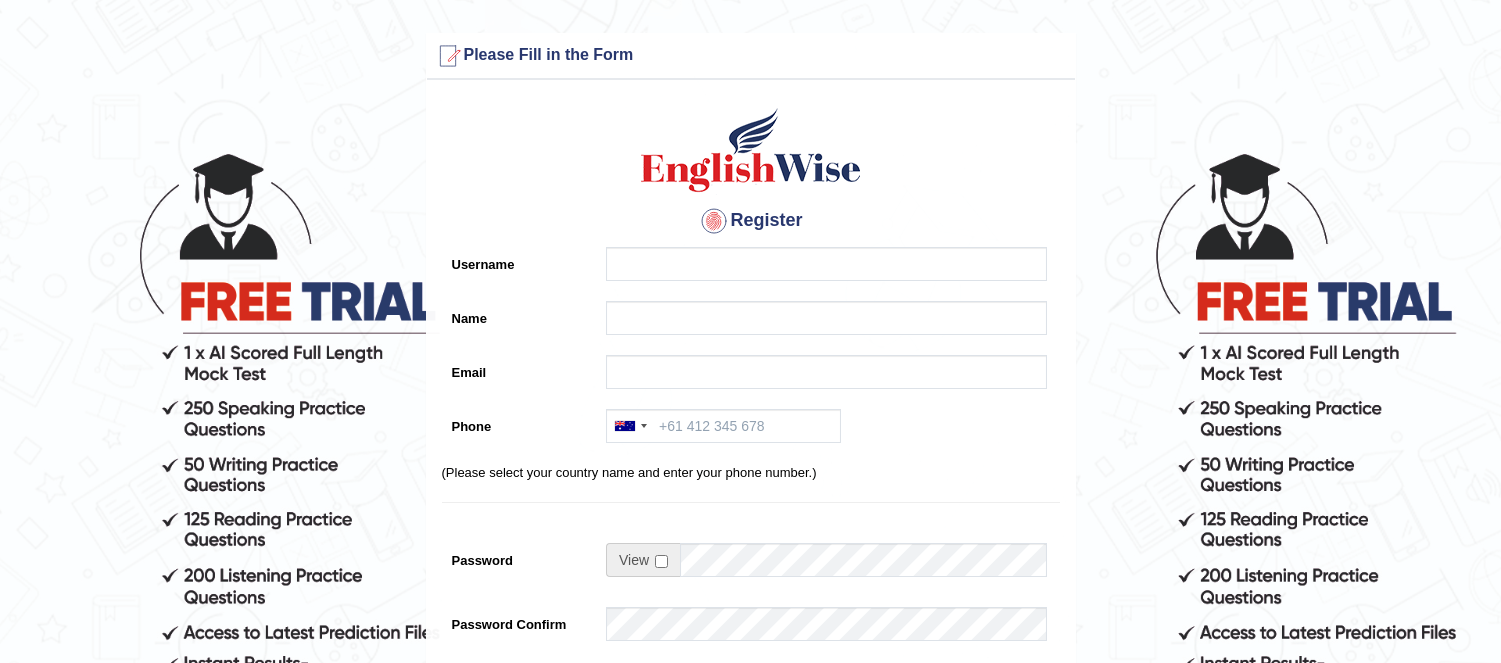 scroll, scrollTop: 0, scrollLeft: 0, axis: both 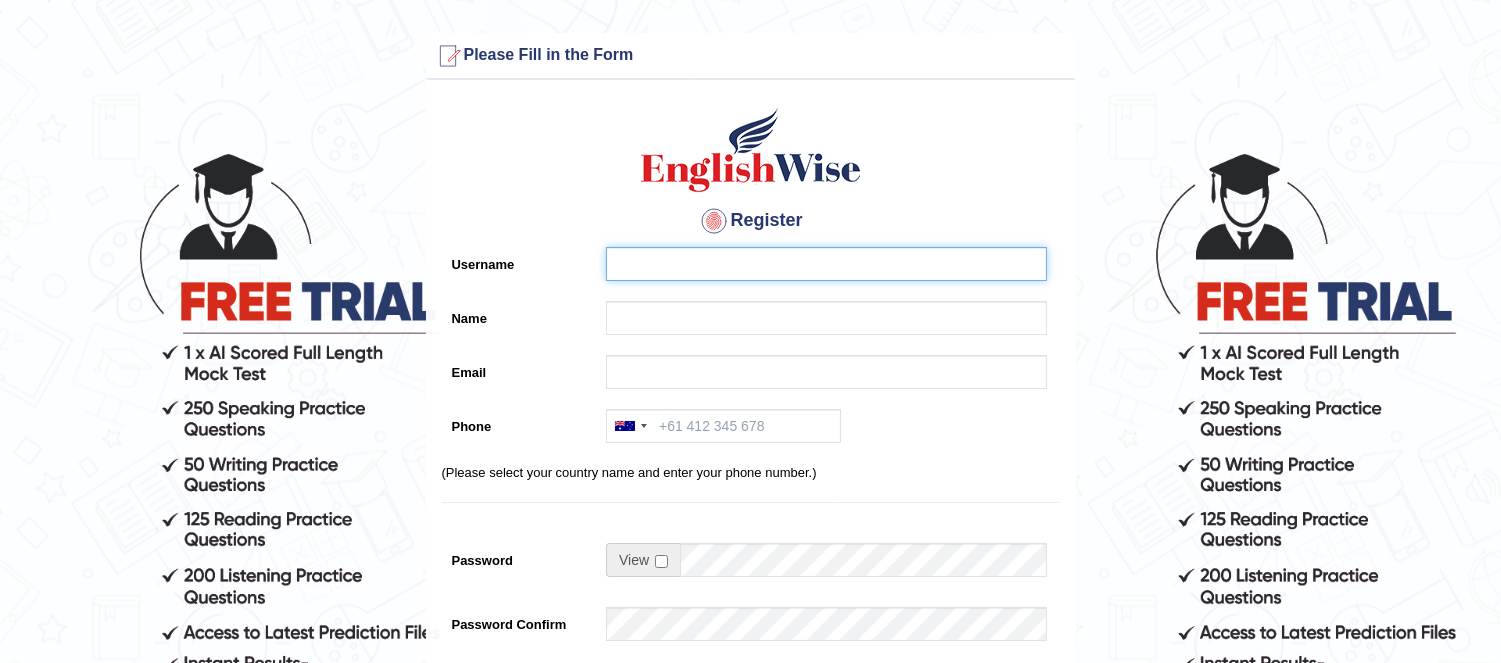 click on "Username" at bounding box center (826, 264) 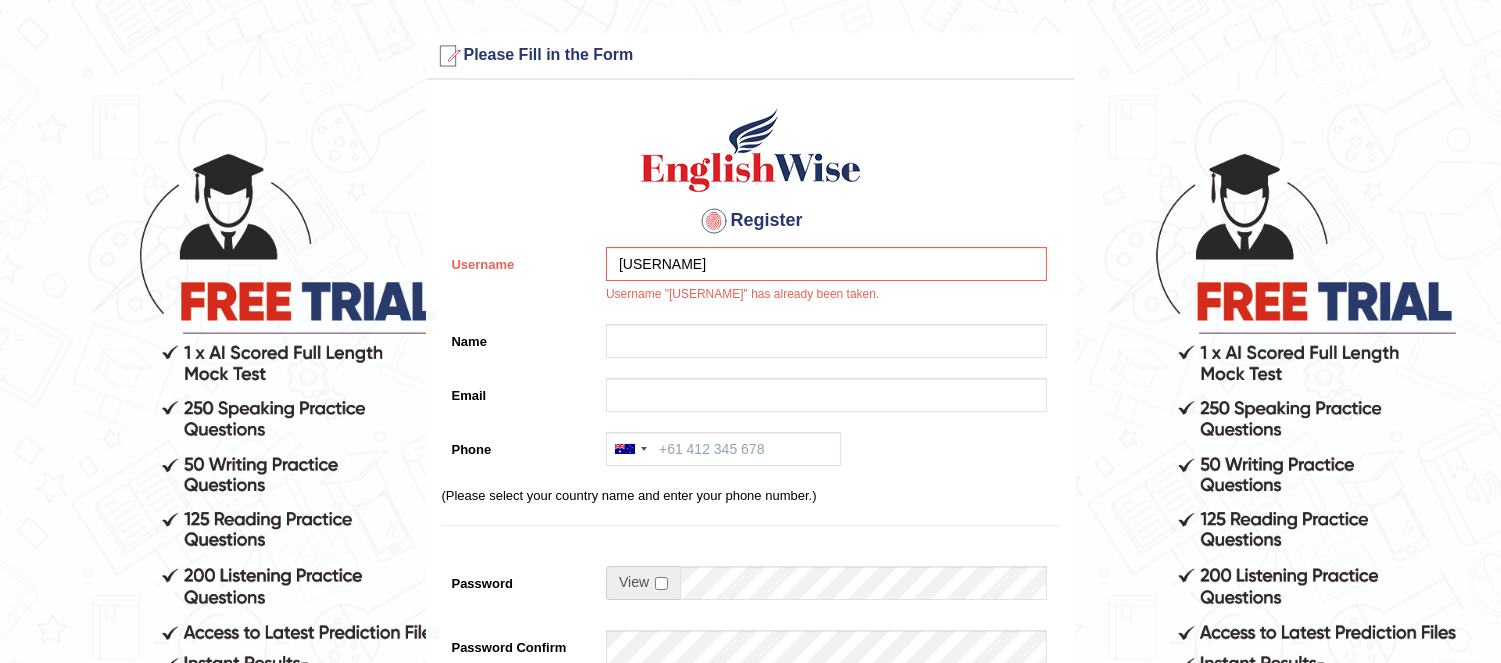 click on "[USERNAME]
Username "[USERNAME]" has already been taken." at bounding box center (821, 280) 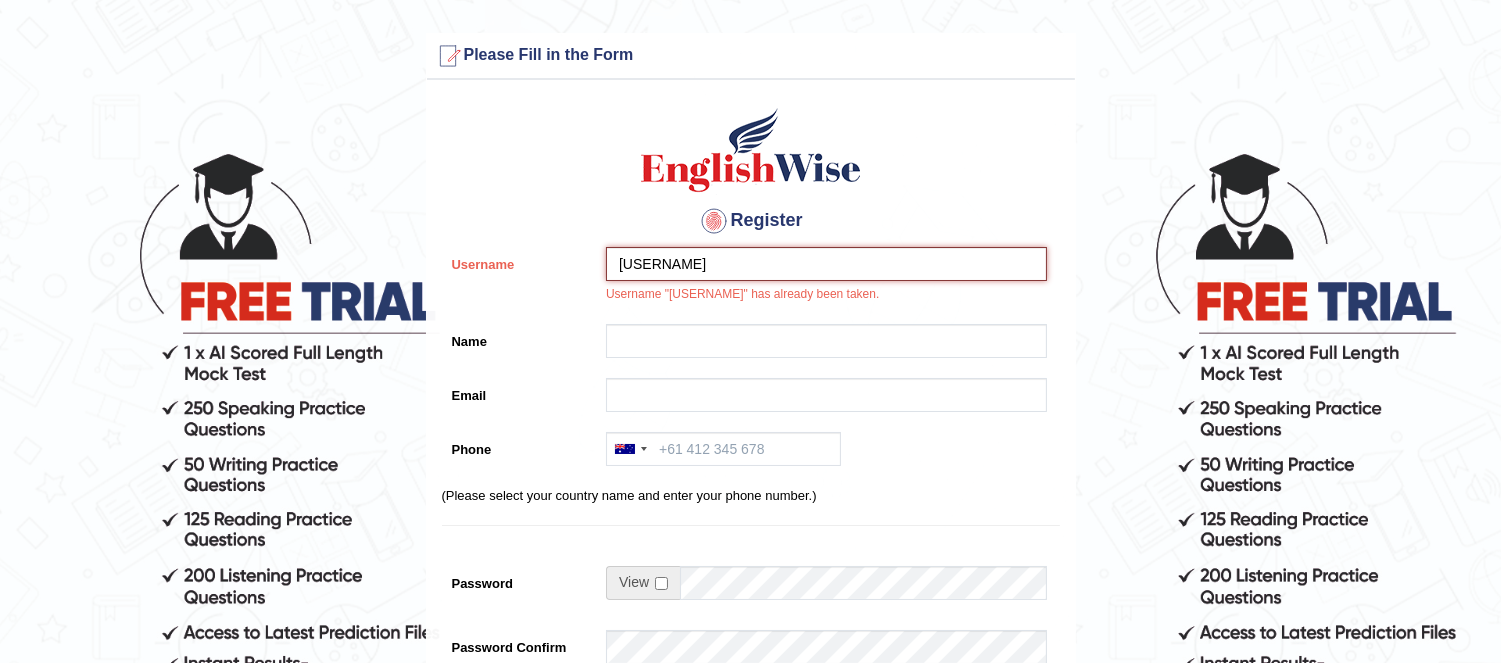 click on "[USERNAME]" at bounding box center [826, 264] 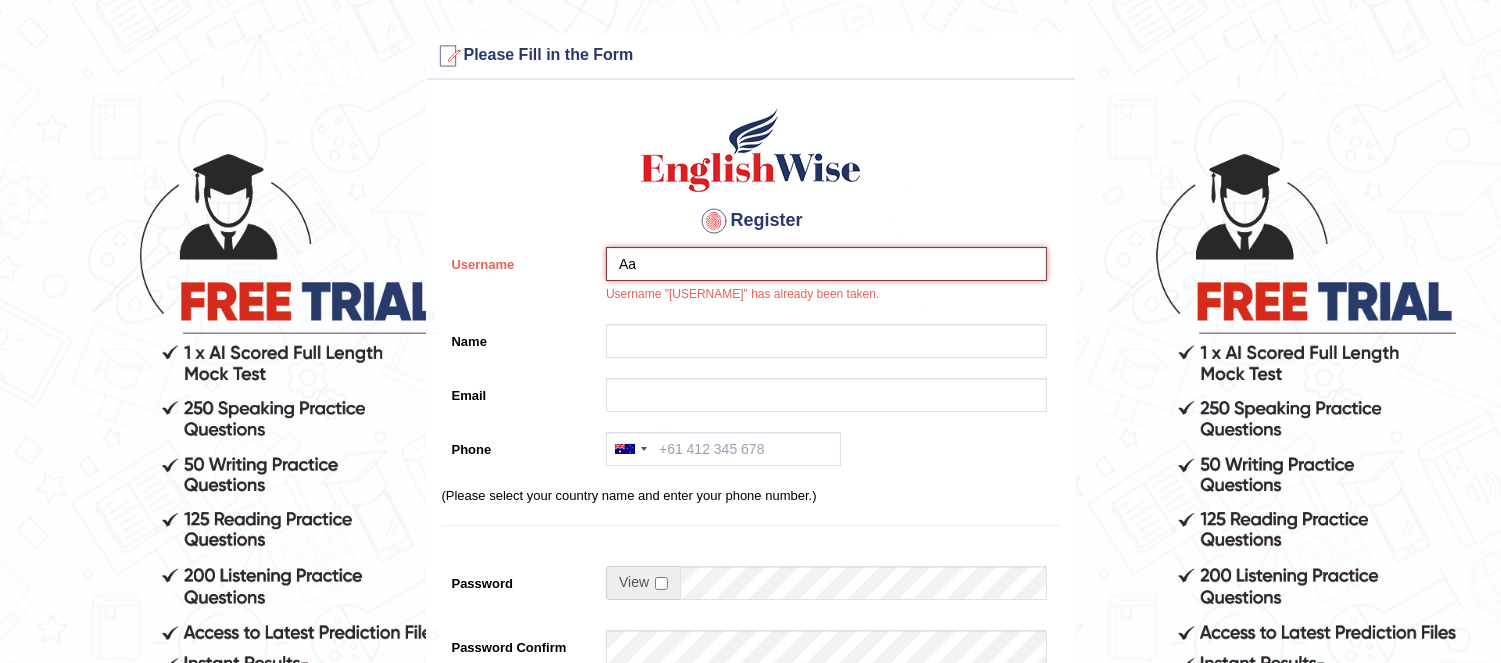 type on "A" 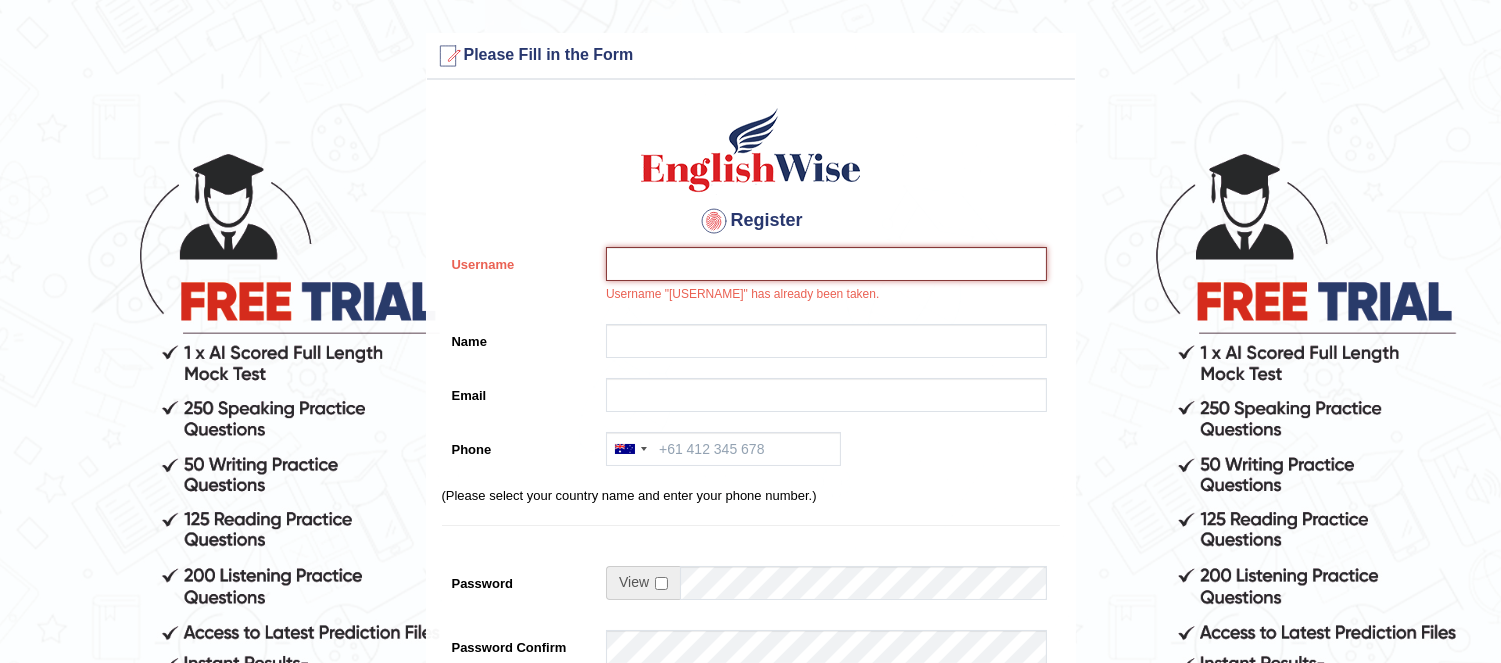 click on "Username" at bounding box center (826, 264) 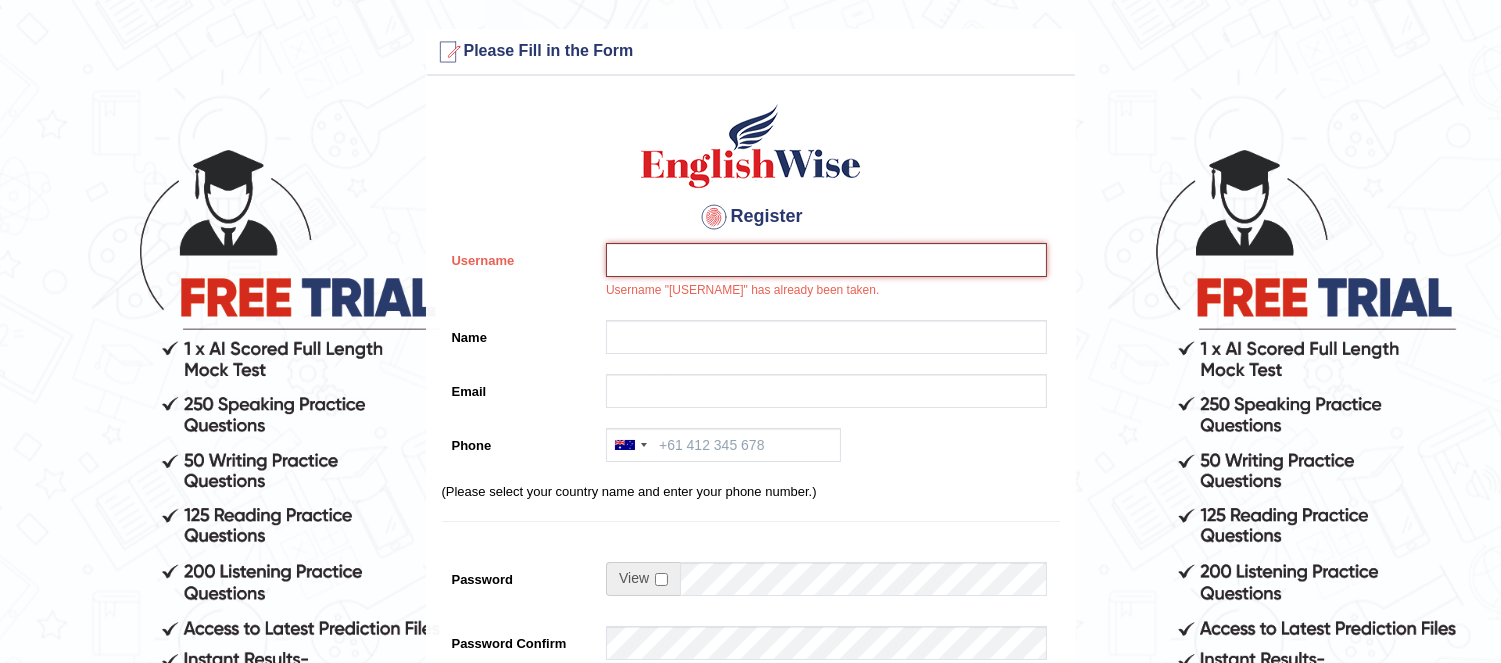 scroll, scrollTop: 0, scrollLeft: 0, axis: both 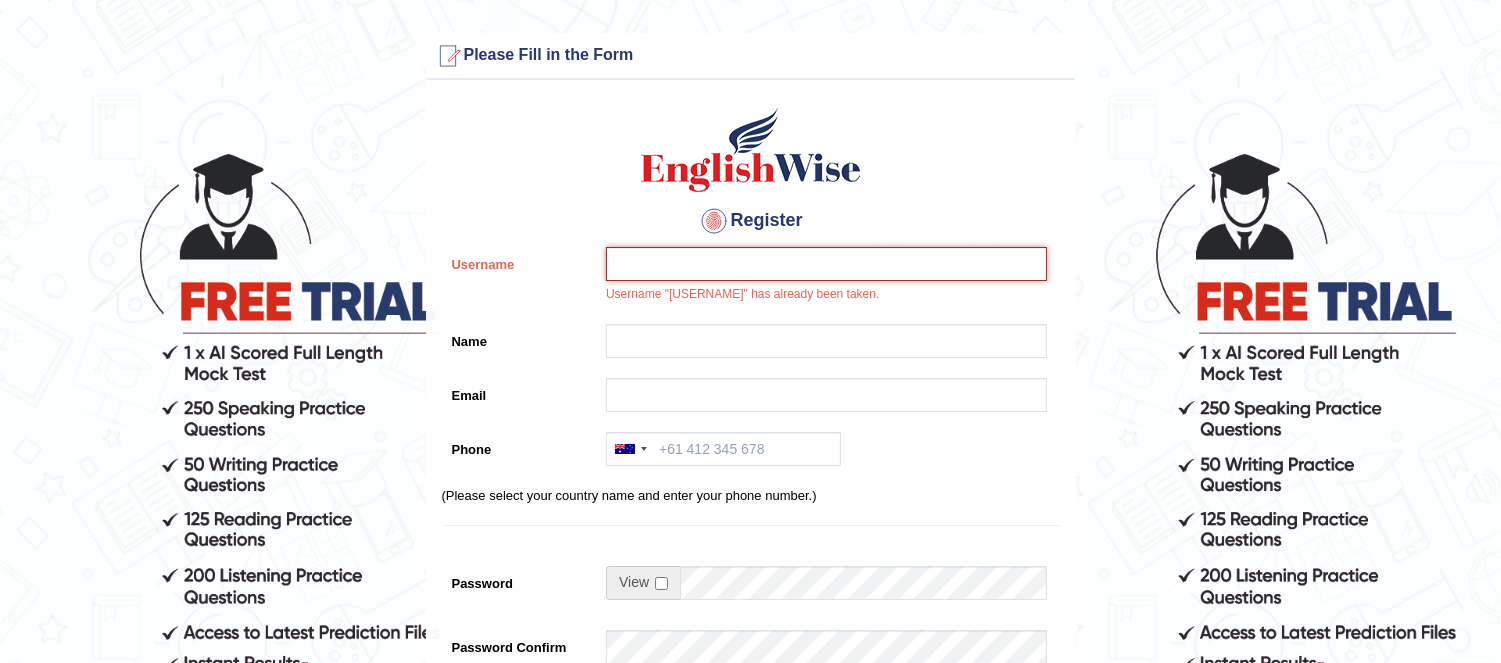 click on "Username" at bounding box center [826, 264] 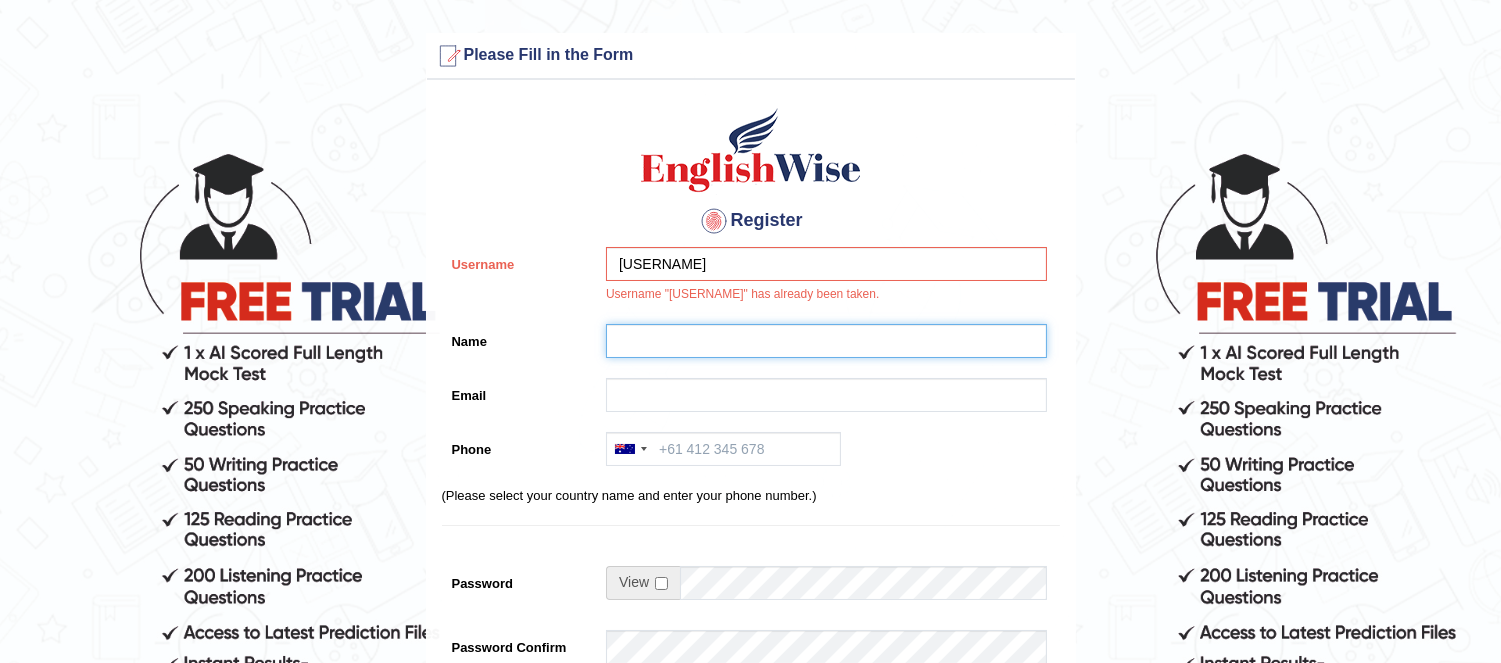 click on "Name" at bounding box center (826, 341) 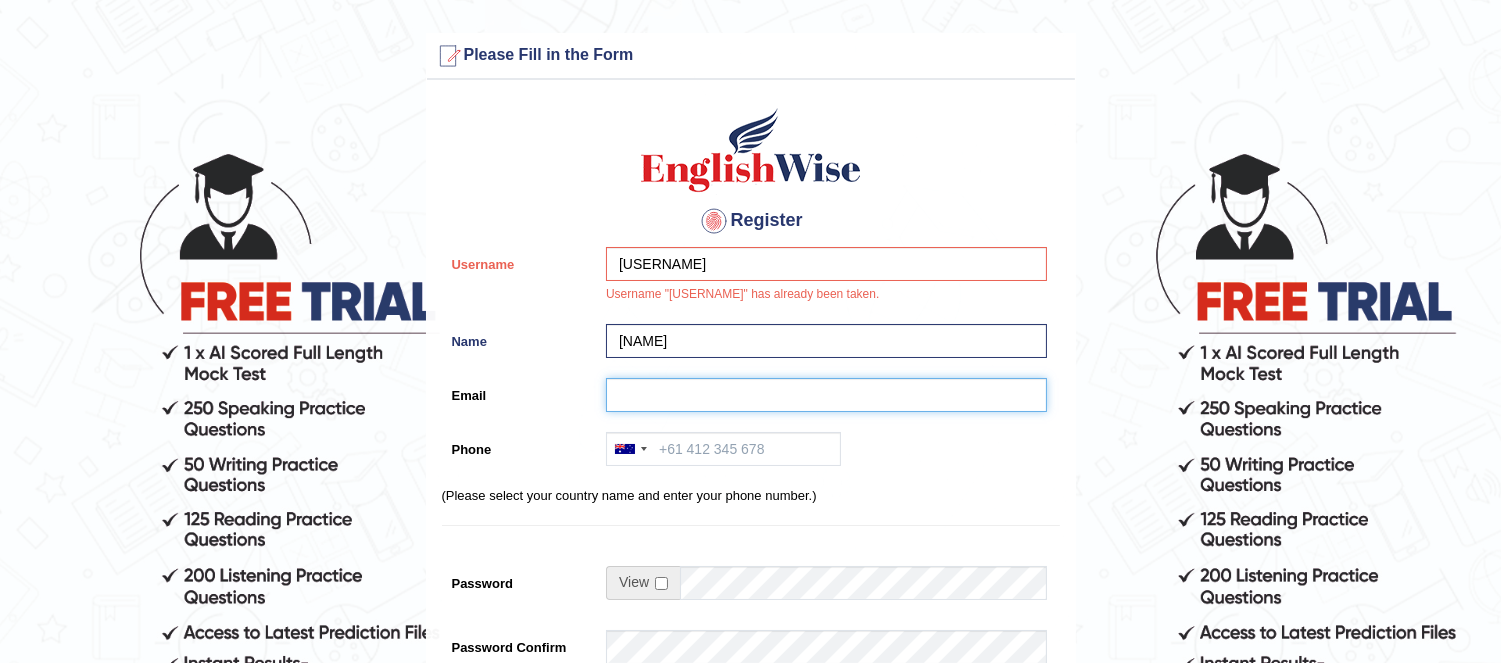 click on "Email" at bounding box center [826, 395] 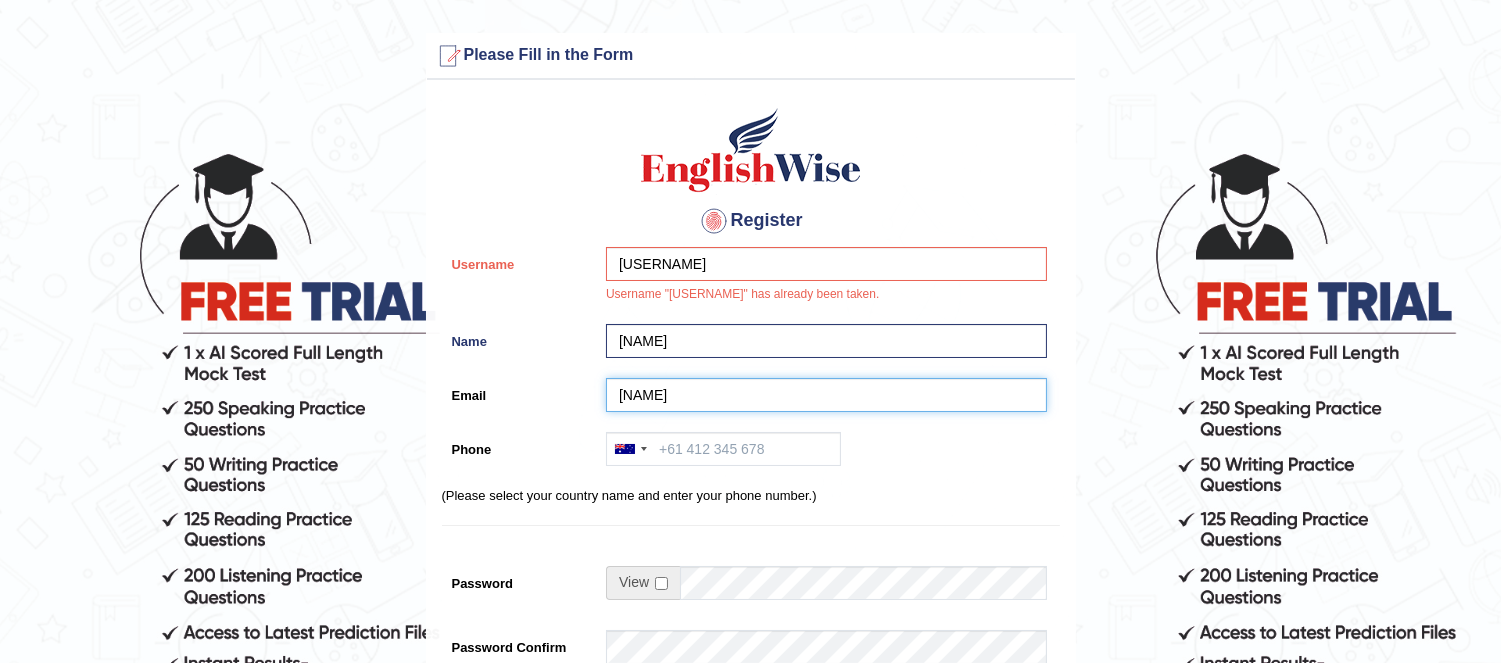type on "[EMAIL]" 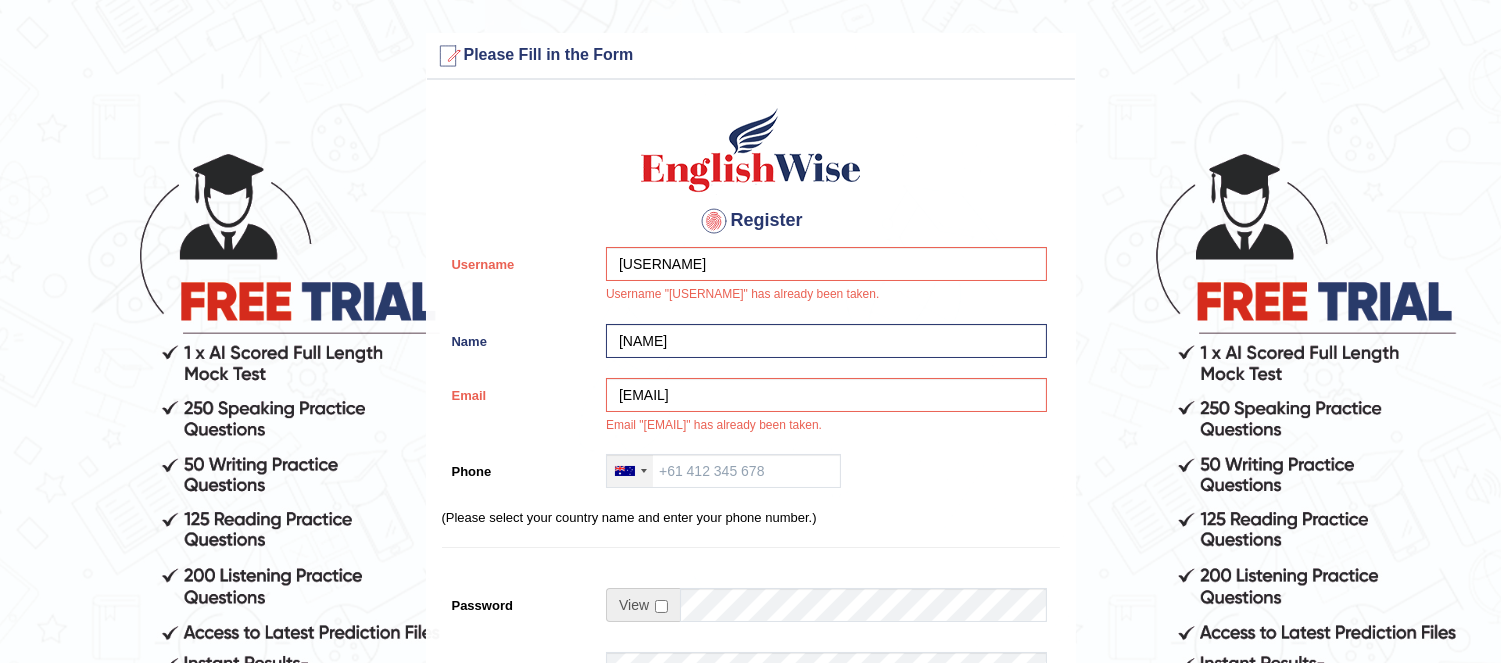 click at bounding box center (630, 471) 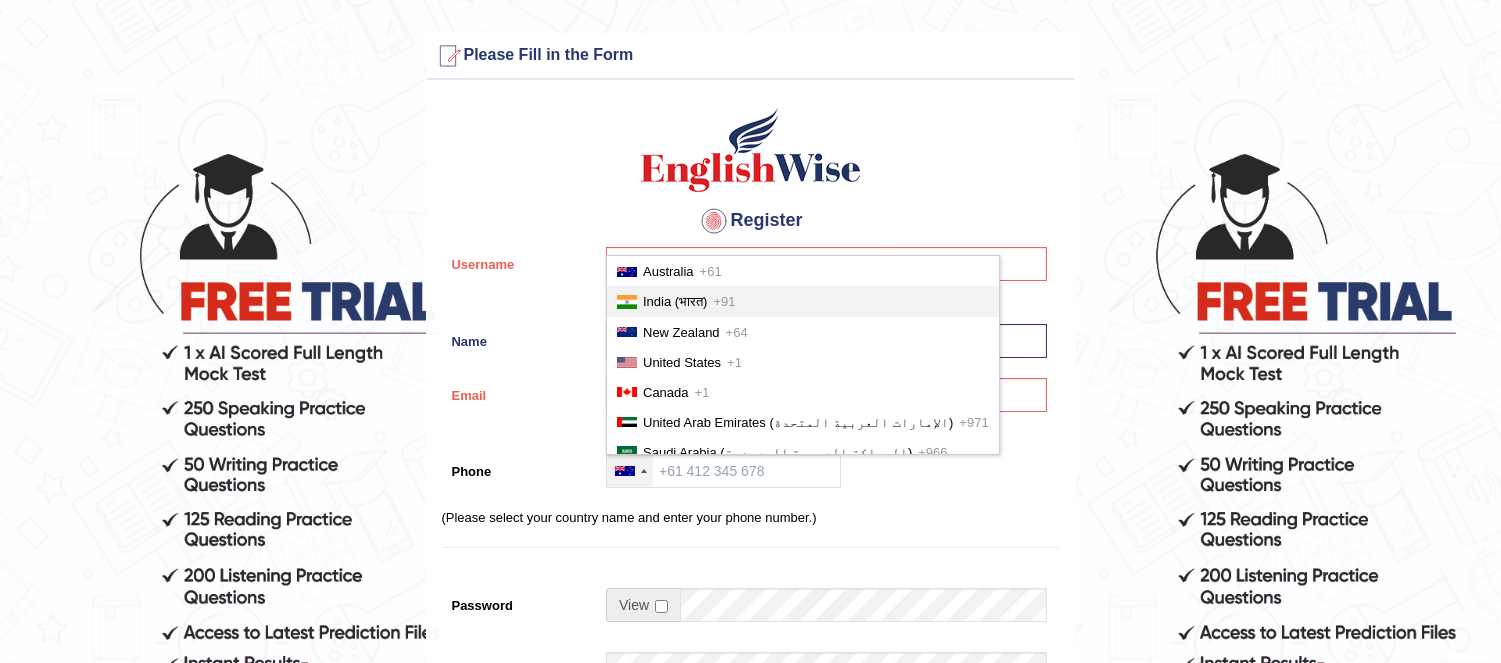 click on "India (भारत)" at bounding box center (675, 301) 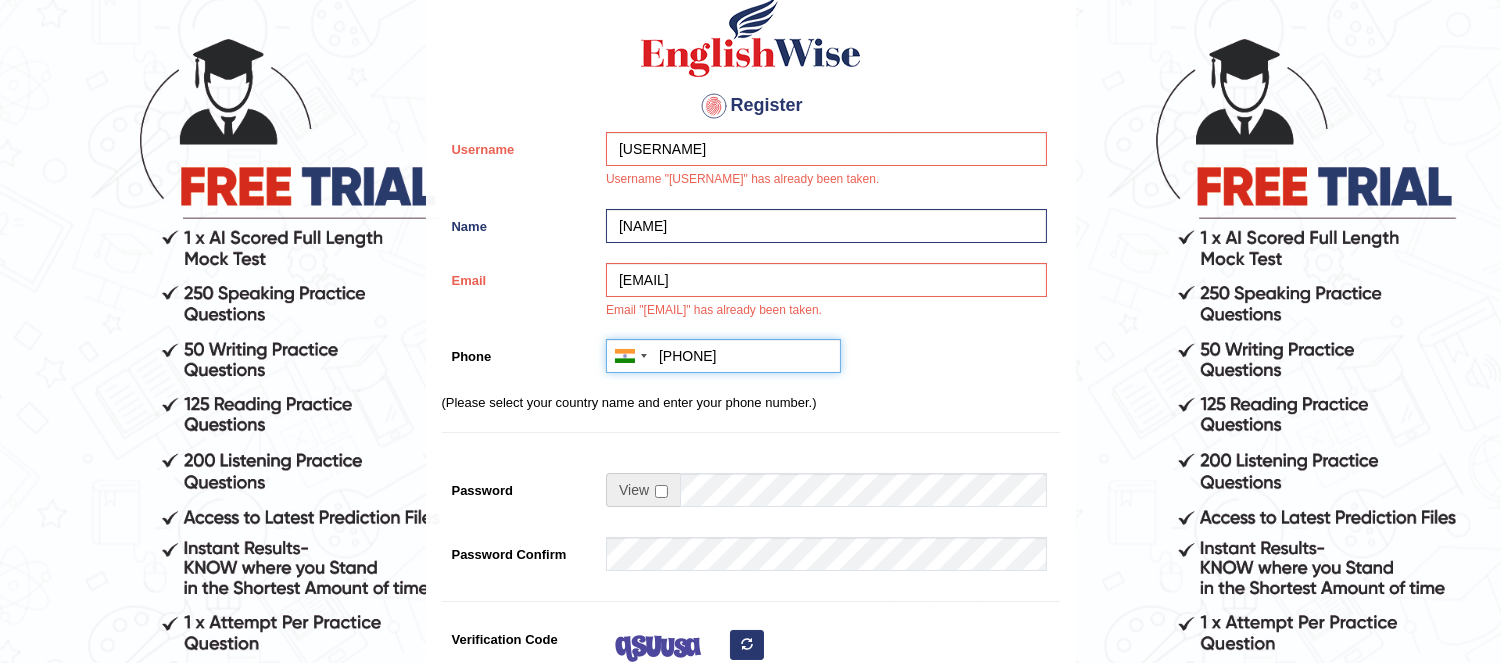 scroll, scrollTop: 130, scrollLeft: 0, axis: vertical 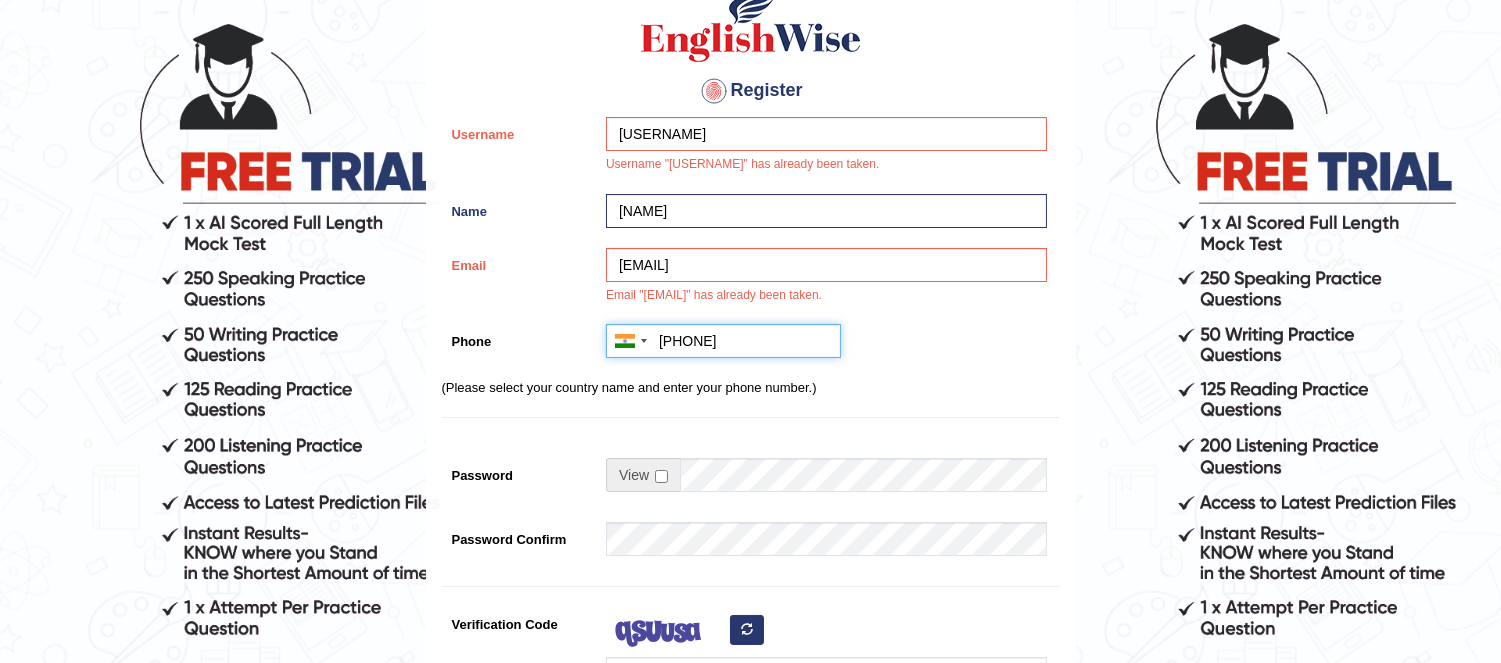 type on "[PHONE]" 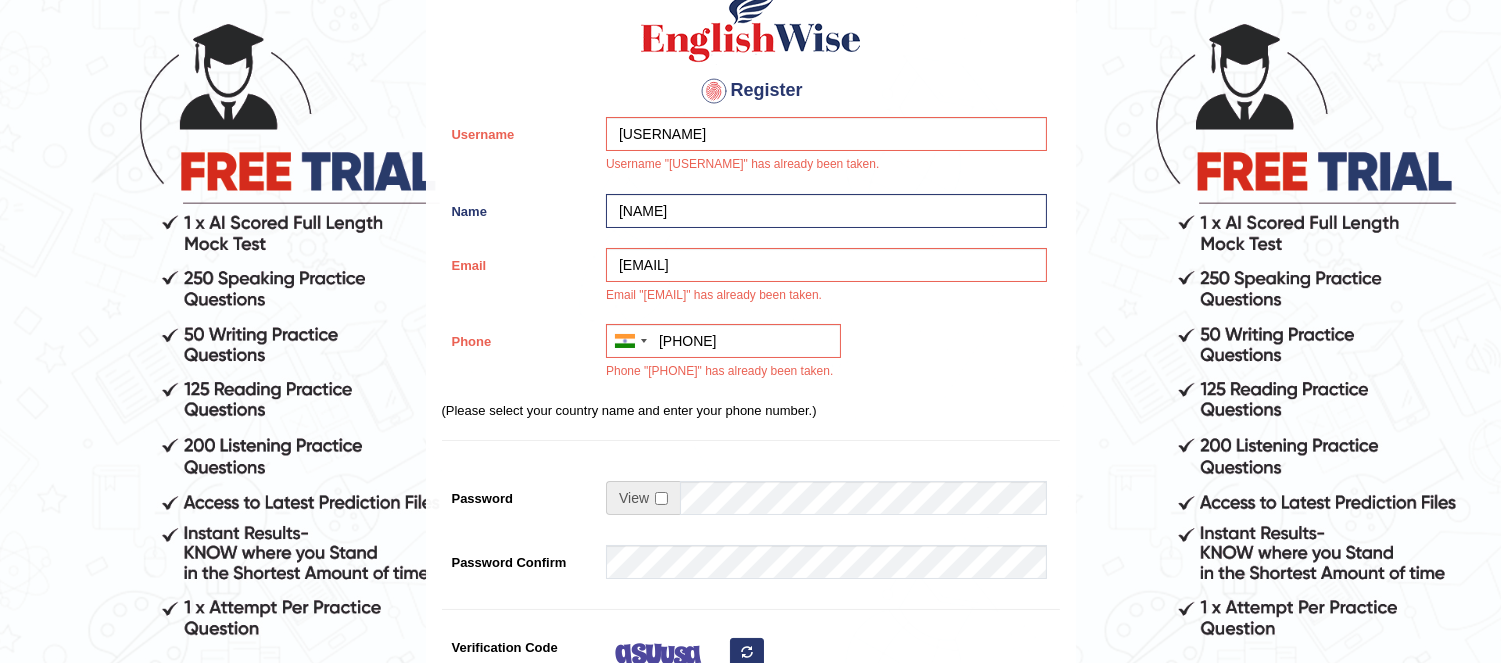 click on "Register
Username
[USERNAME]
Username "[USERNAME]" has already been taken.
Name
[NAME]
Email
[EMAIL]
Email "[EMAIL]" has already been taken.
Phone
Australia +61 India ( भारत) +91 New Zealand +64 United States +1 Canada +1 United Arab Emirates ( ‫الإمارات العربية المتحدة‬‎) +971 Saudi Arabia ( ‫المملكة العربية السعودية‬‎) +966 Bahrain ( ‫البحرين‬‎) +973 Afghanistan ( ‫افغانستان‬‎) +93 Albania (Shqipëri) +355 Algeria ( ‫الجزائر‬‎) +213 American Samoa +1 Andorra +376 Angola +244 Anguilla +1 Antigua and Barbuda +1 Argentina +54 Armenia (Հայաստան) +374 Aruba +297 Australia +61 Austria (Österreich) +43 Azerbaijan (Azərbaycan) +994 Bahamas +1 Bahrain ( ‫البحرين‬‎) +973 Bangladesh (বাংলাদেশ) +880 Barbados +1 Belarus (Беларусь) +375 Belgium (België) +32 Belize +501 +229" at bounding box center [751, 411] 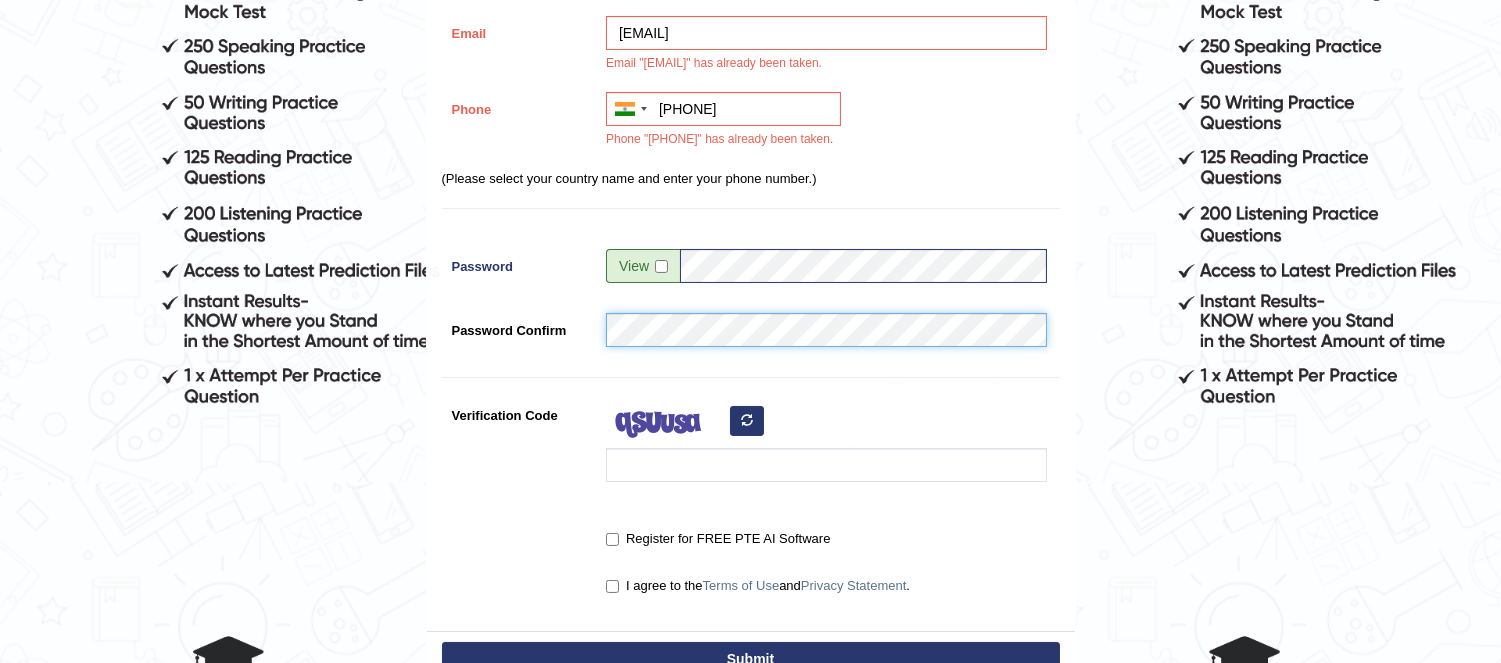 scroll, scrollTop: 363, scrollLeft: 0, axis: vertical 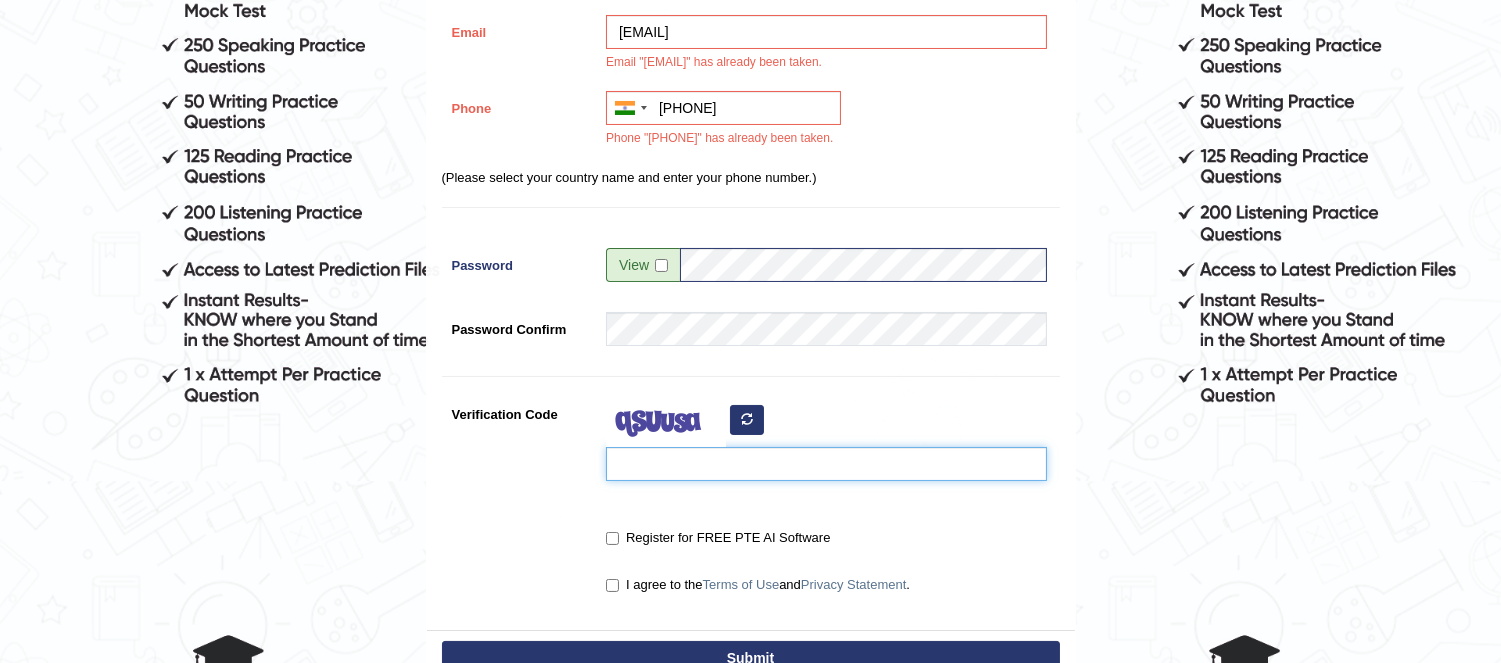click on "Verification Code" at bounding box center (826, 464) 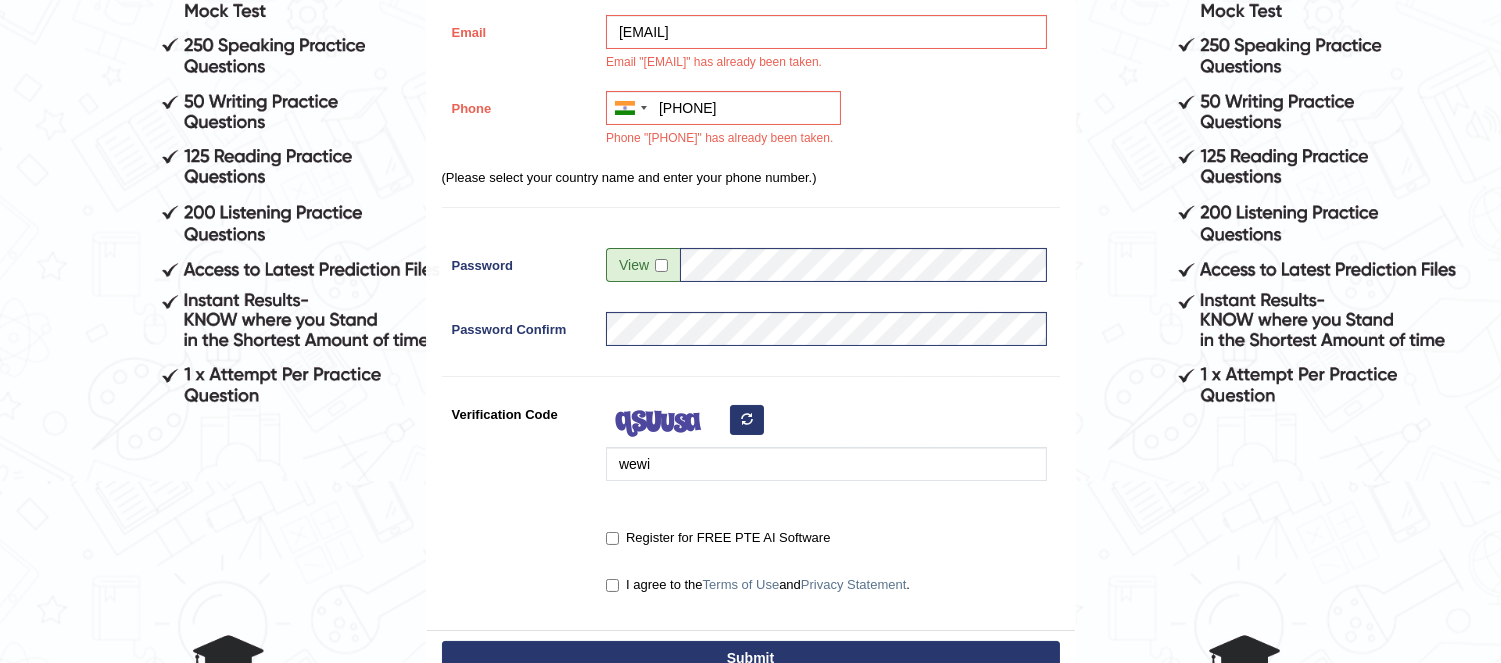 click at bounding box center [747, 419] 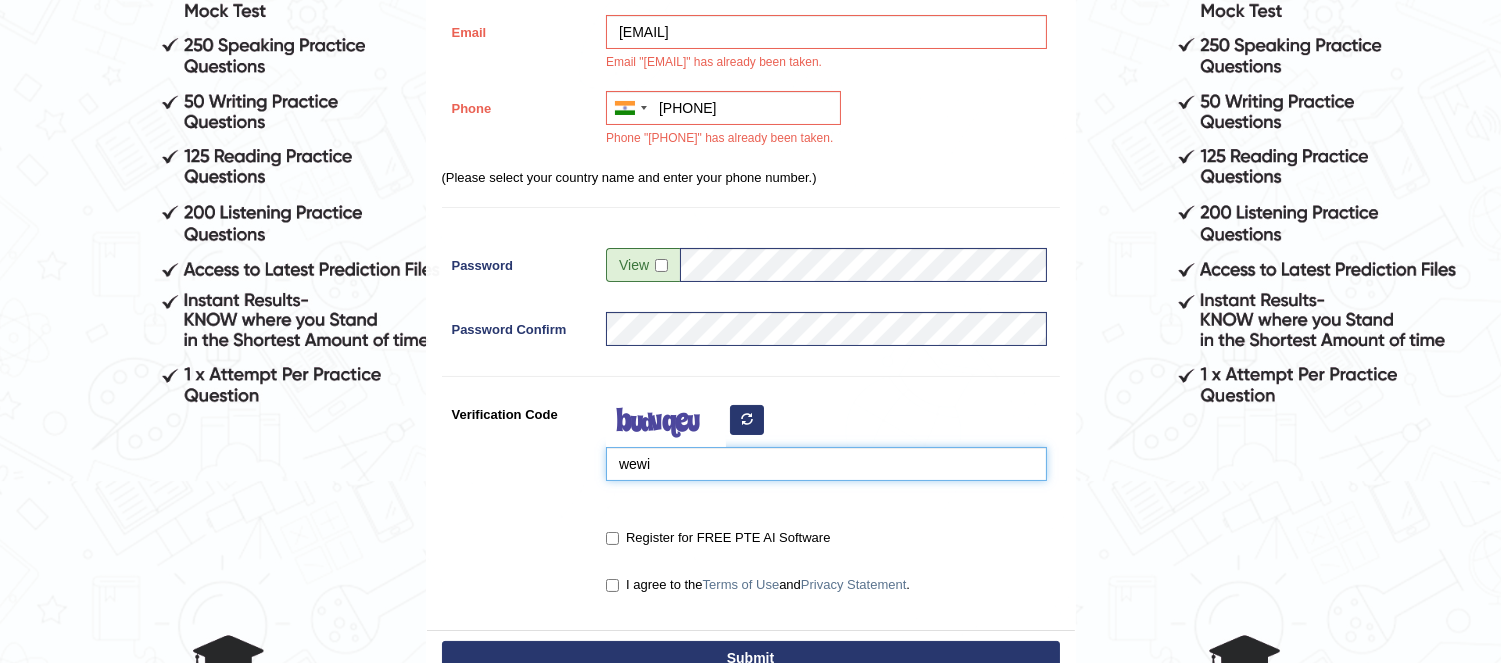 click on "wewi" at bounding box center (826, 464) 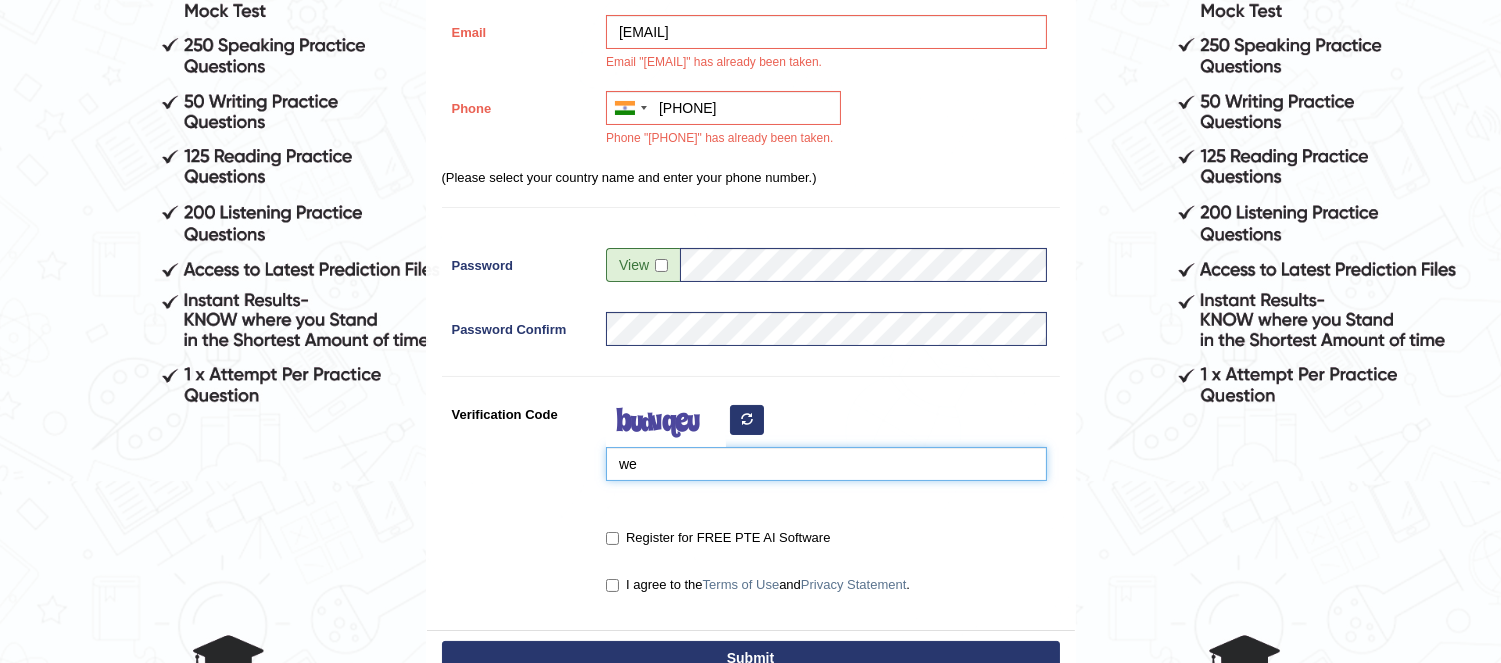 type on "w" 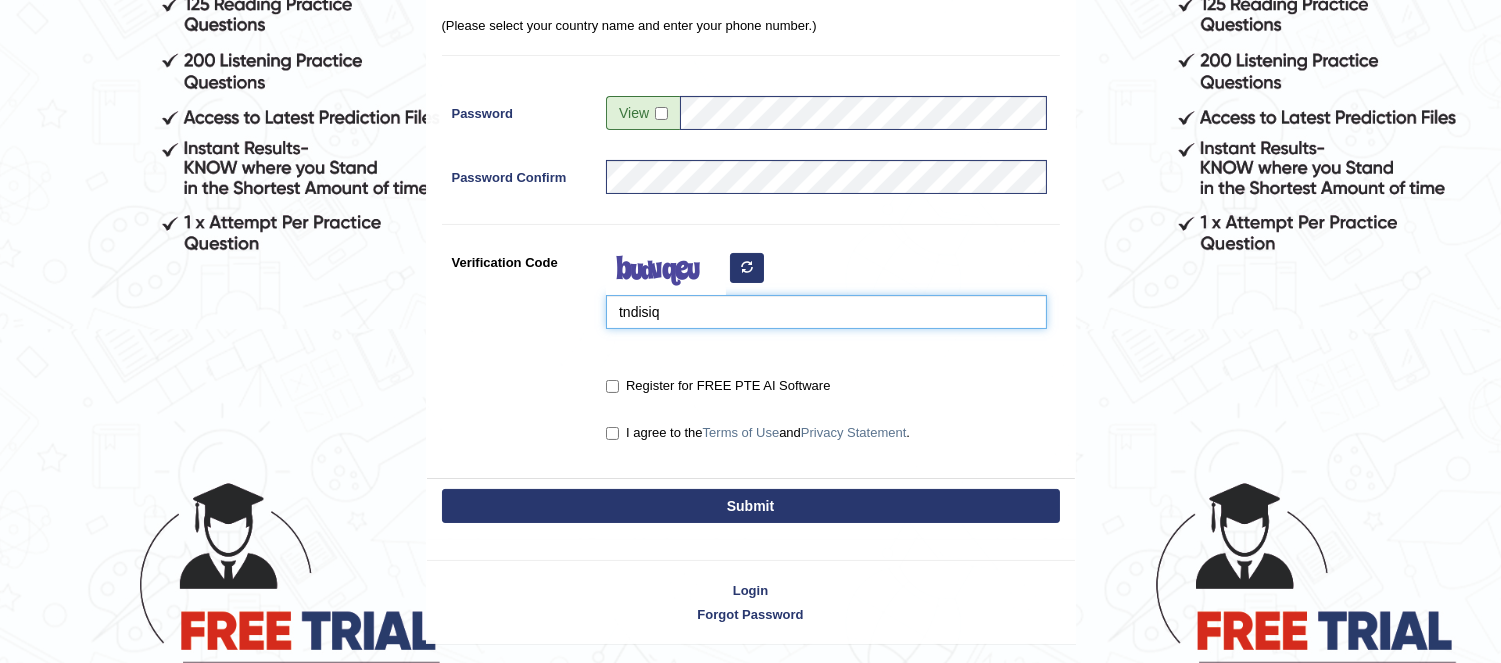 scroll, scrollTop: 526, scrollLeft: 0, axis: vertical 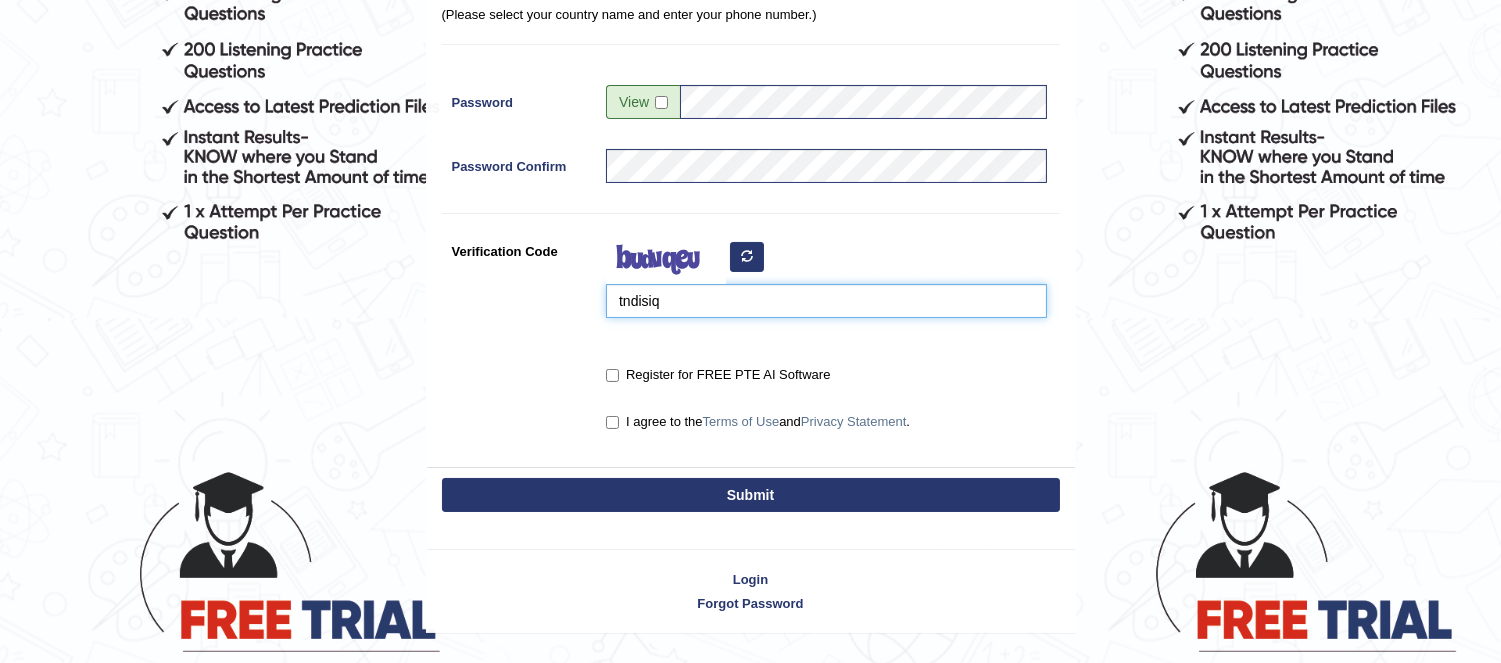type on "tndisiq" 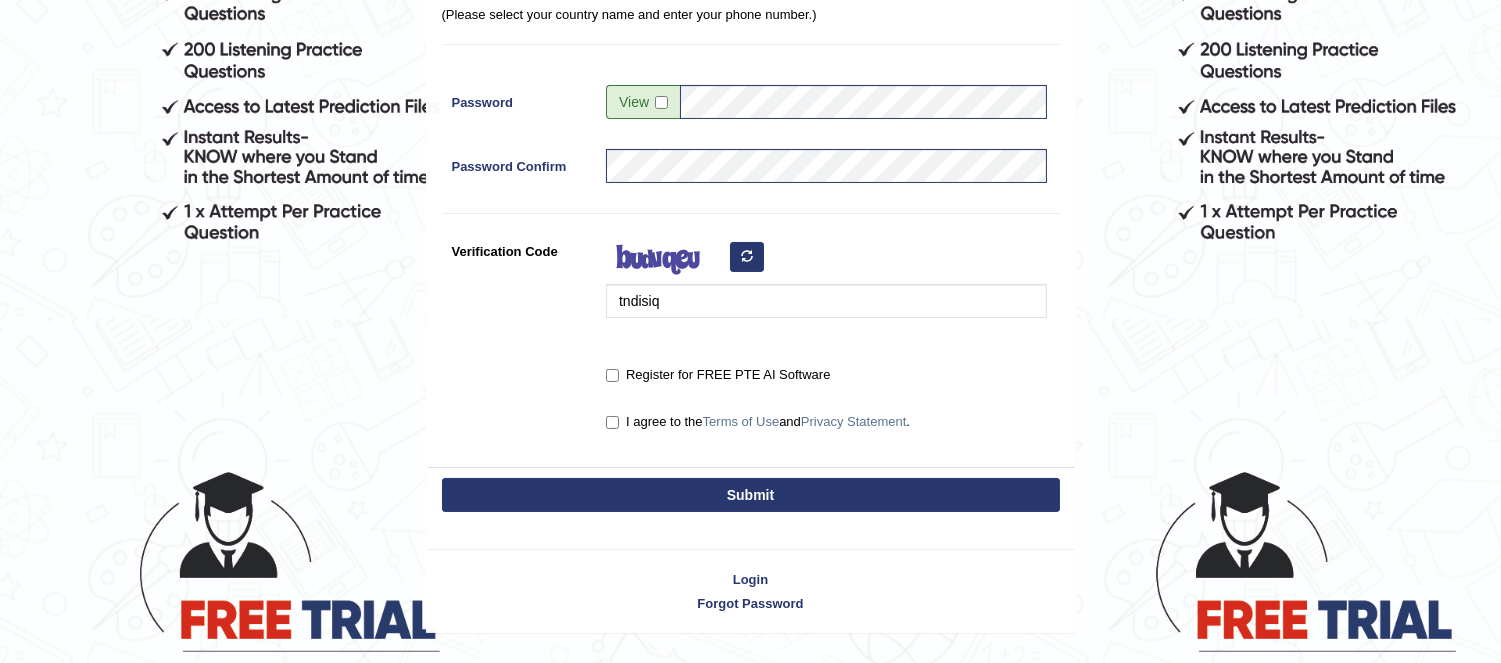 click on "Submit" at bounding box center [751, 495] 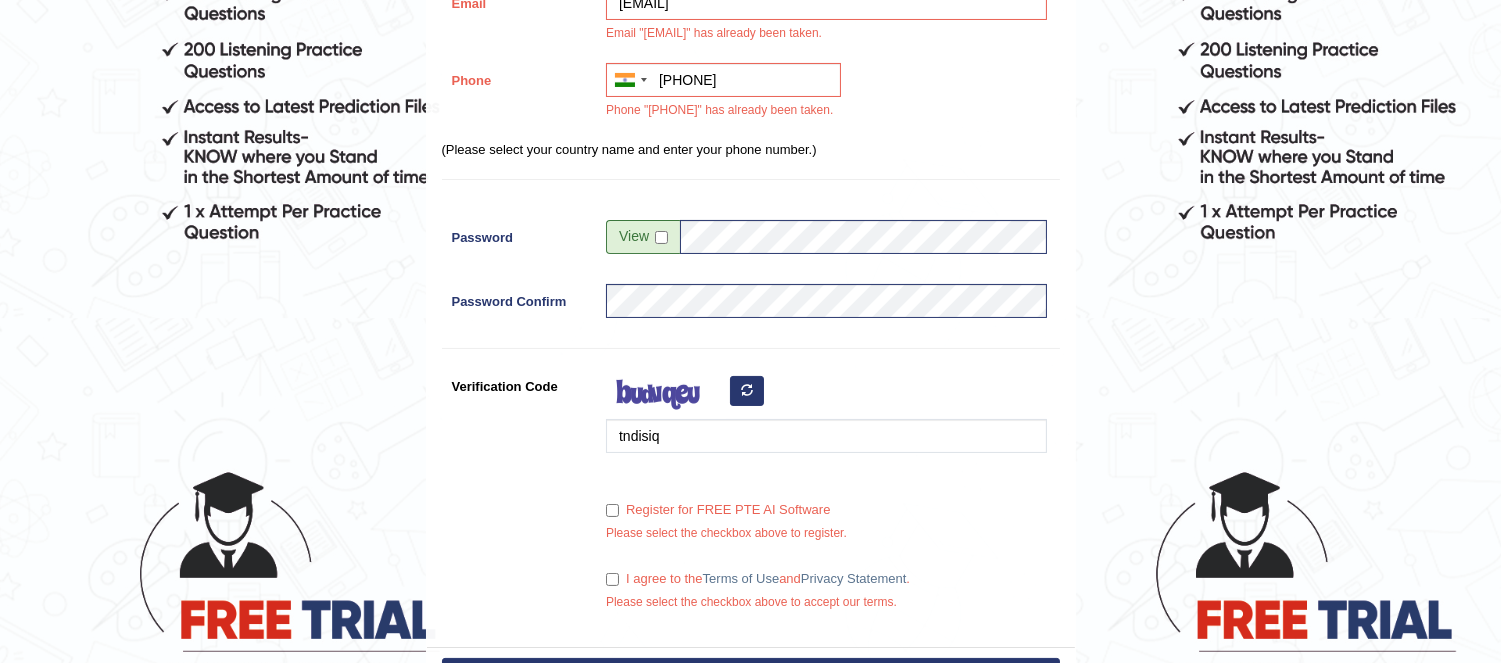 scroll, scrollTop: 381, scrollLeft: 0, axis: vertical 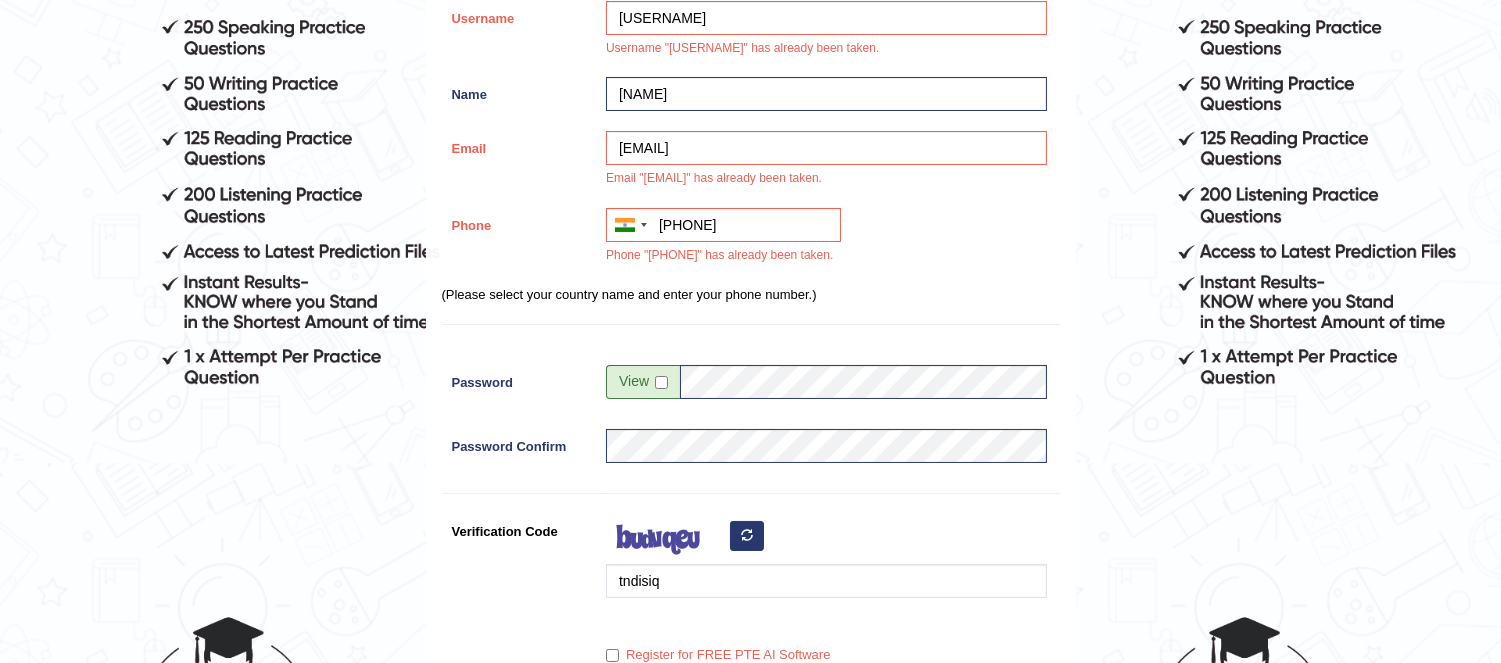 click on "Register
Username
[USERNAME]
Username "[USERNAME]" has already been taken.
Name
[NAME]
Email
[EMAIL]
Email "[EMAIL]" has already been taken.
Phone
Australia +61 India ( भारत) +91 New Zealand +64 United States +1 Canada +1 United Arab Emirates ( ‫الإمارات العربية المتحدة‬‎) +971 Saudi Arabia ( ‫المملكة العربية السعودية‬‎) +966 Bahrain ( ‫البحرين‬‎) +973 Afghanistan ( ‫افغانستان‬‎) +93 Albania (Shqipëri) +355 Algeria ( ‫الجزائر‬‎) +213 American Samoa +1 Andorra +376 Angola +244 Anguilla +1 Antigua and Barbuda +1 Argentina +54 Armenia (Հայաստան) +374 Aruba +297 Australia +61 Austria (Österreich) +43 Azerbaijan (Azərbaycan) +994 Bahamas +1 Bahrain ( ‫البحرين‬‎) +973 Bangladesh (বাংলাদেশ) +880 Barbados +1 Belarus (Беларусь) +375 Belgium (België) +32 Belize +501 +229" at bounding box center (751, 318) 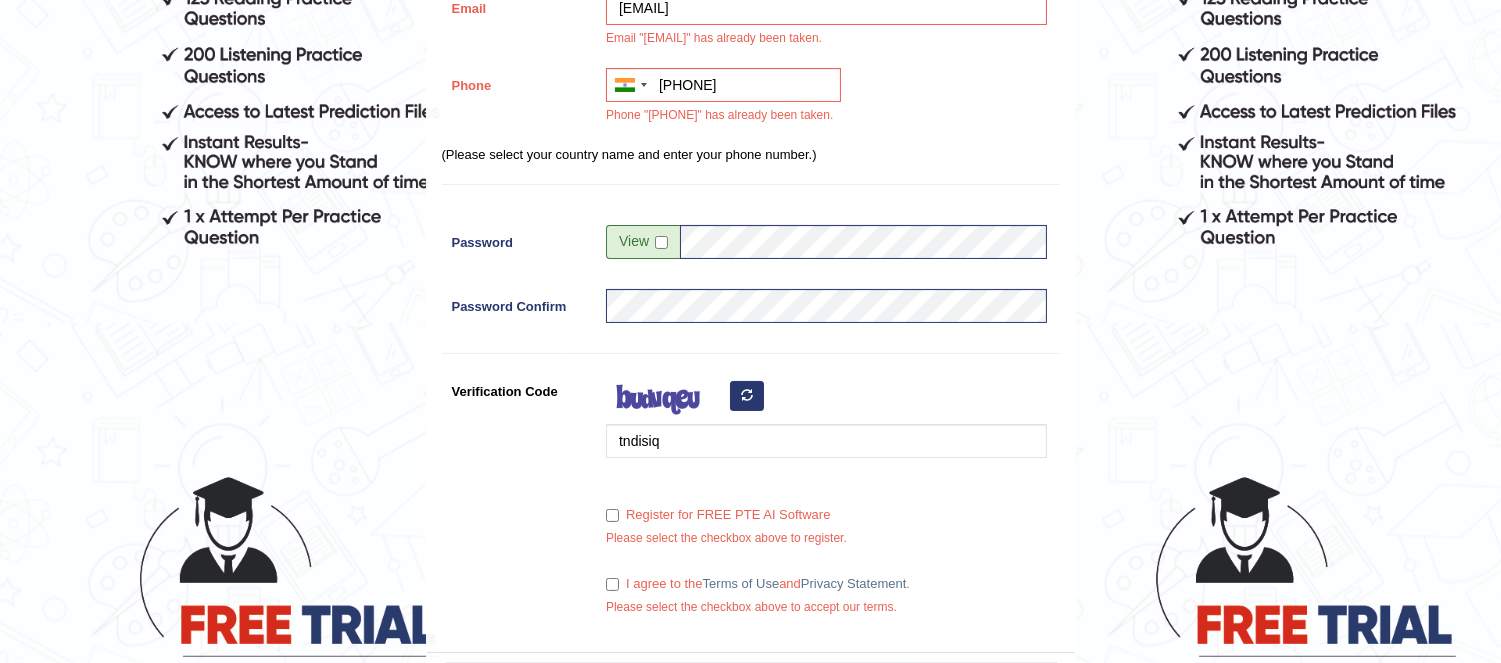 scroll, scrollTop: 701, scrollLeft: 0, axis: vertical 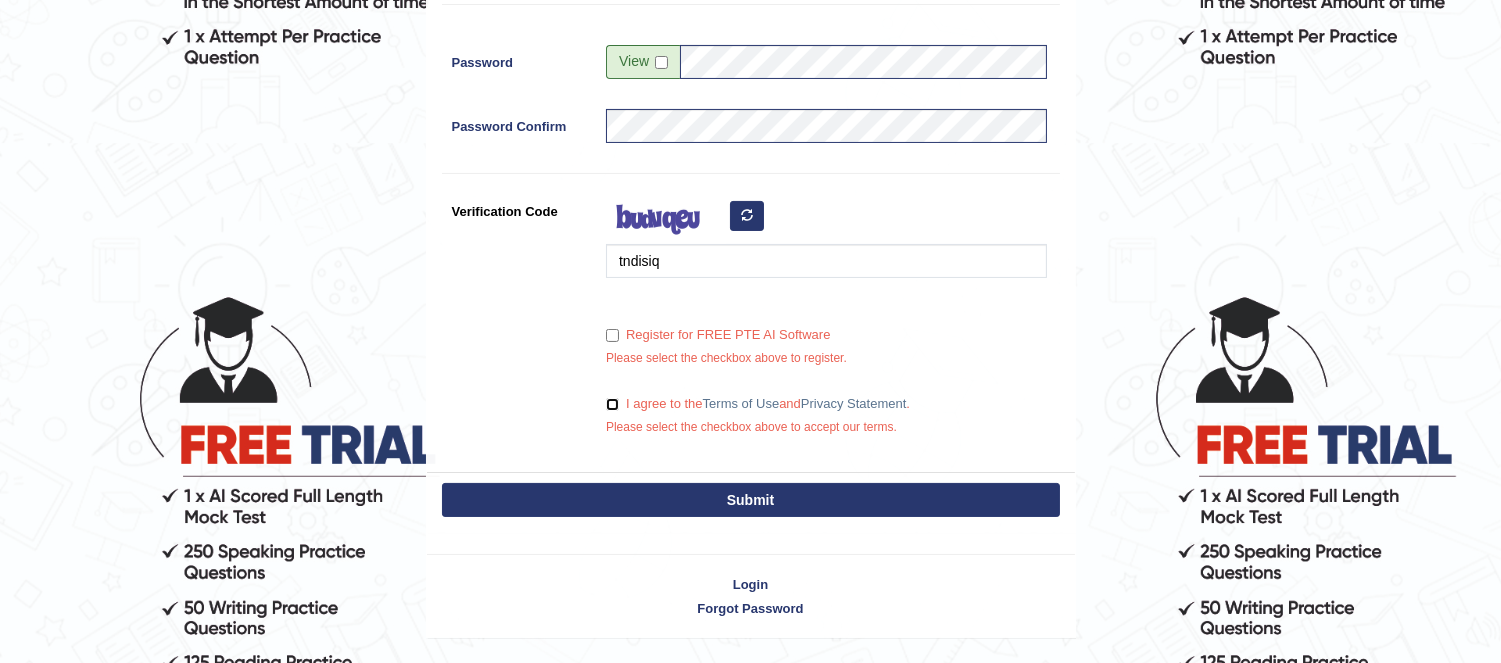 click on "I agree to the  Terms of Use  and  Privacy Statement ." at bounding box center [612, 404] 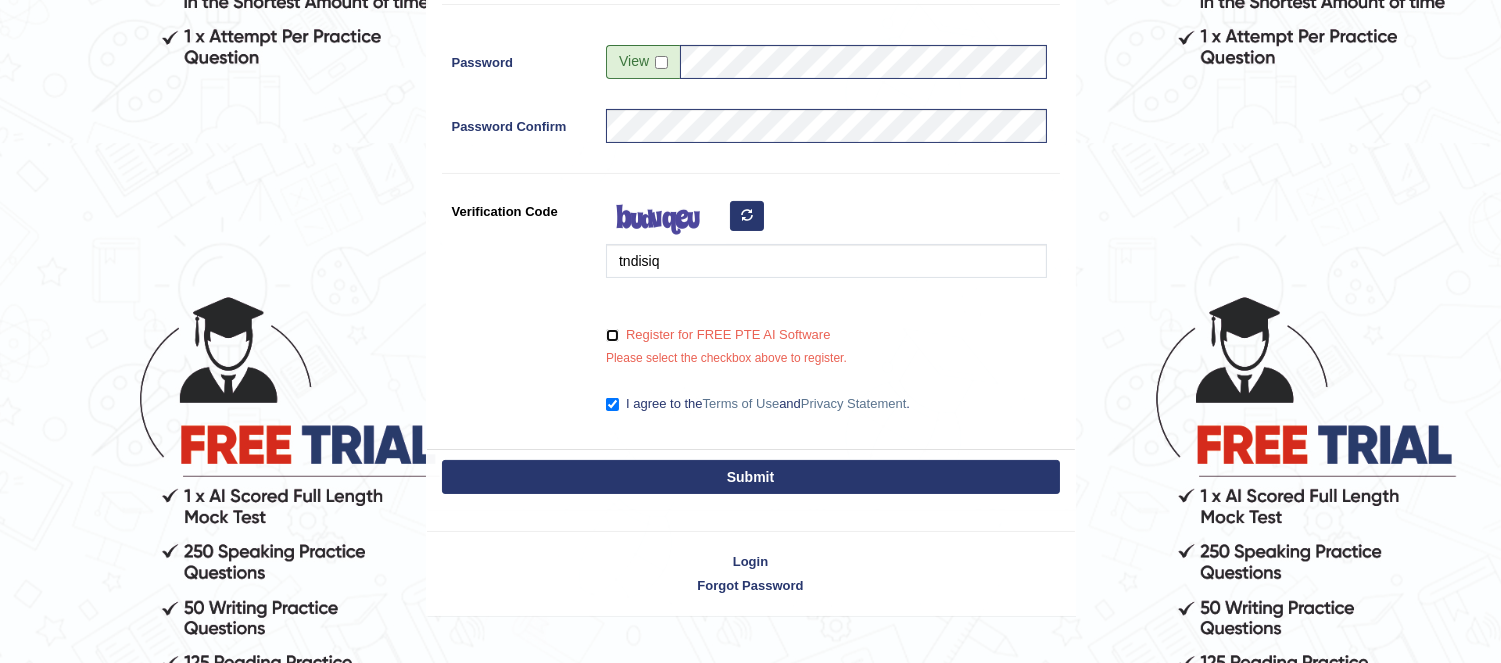 click on "Register for FREE PTE AI Software" at bounding box center [612, 335] 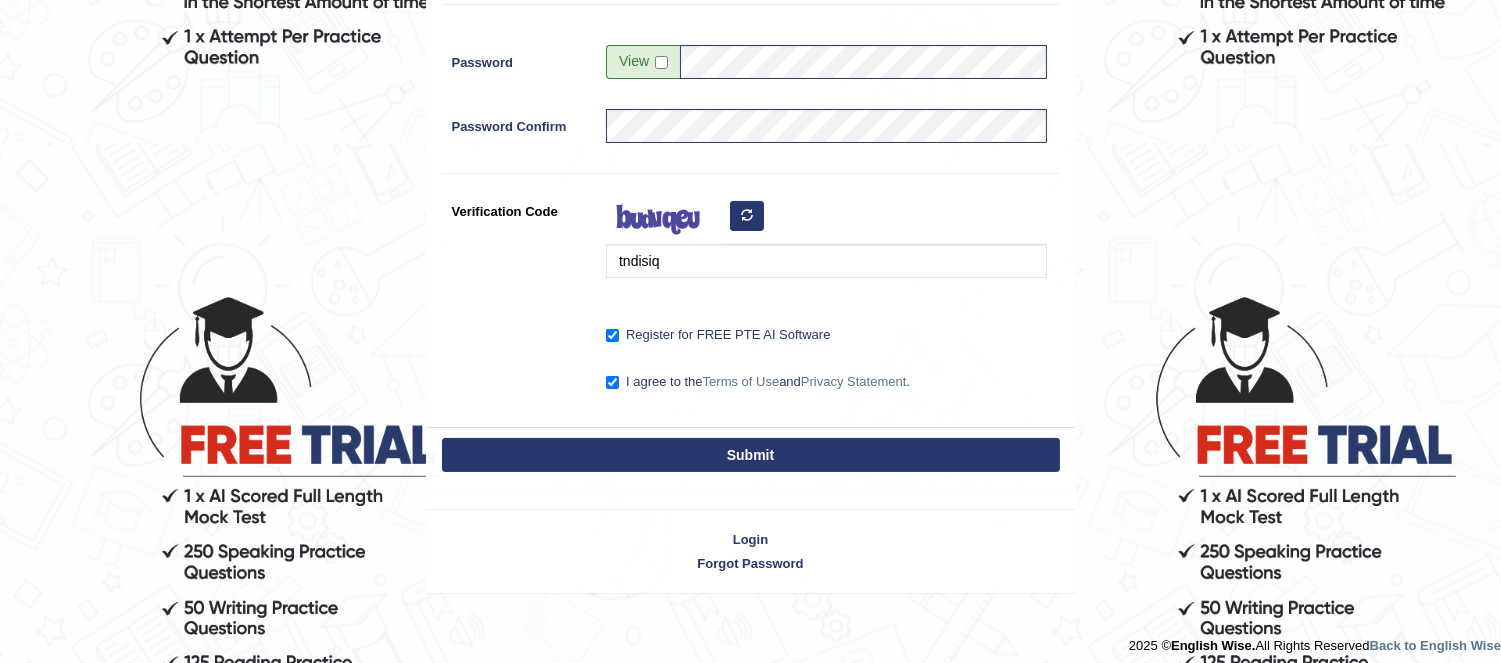 click on "Submit" at bounding box center (751, 455) 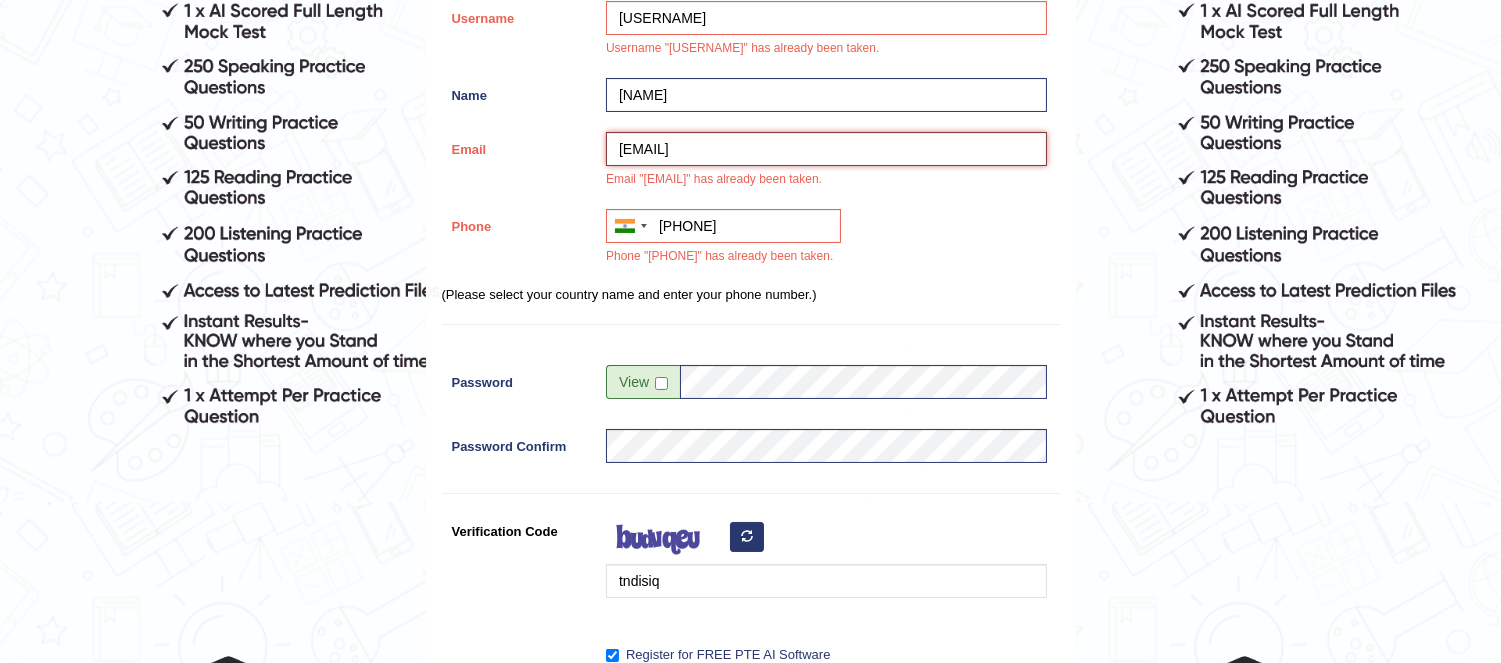 click on "[EMAIL]" at bounding box center [826, 149] 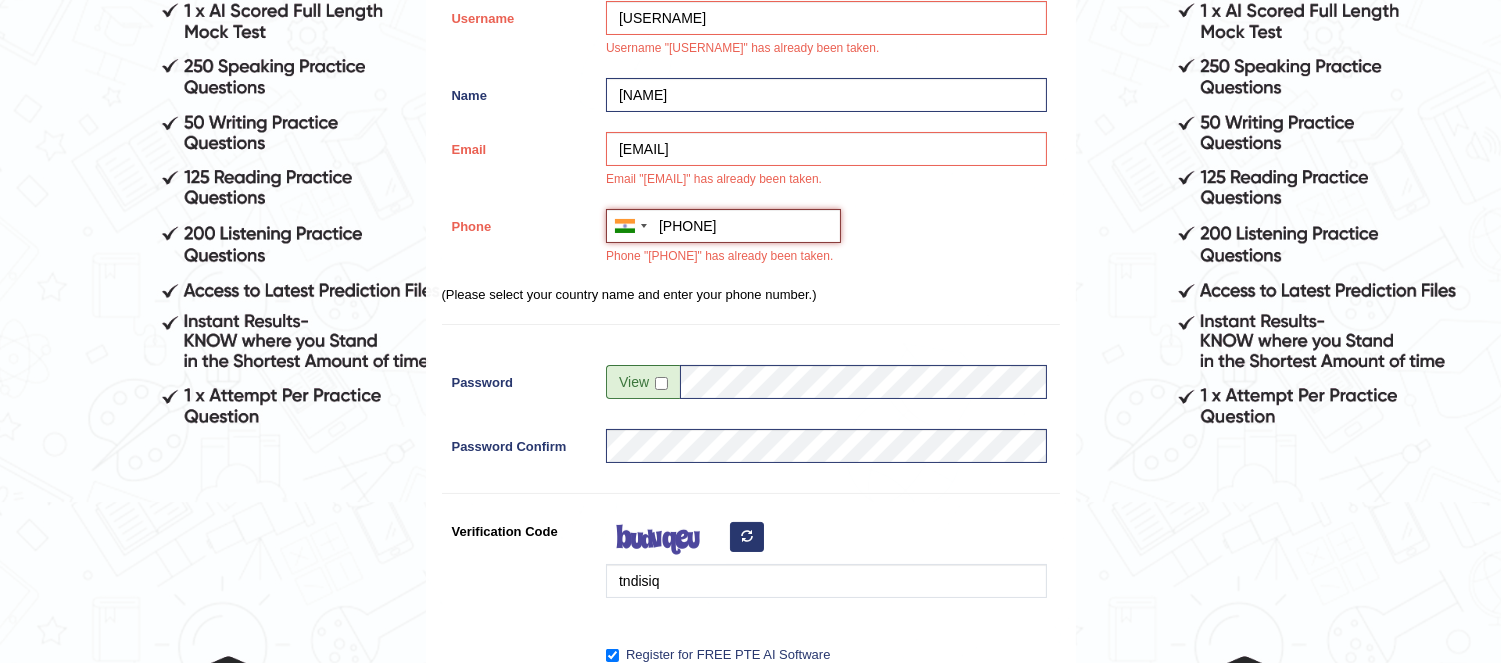 click on "[PHONE]" at bounding box center [723, 226] 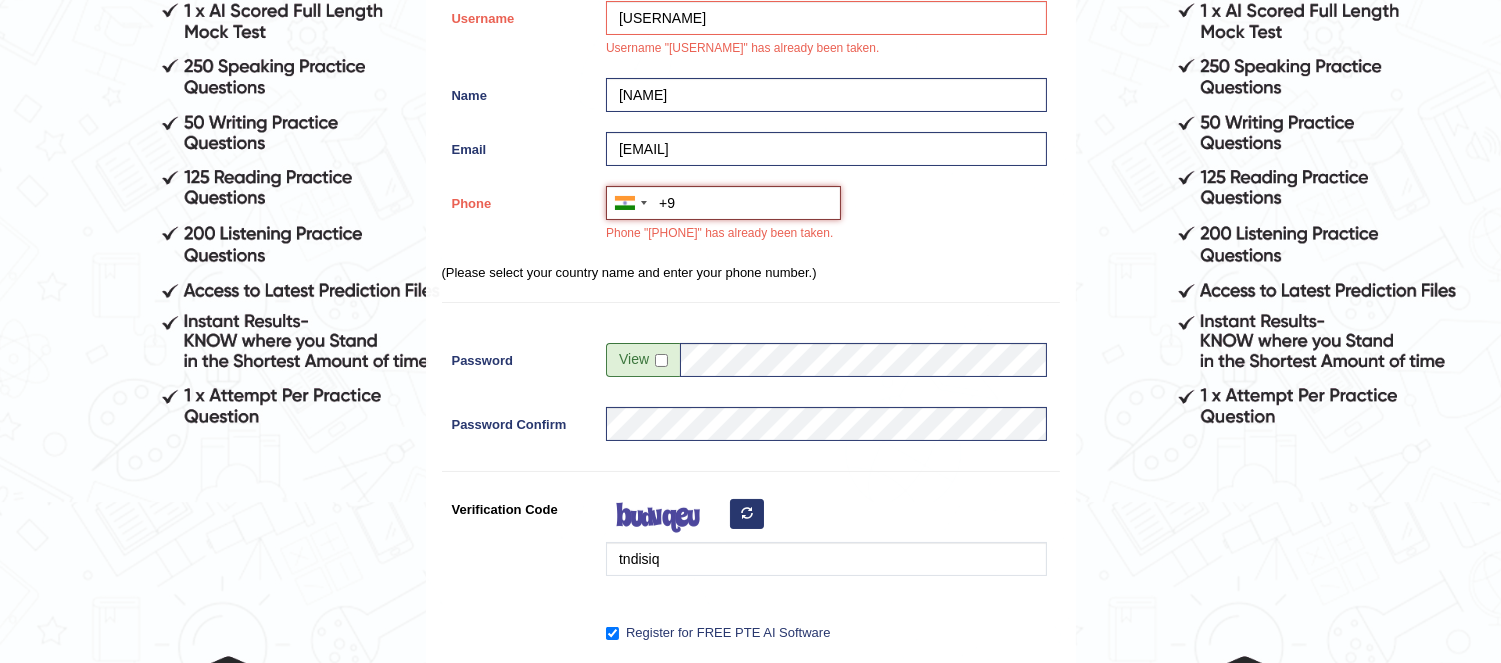 type on "+" 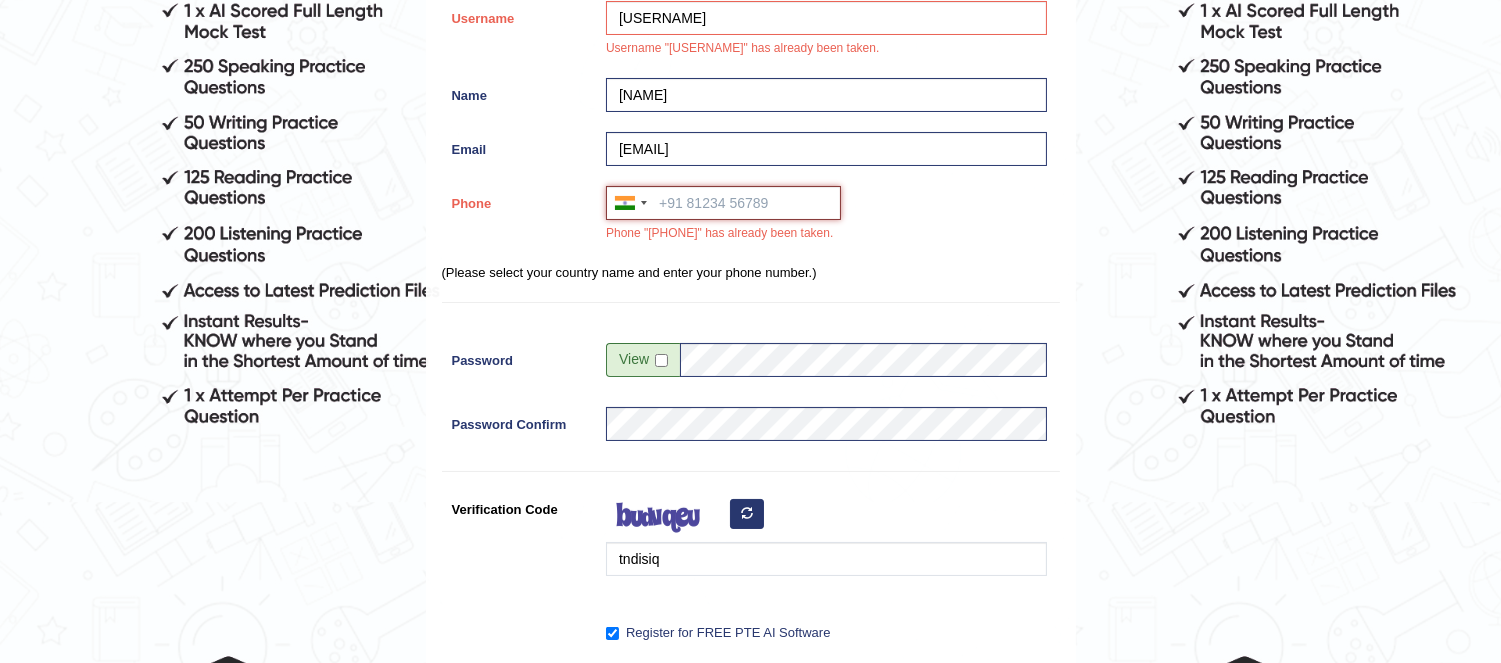 click on "Phone" at bounding box center [723, 203] 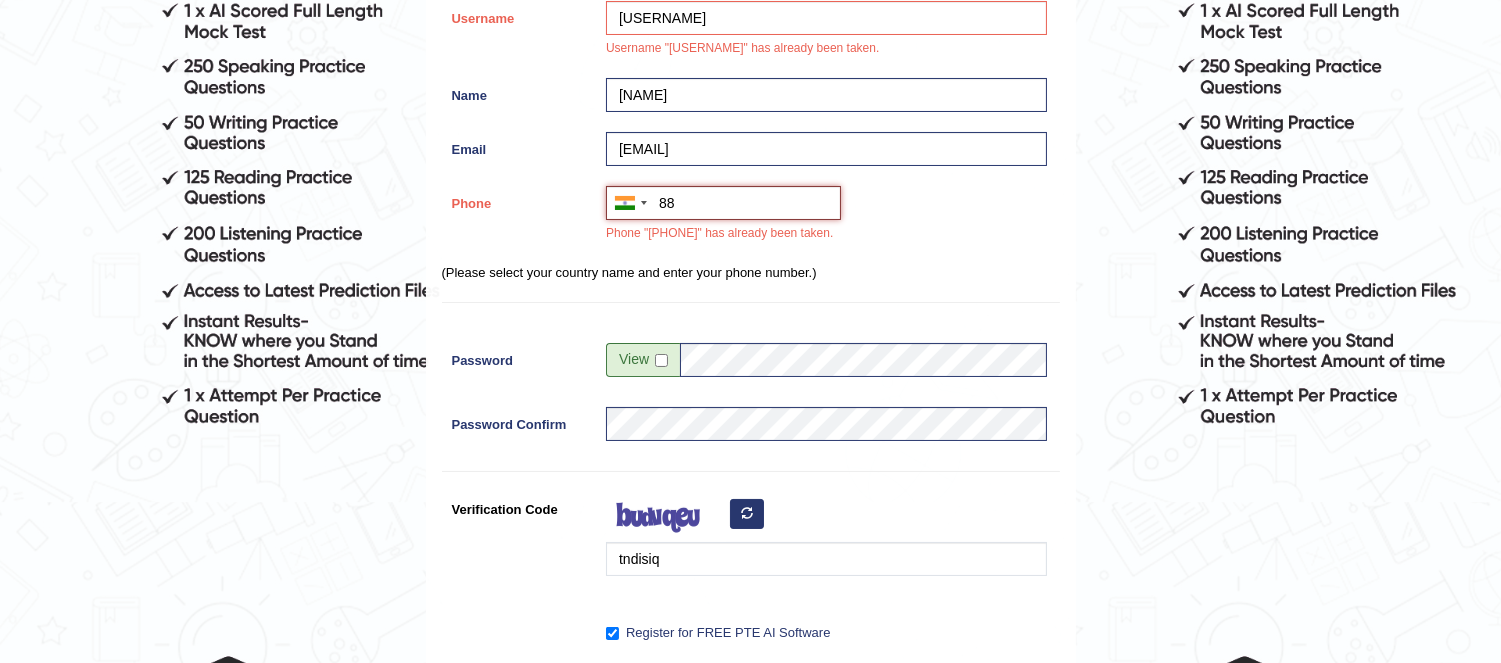 type on "8" 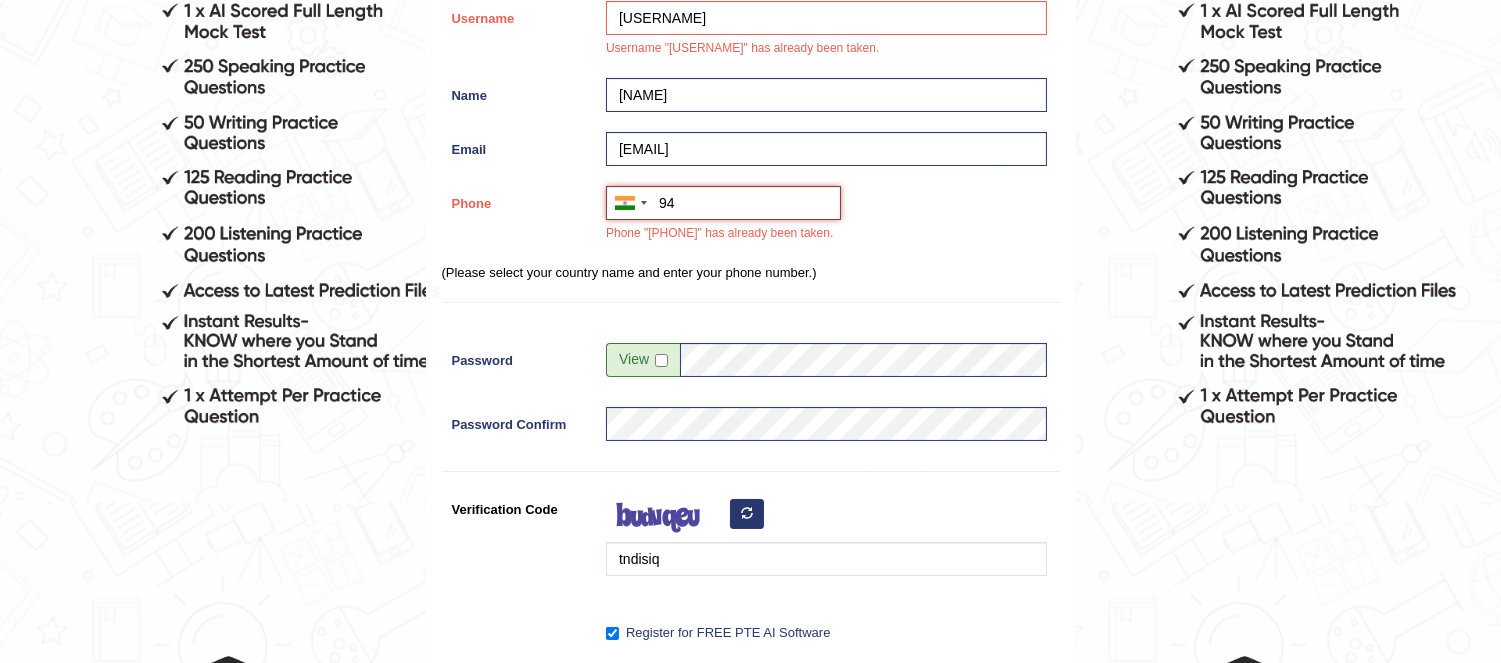 type on "9" 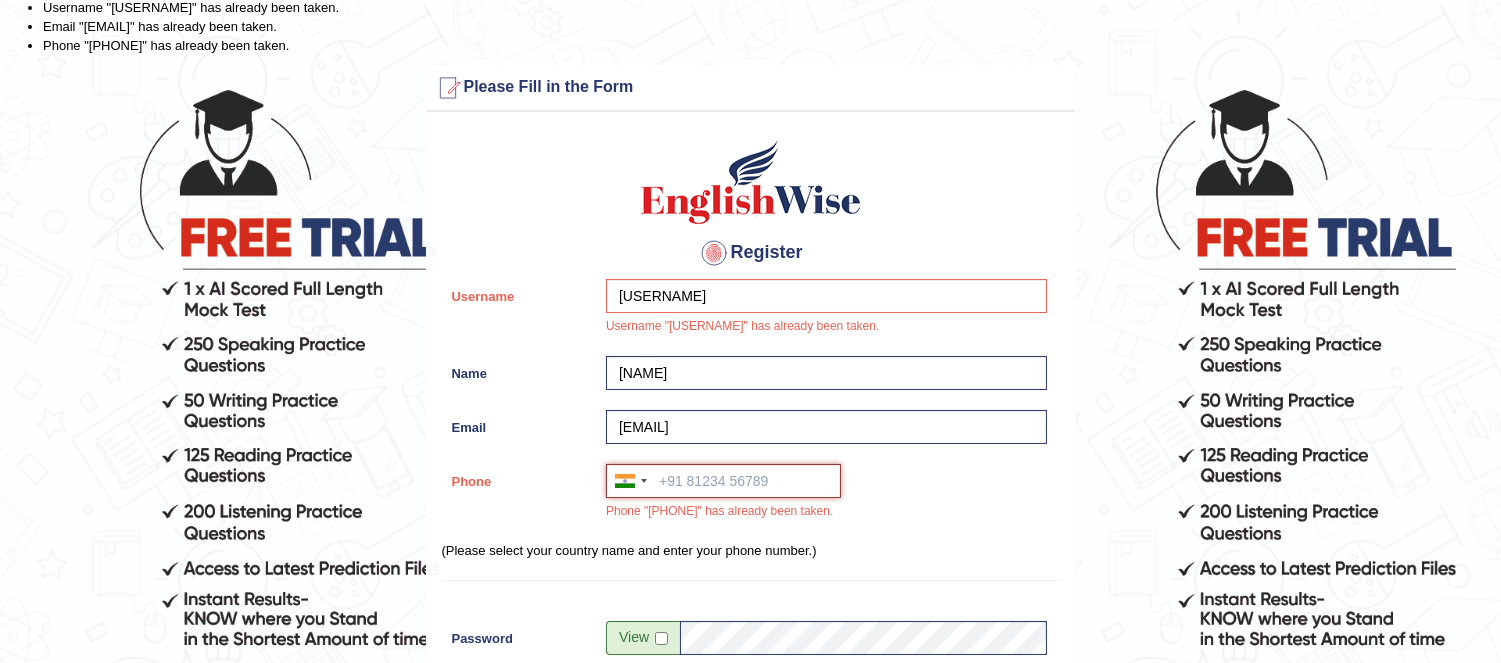 scroll, scrollTop: 0, scrollLeft: 0, axis: both 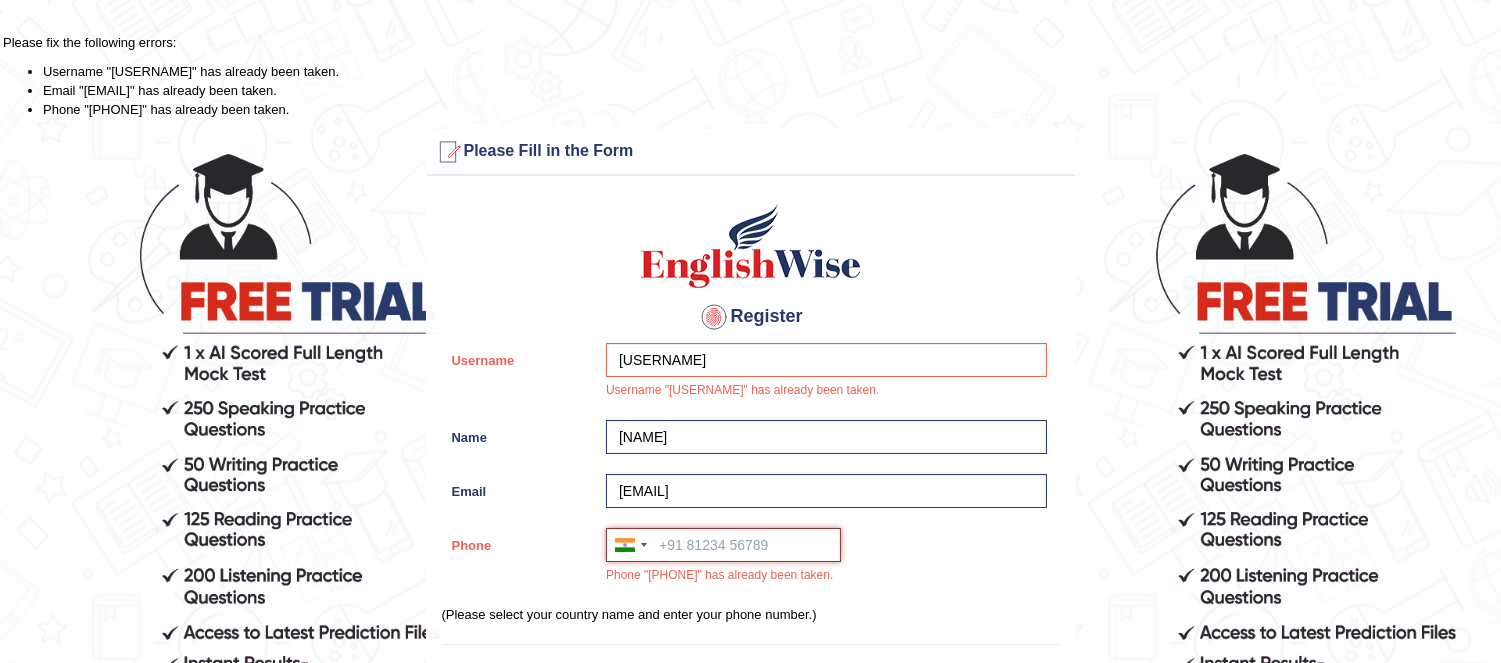 type 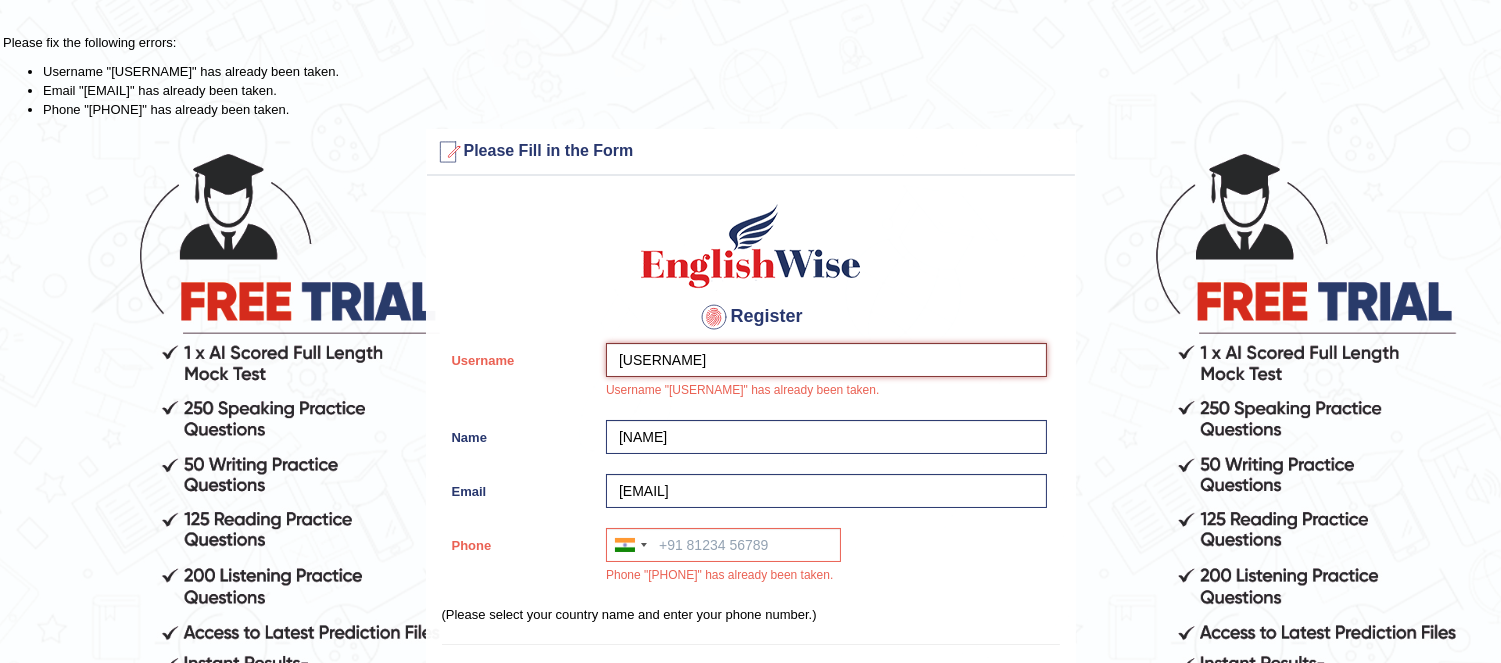 click on "[USERNAME]" at bounding box center [826, 360] 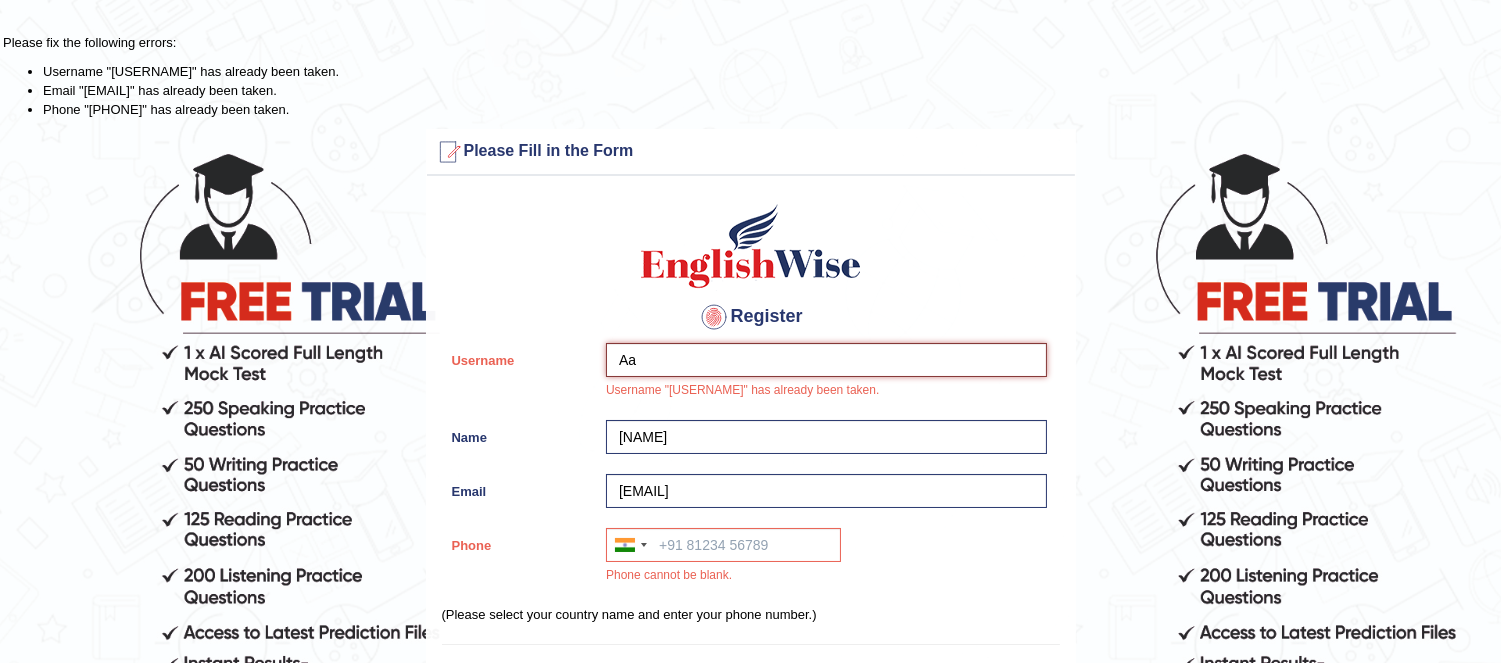 type on "A" 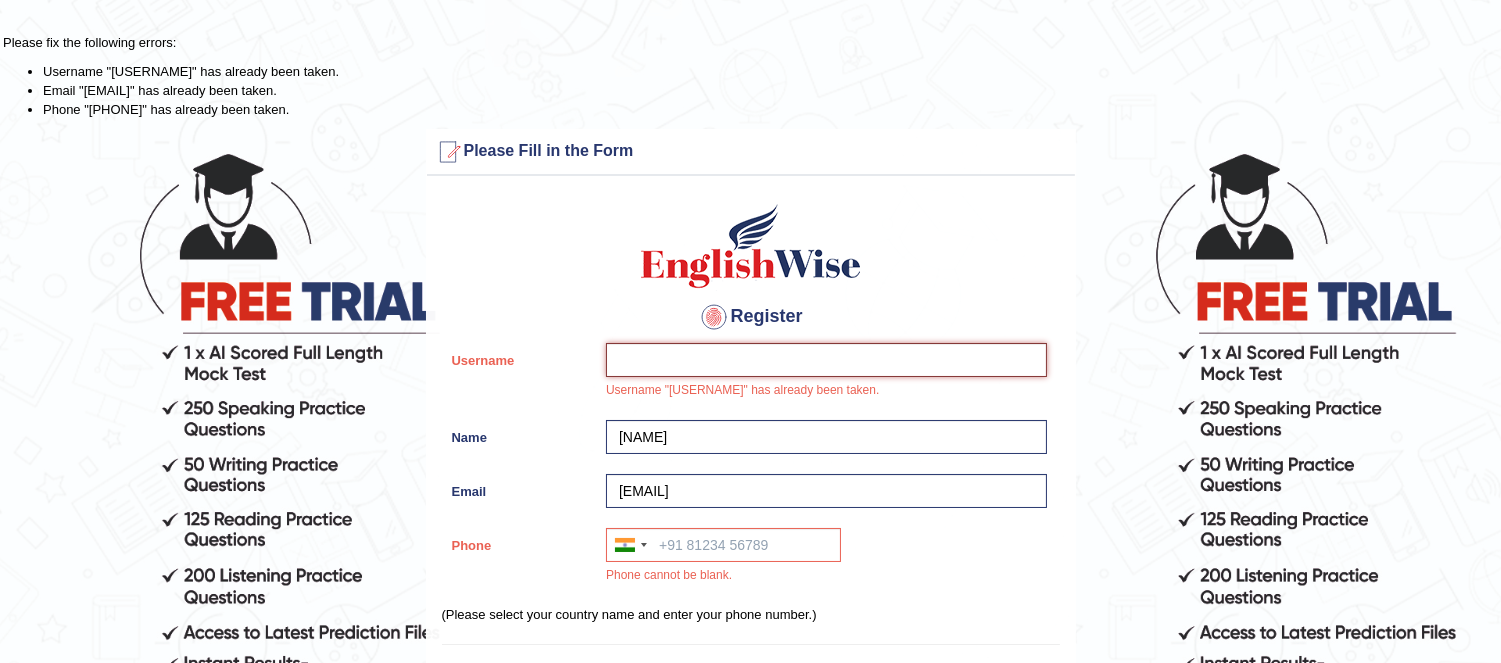 click on "Username" at bounding box center (826, 360) 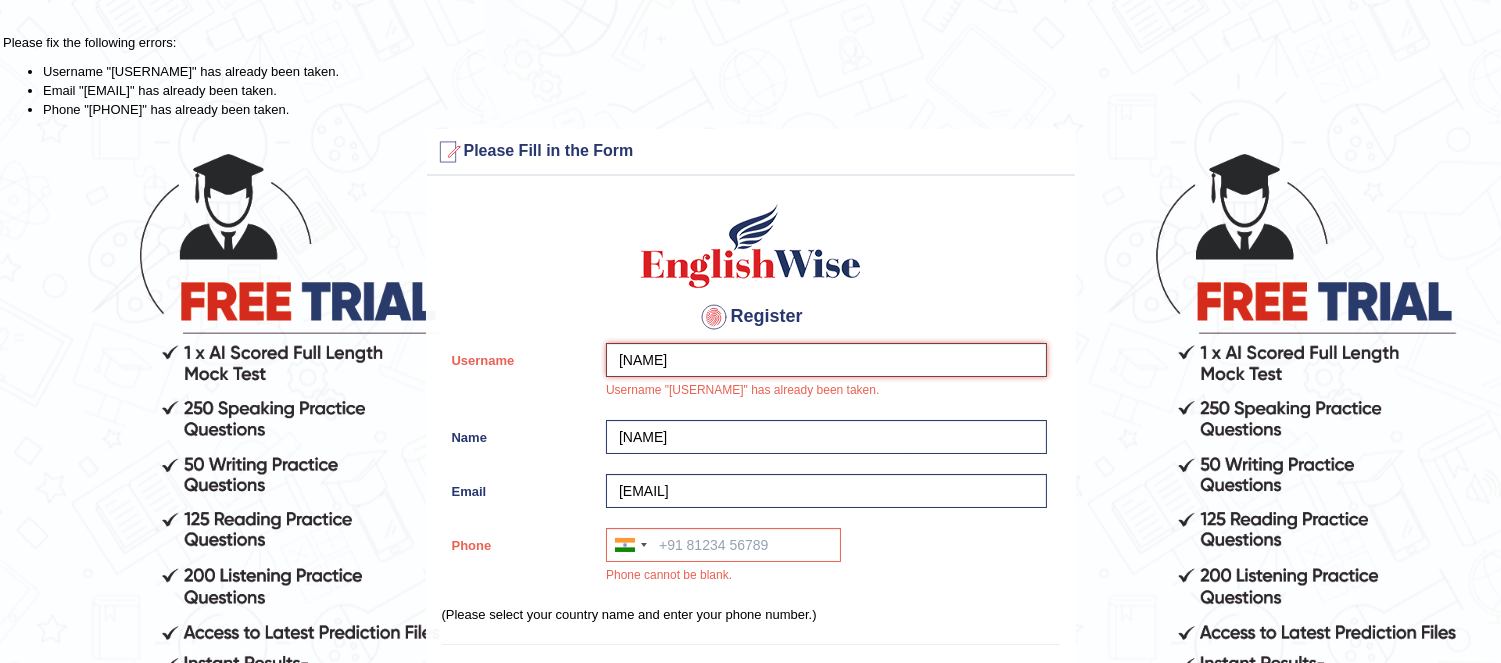 type on "[NAME]" 